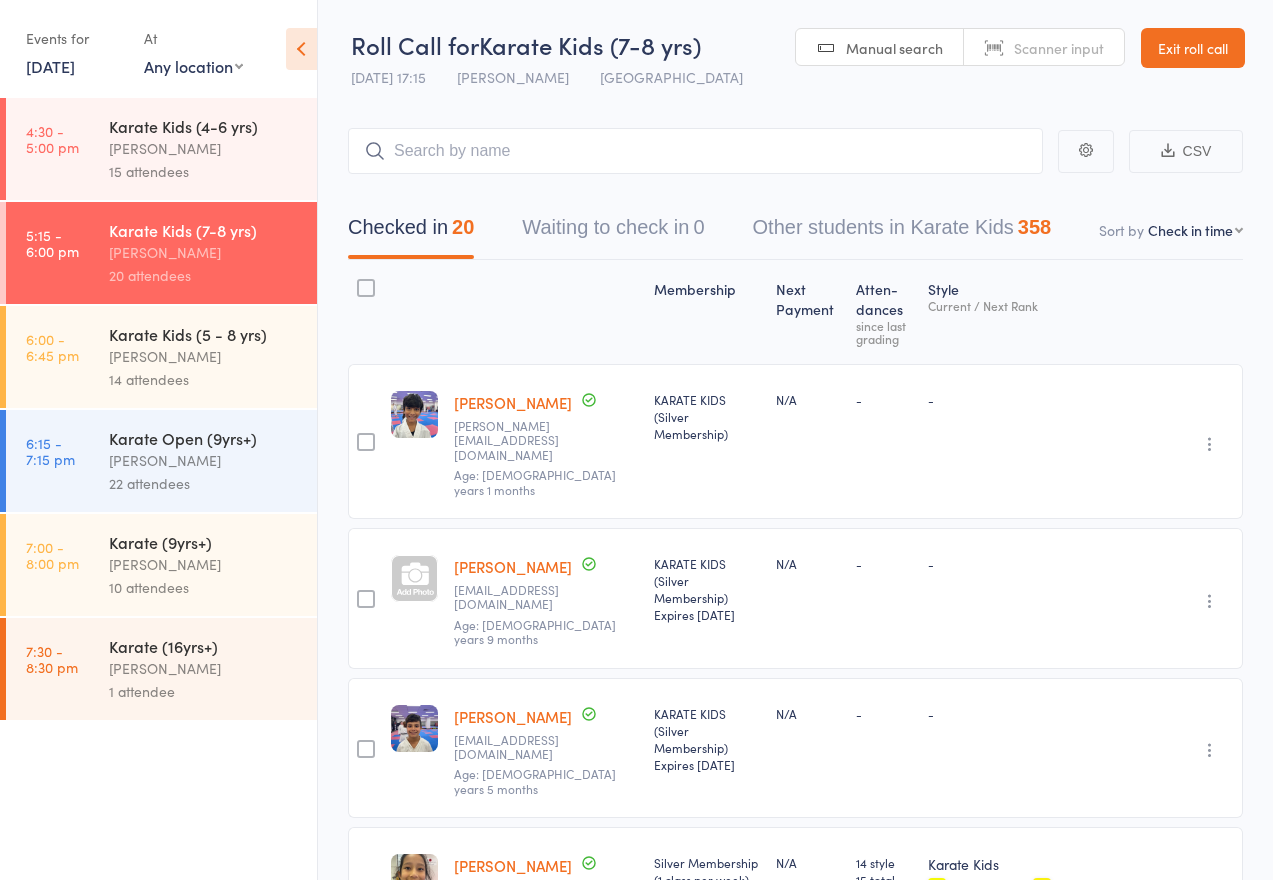 scroll, scrollTop: 0, scrollLeft: 0, axis: both 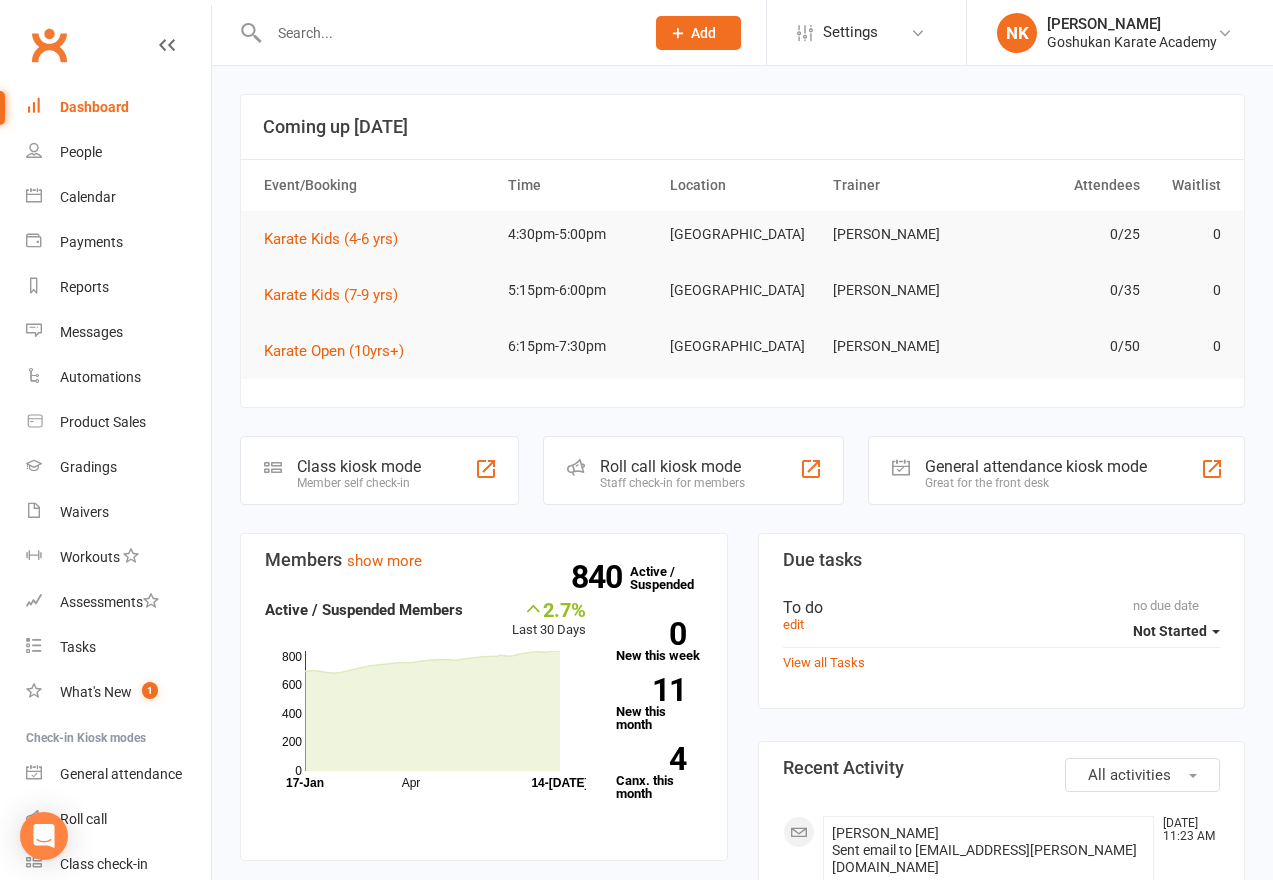 click at bounding box center (447, 33) 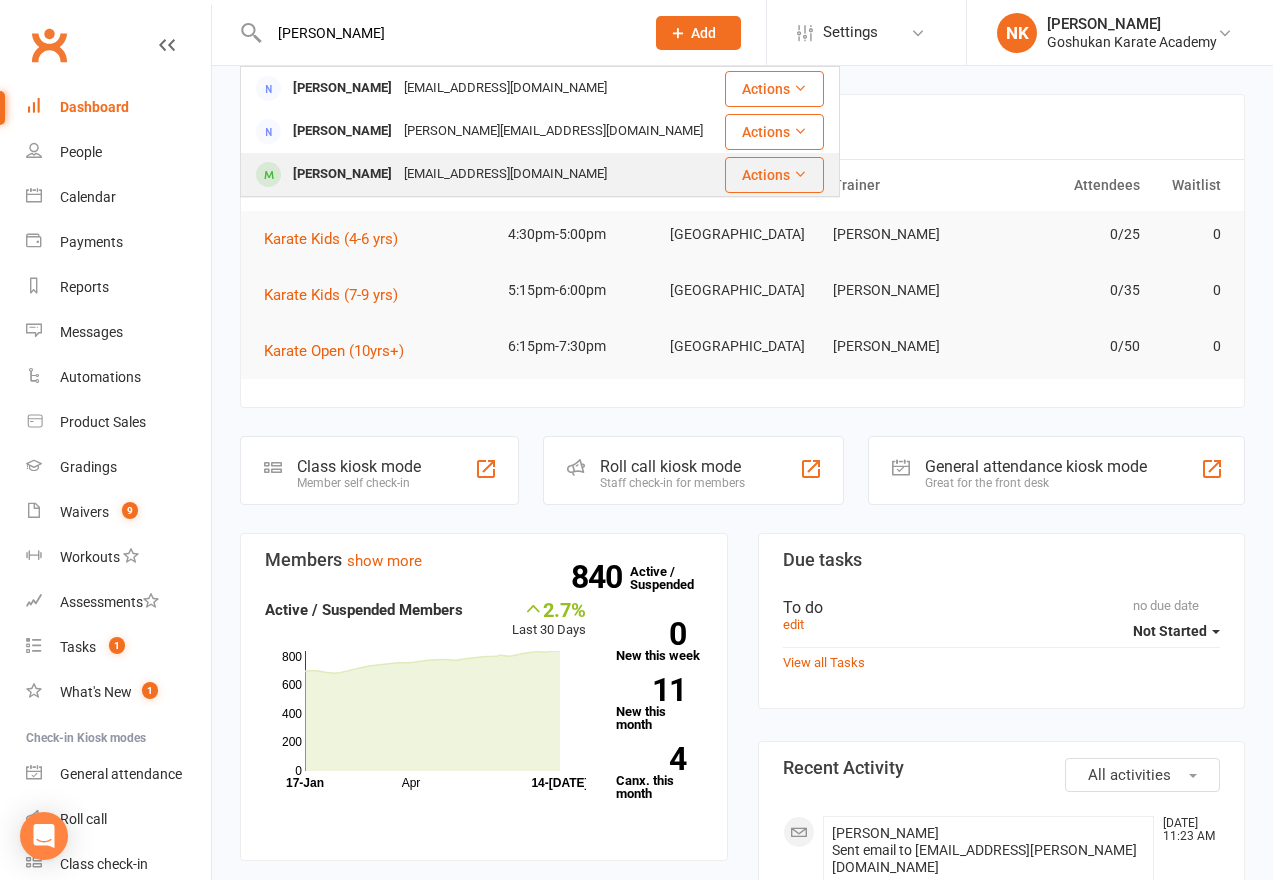 type on "zach" 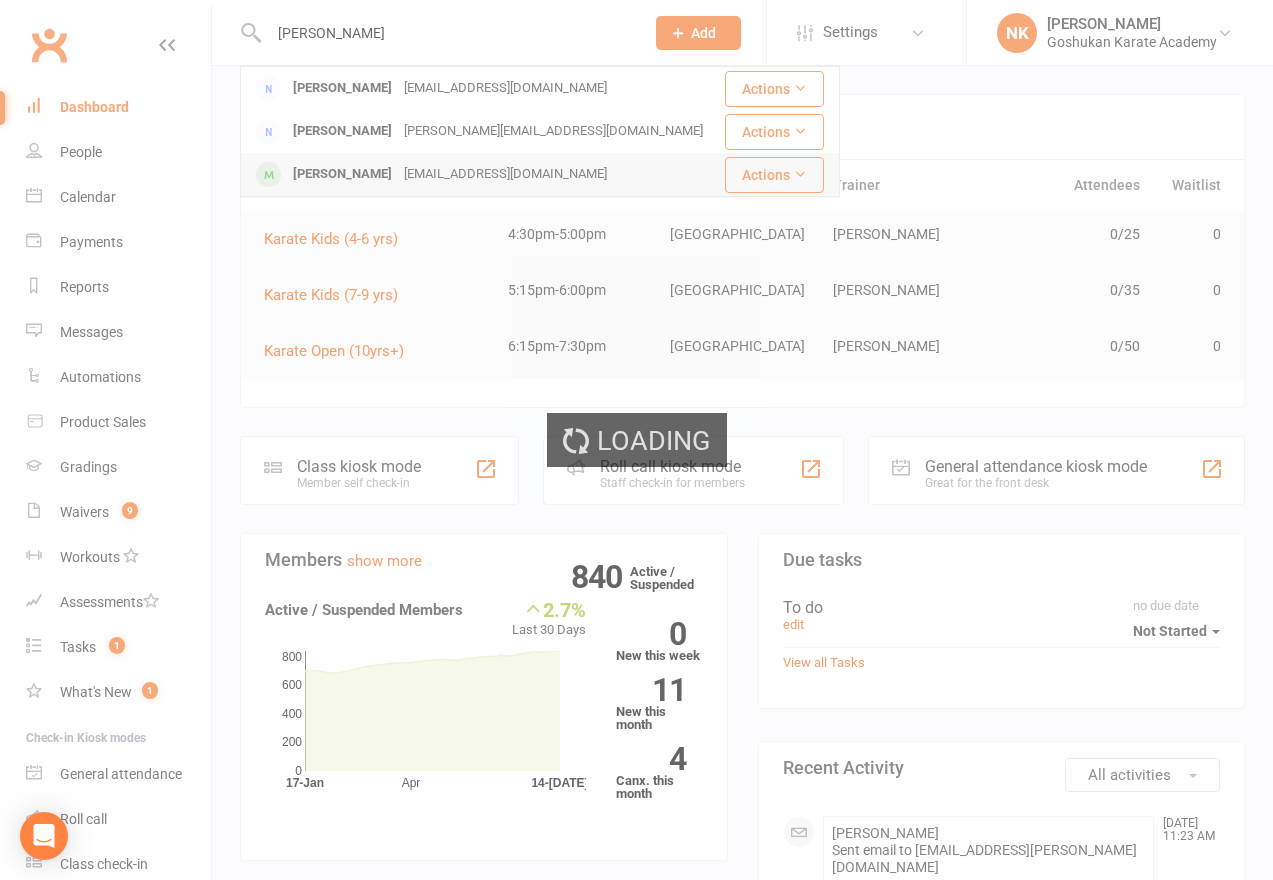 type 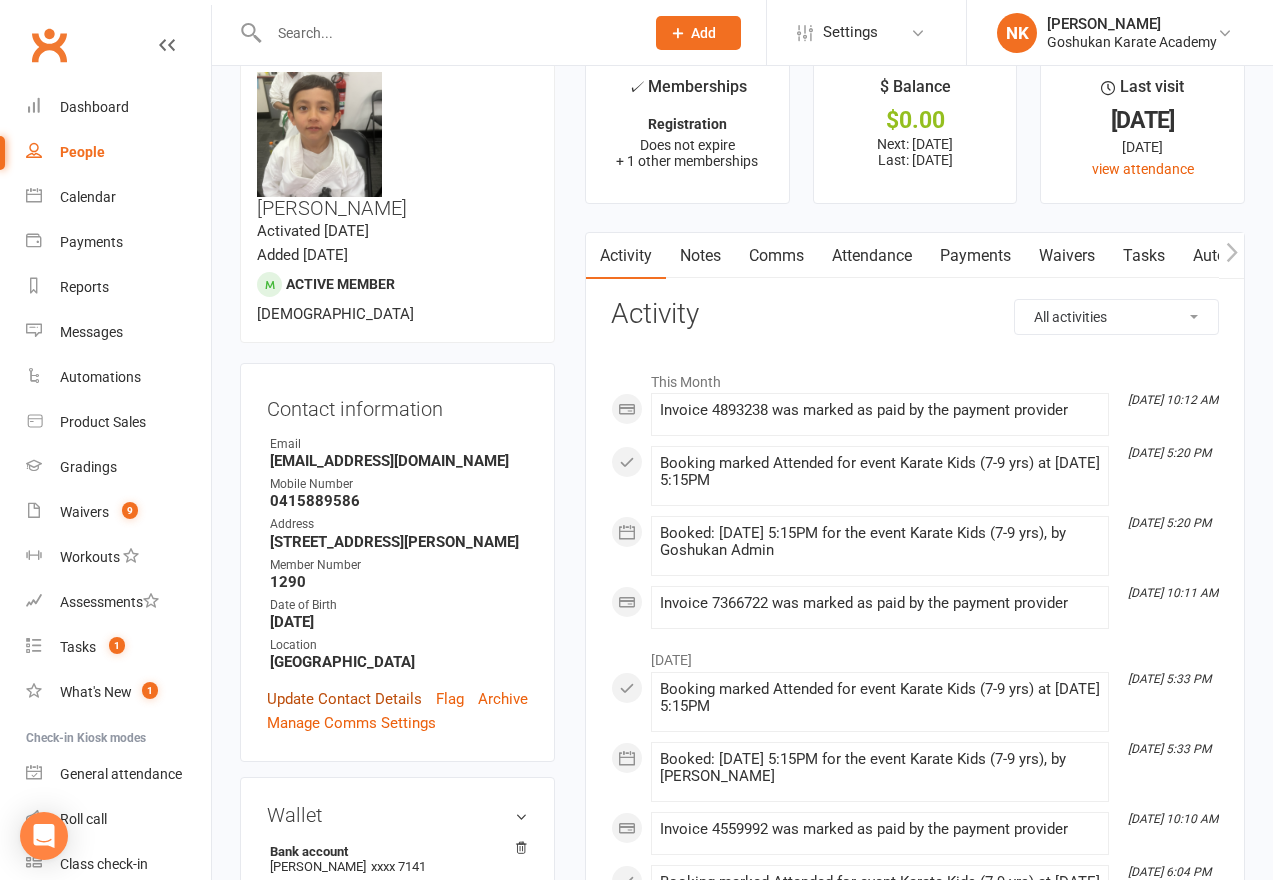 click on "Update Contact Details" at bounding box center (344, 699) 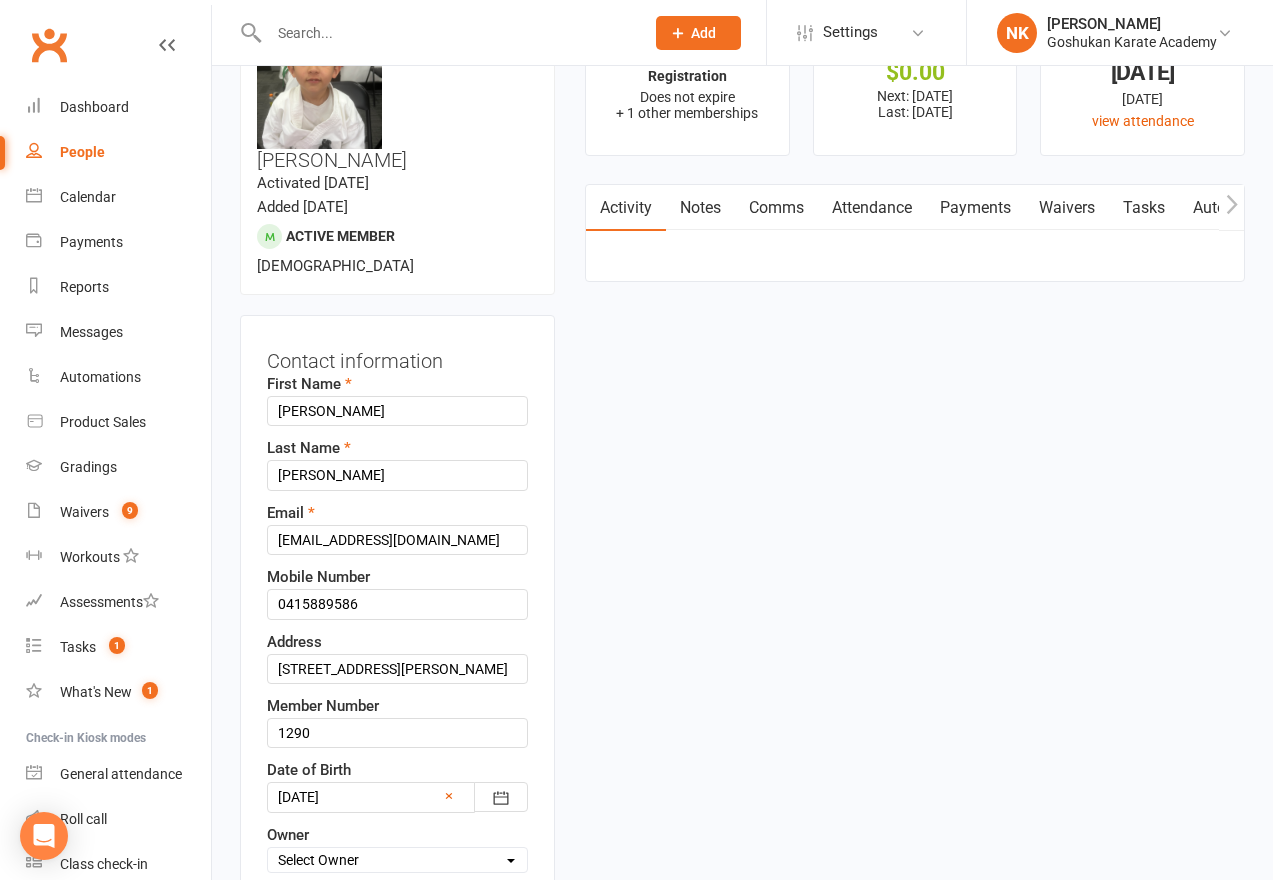 scroll, scrollTop: 94, scrollLeft: 0, axis: vertical 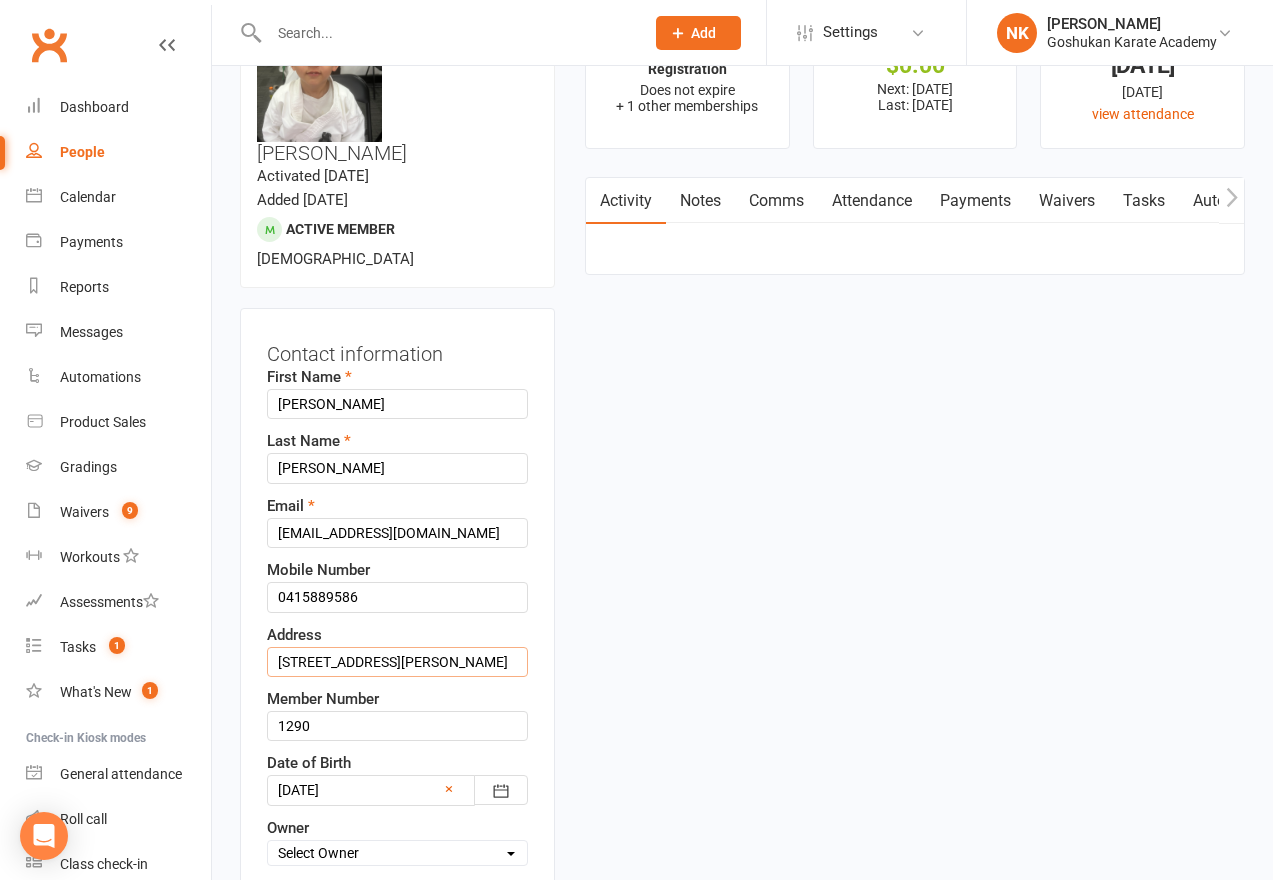 click on "1/6 Ramona St Quakers Hill NSW 2763" at bounding box center (397, 662) 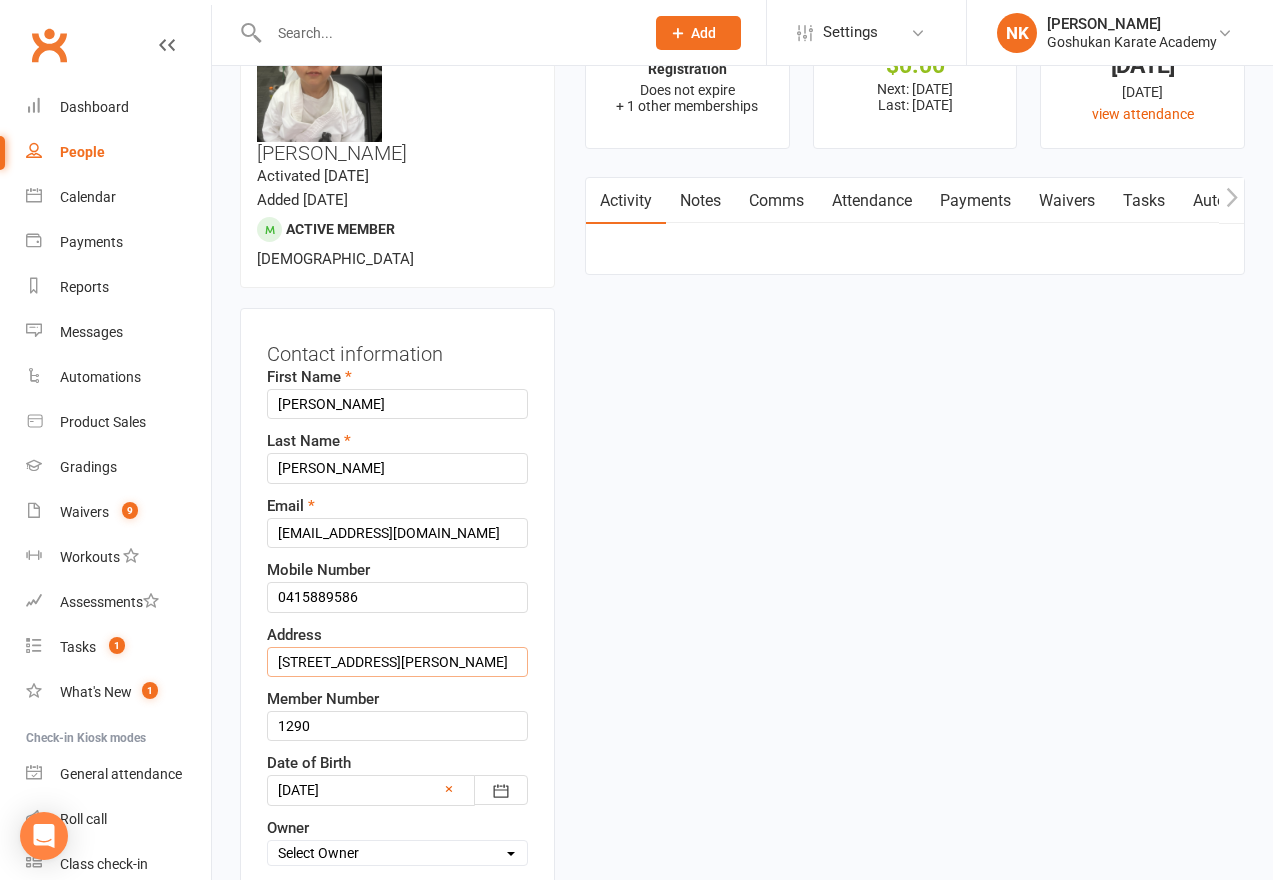drag, startPoint x: 480, startPoint y: 582, endPoint x: 232, endPoint y: 581, distance: 248.00201 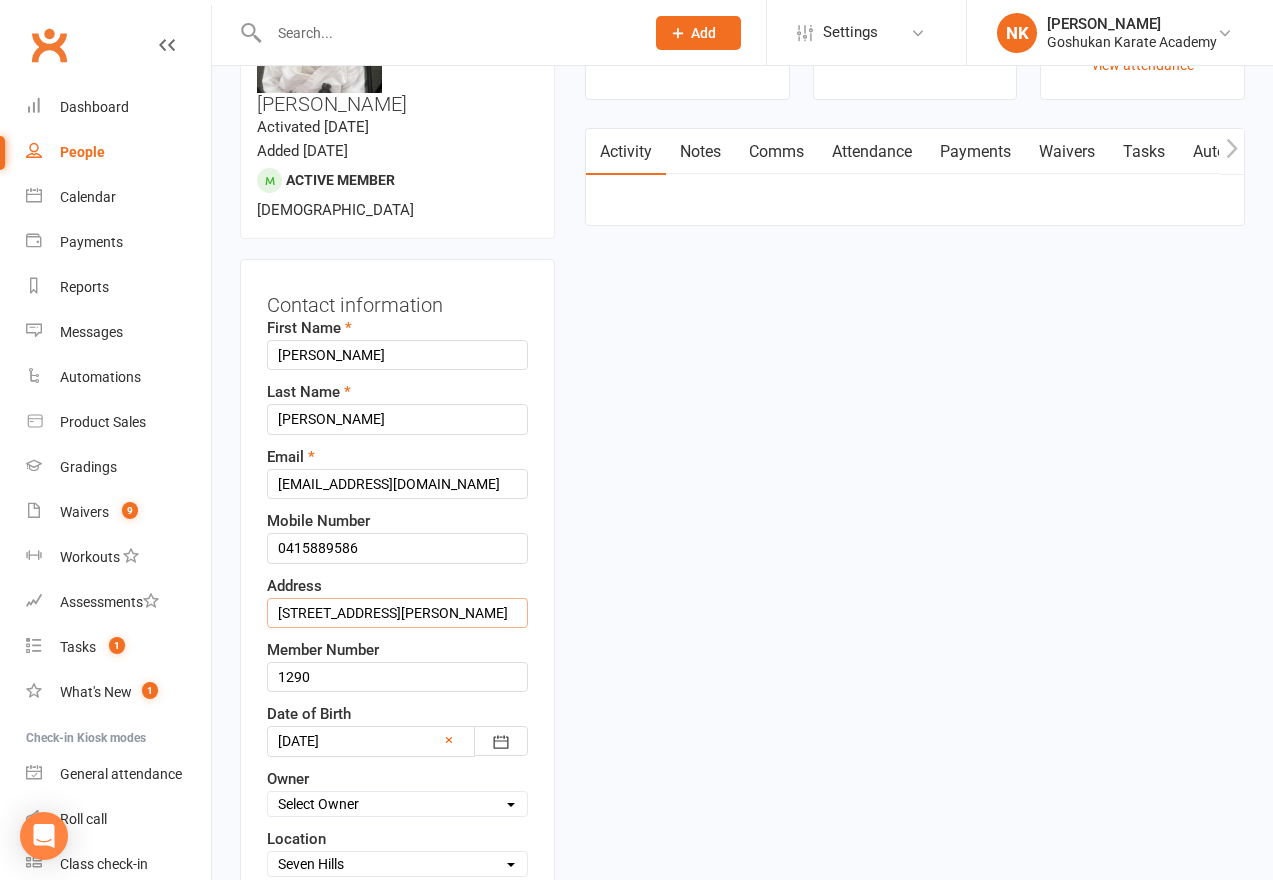 scroll, scrollTop: 153, scrollLeft: 0, axis: vertical 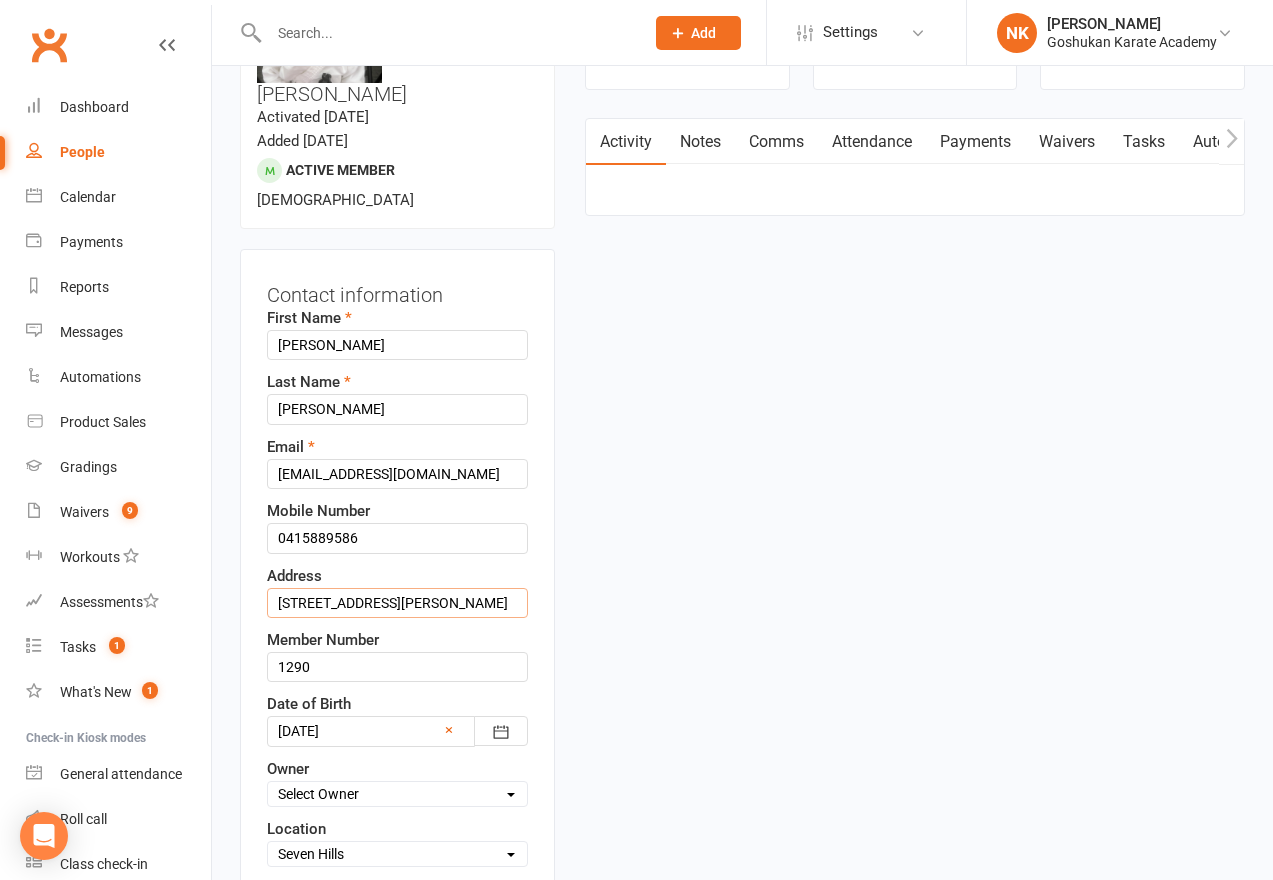 type on "253 Abell Rd, Melonba 2765" 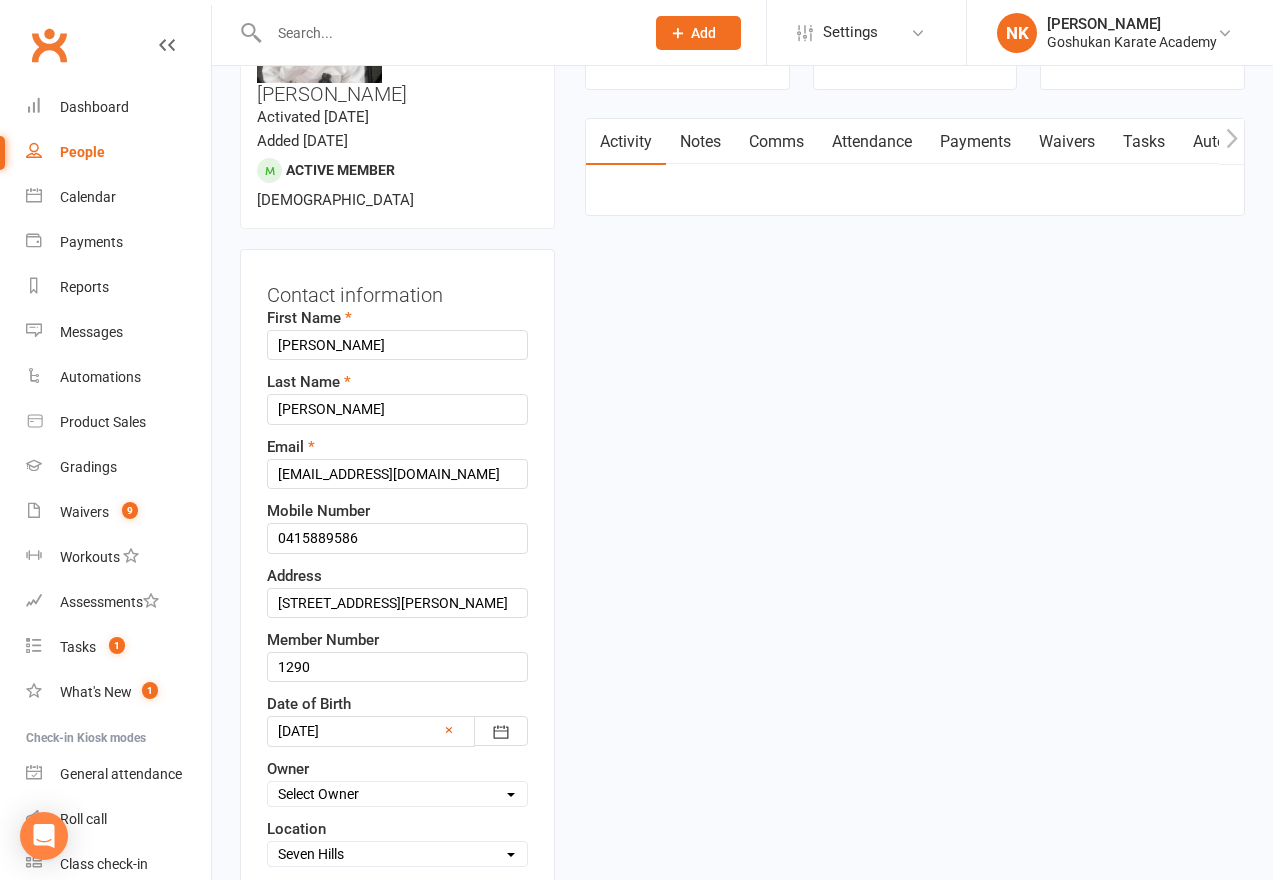 click on "Save" at bounding box center (313, 905) 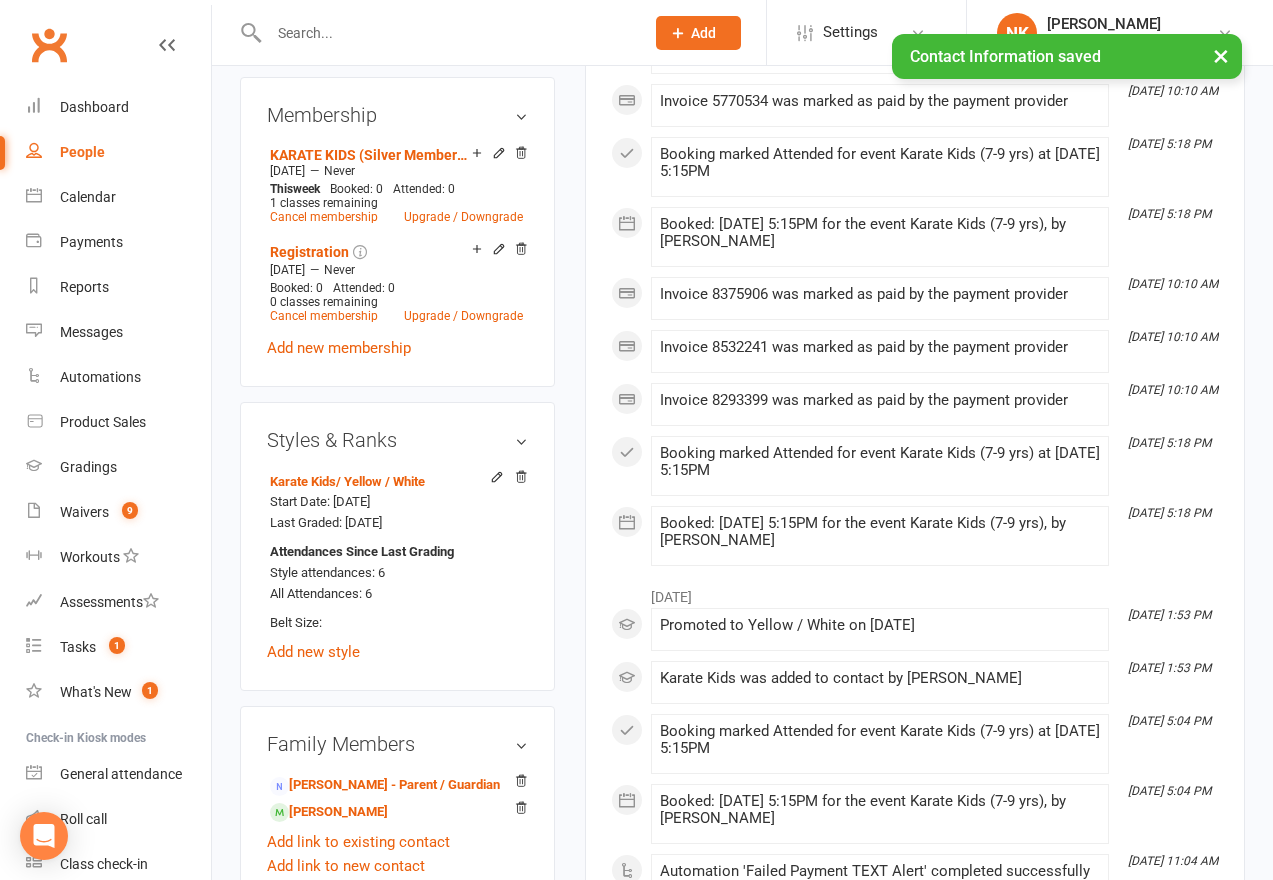 scroll, scrollTop: 1025, scrollLeft: 0, axis: vertical 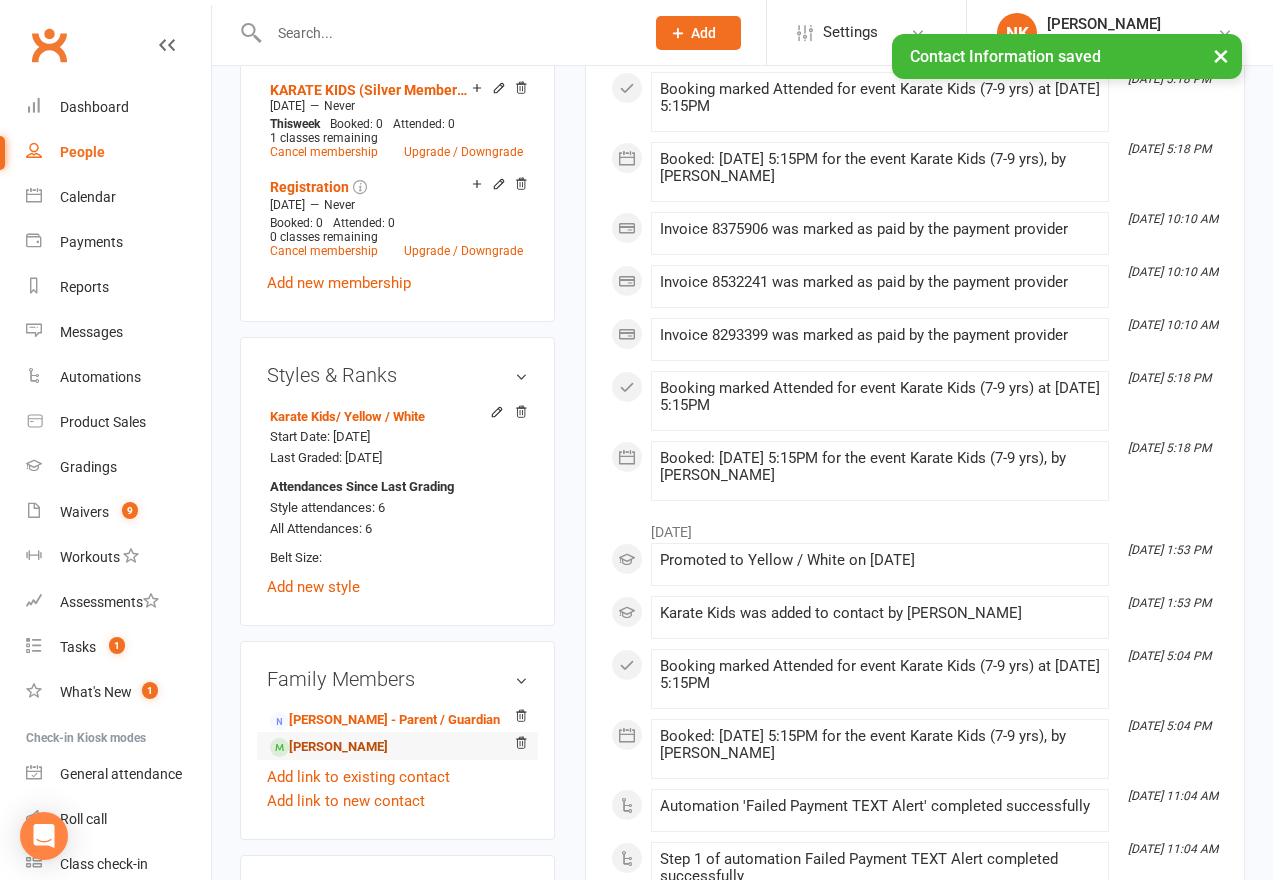 click on "Sienna Fay - Sibling" at bounding box center [329, 747] 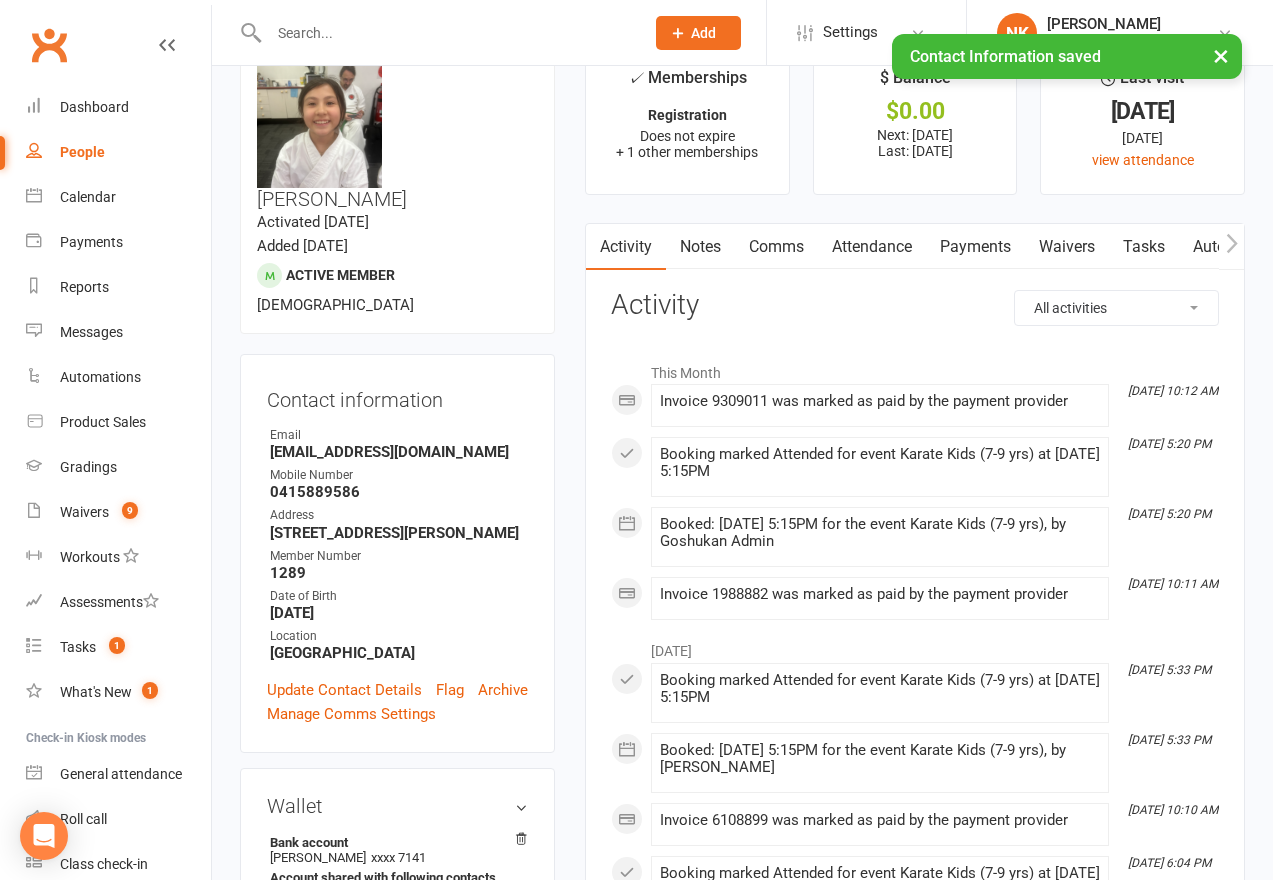 scroll, scrollTop: 63, scrollLeft: 0, axis: vertical 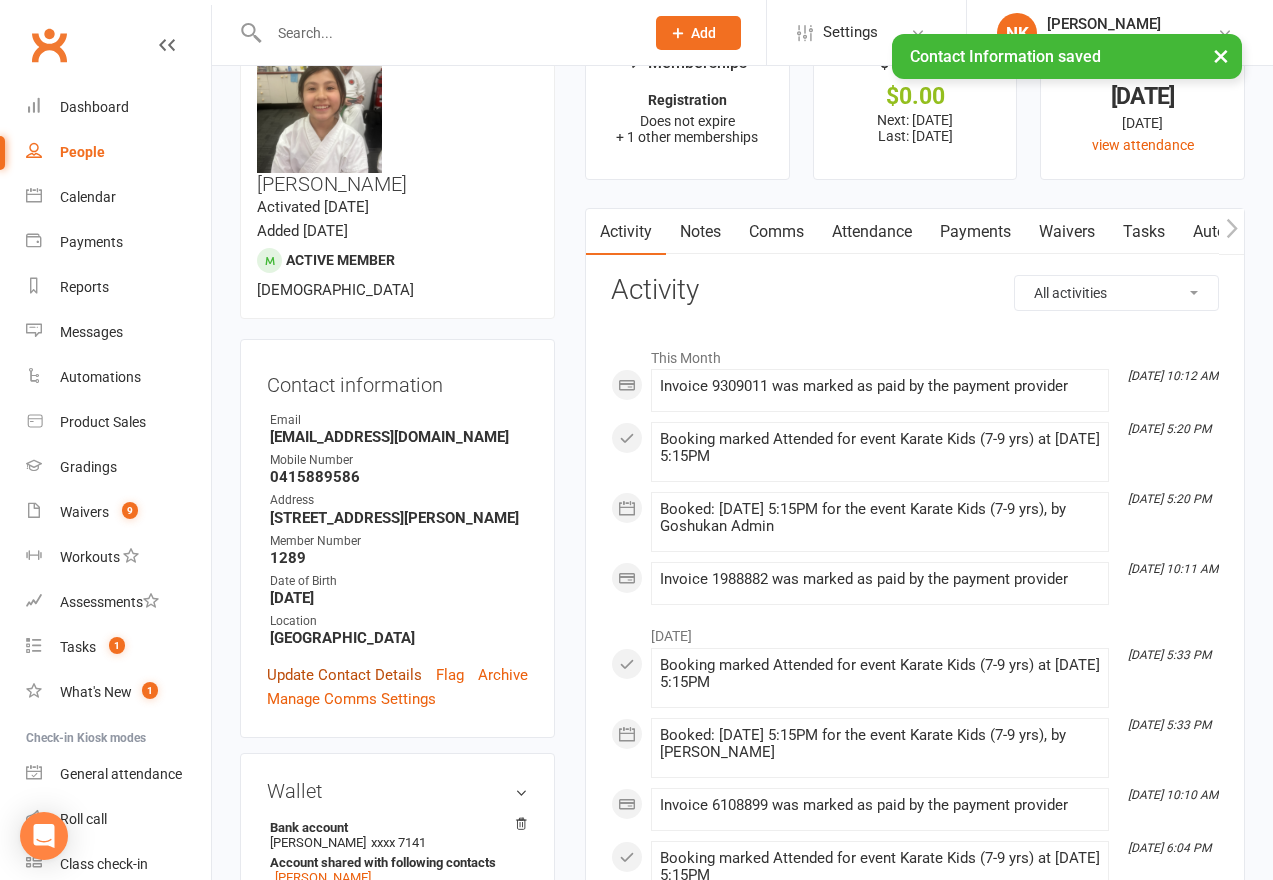 click on "Update Contact Details" at bounding box center (344, 675) 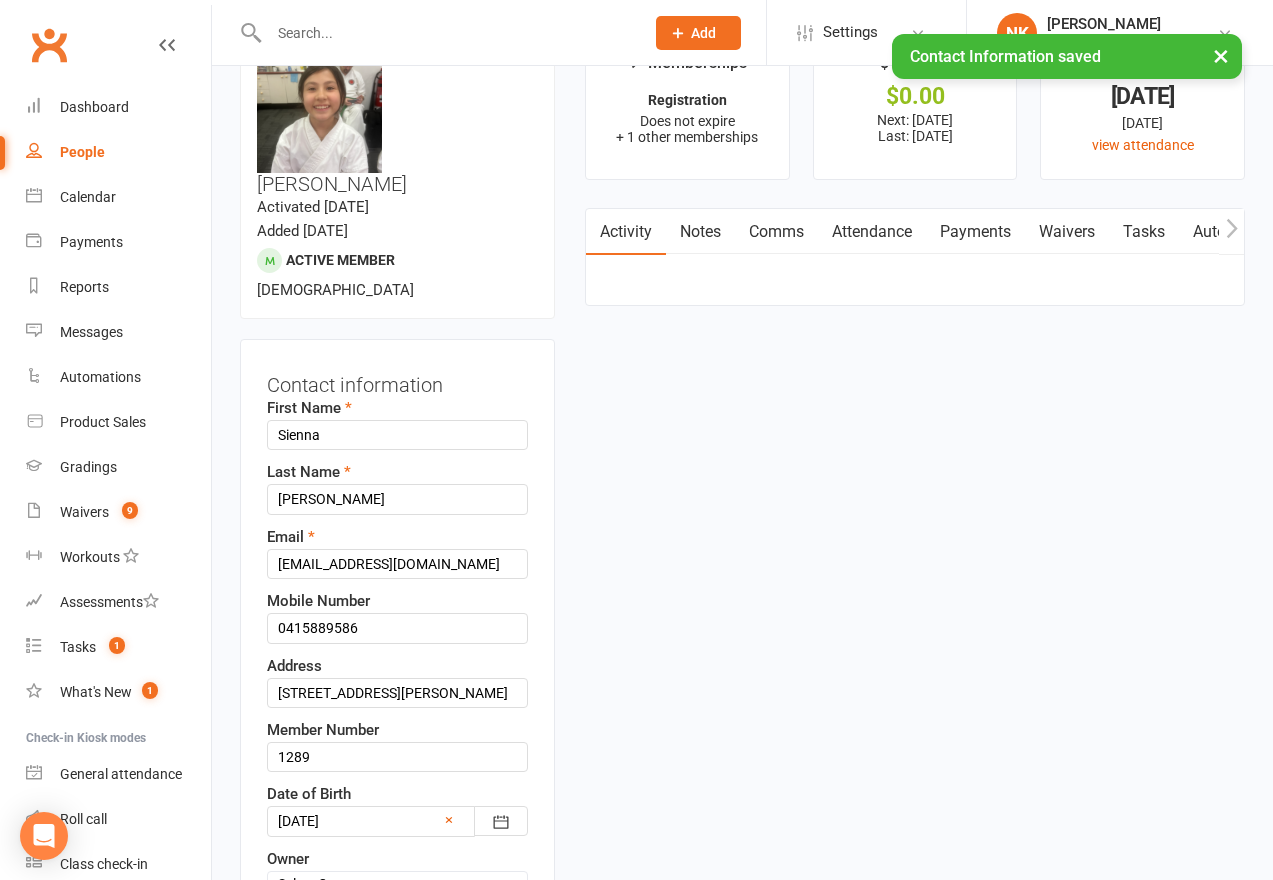 scroll, scrollTop: 94, scrollLeft: 0, axis: vertical 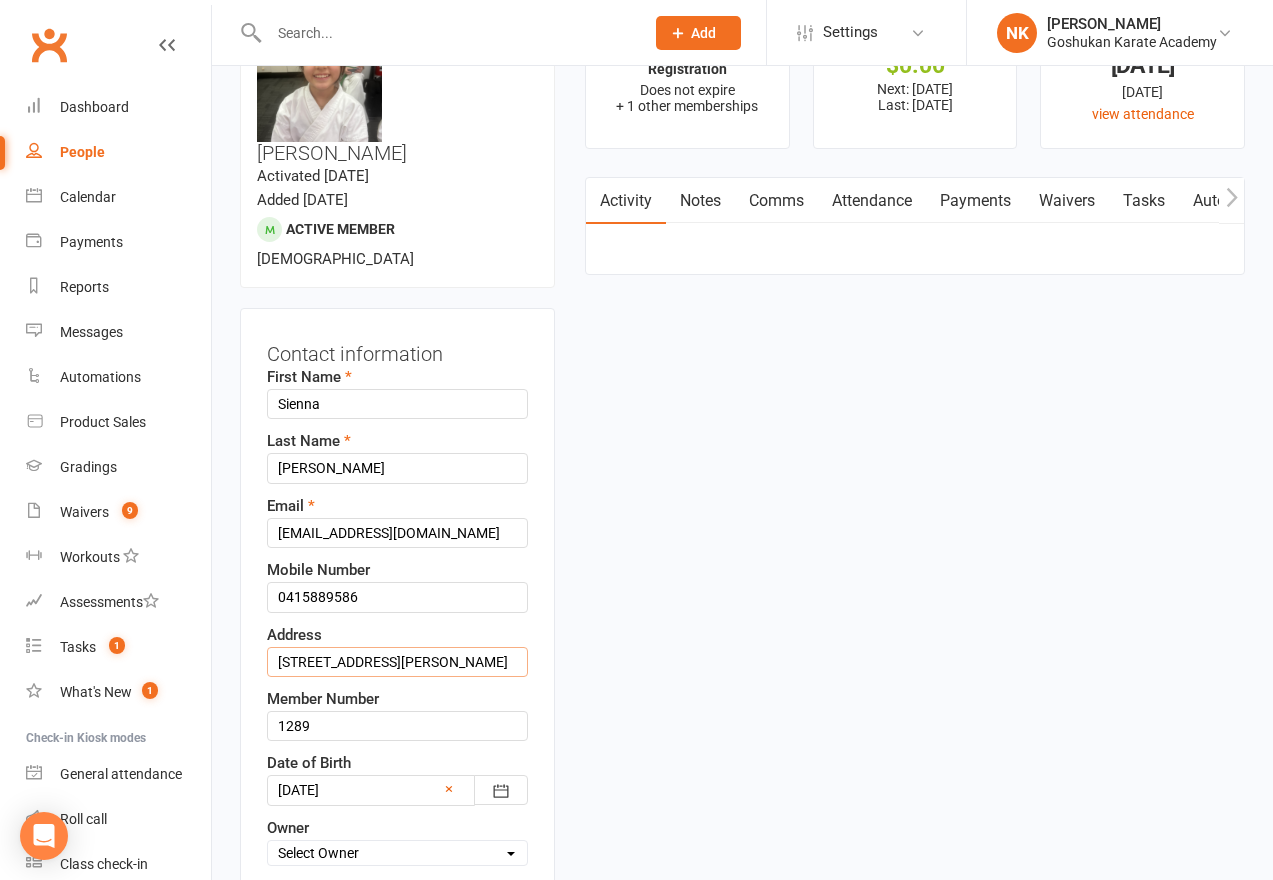 click on "1/6 Ramona St Quakers Hill NSW 2763" at bounding box center (397, 662) 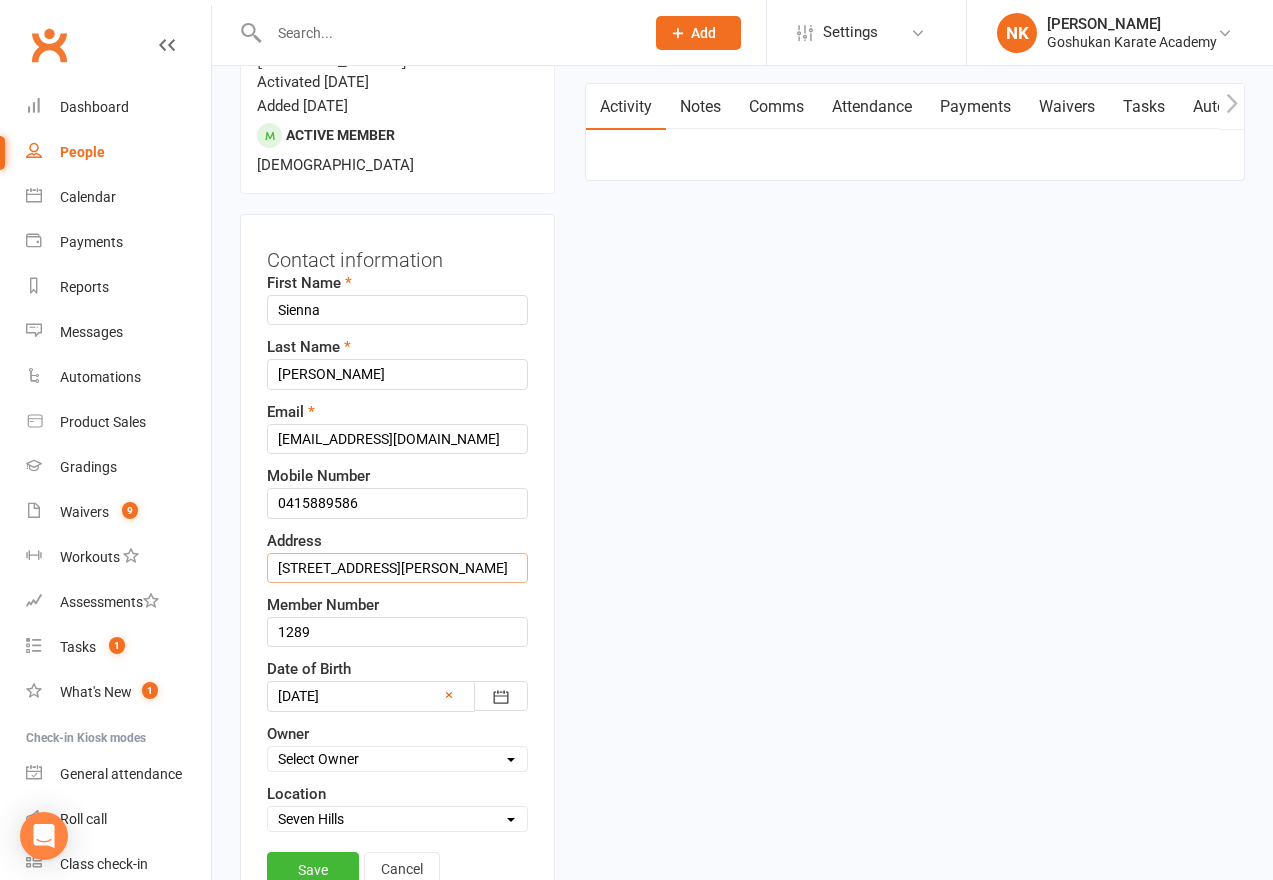 scroll, scrollTop: 224, scrollLeft: 0, axis: vertical 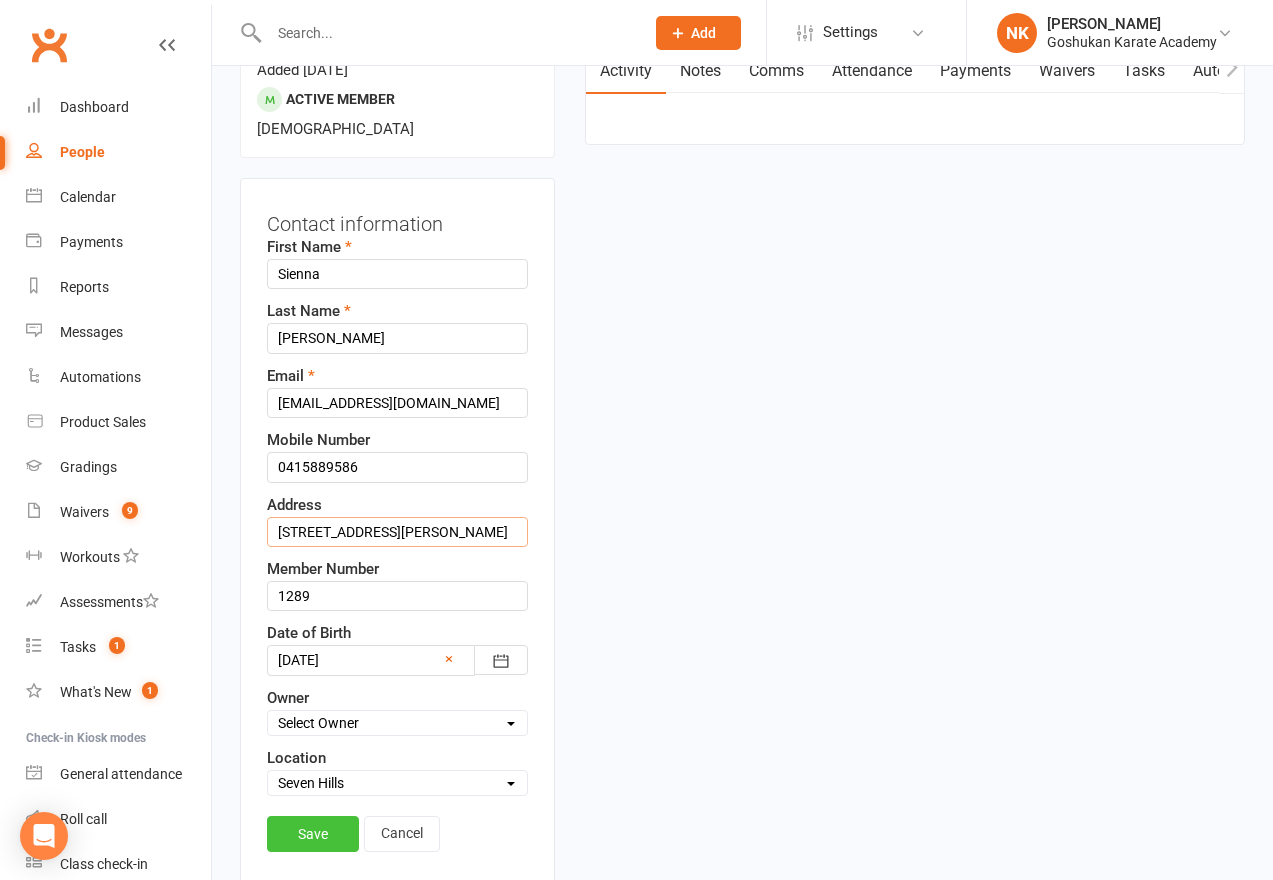 type on "253 Abell Rd, Melonba 2765" 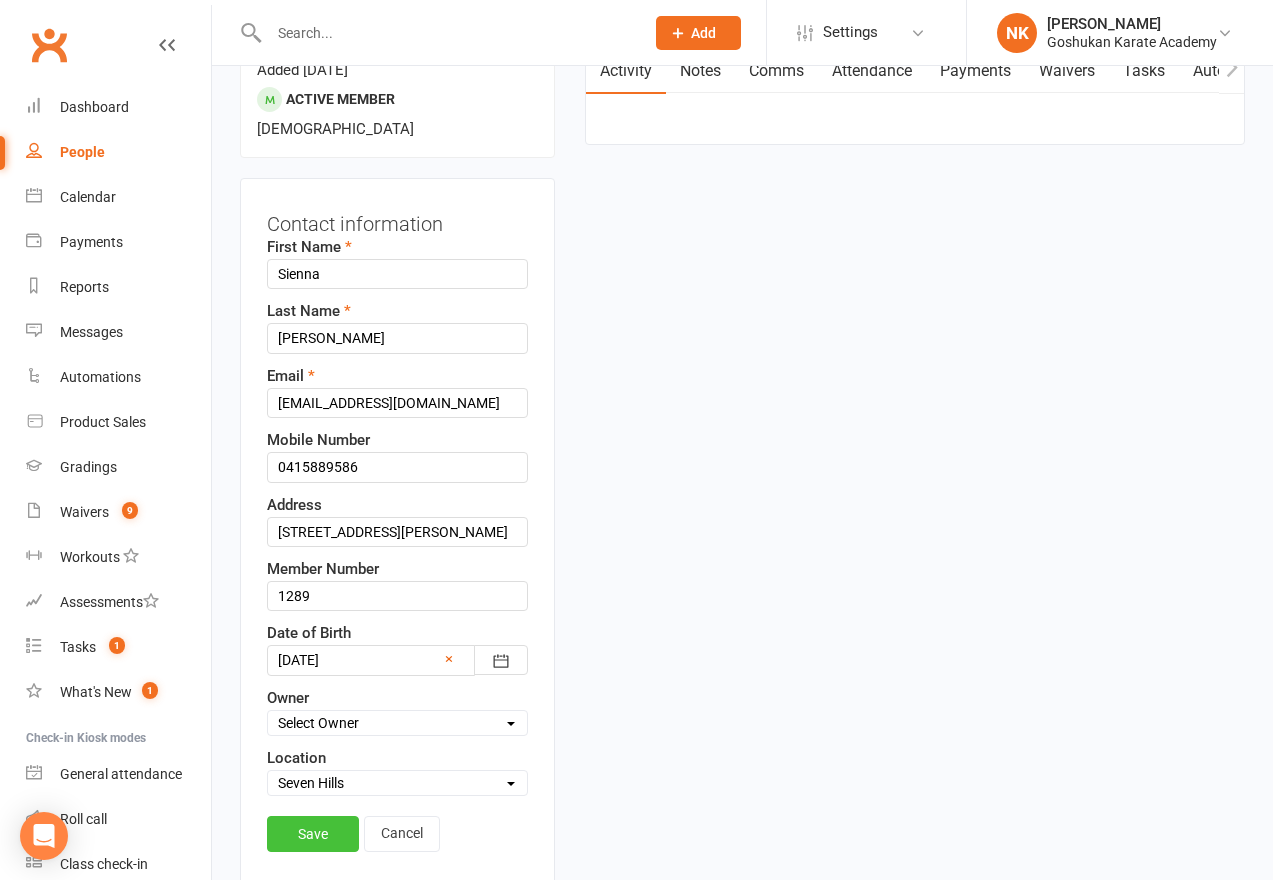 click on "Save" at bounding box center [313, 834] 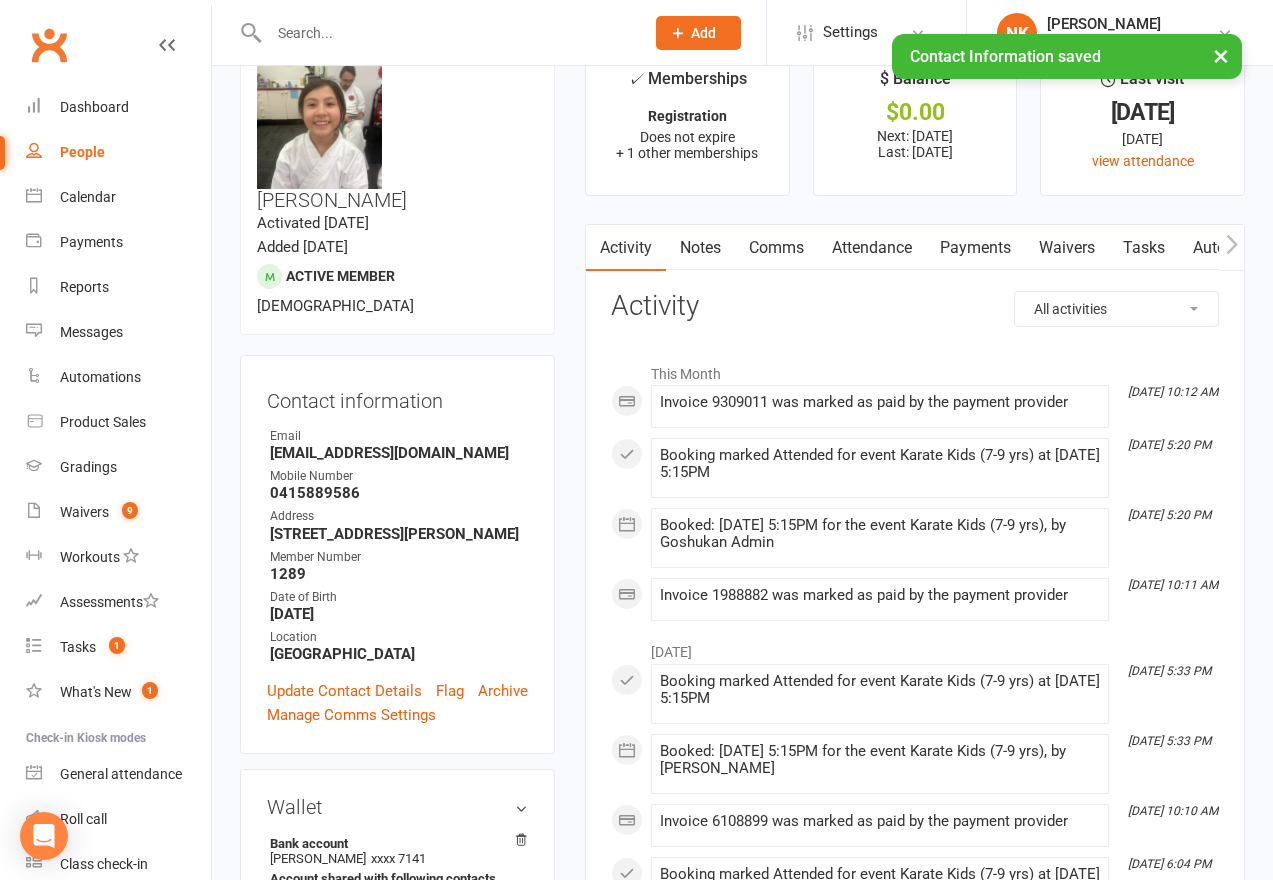 scroll, scrollTop: 0, scrollLeft: 0, axis: both 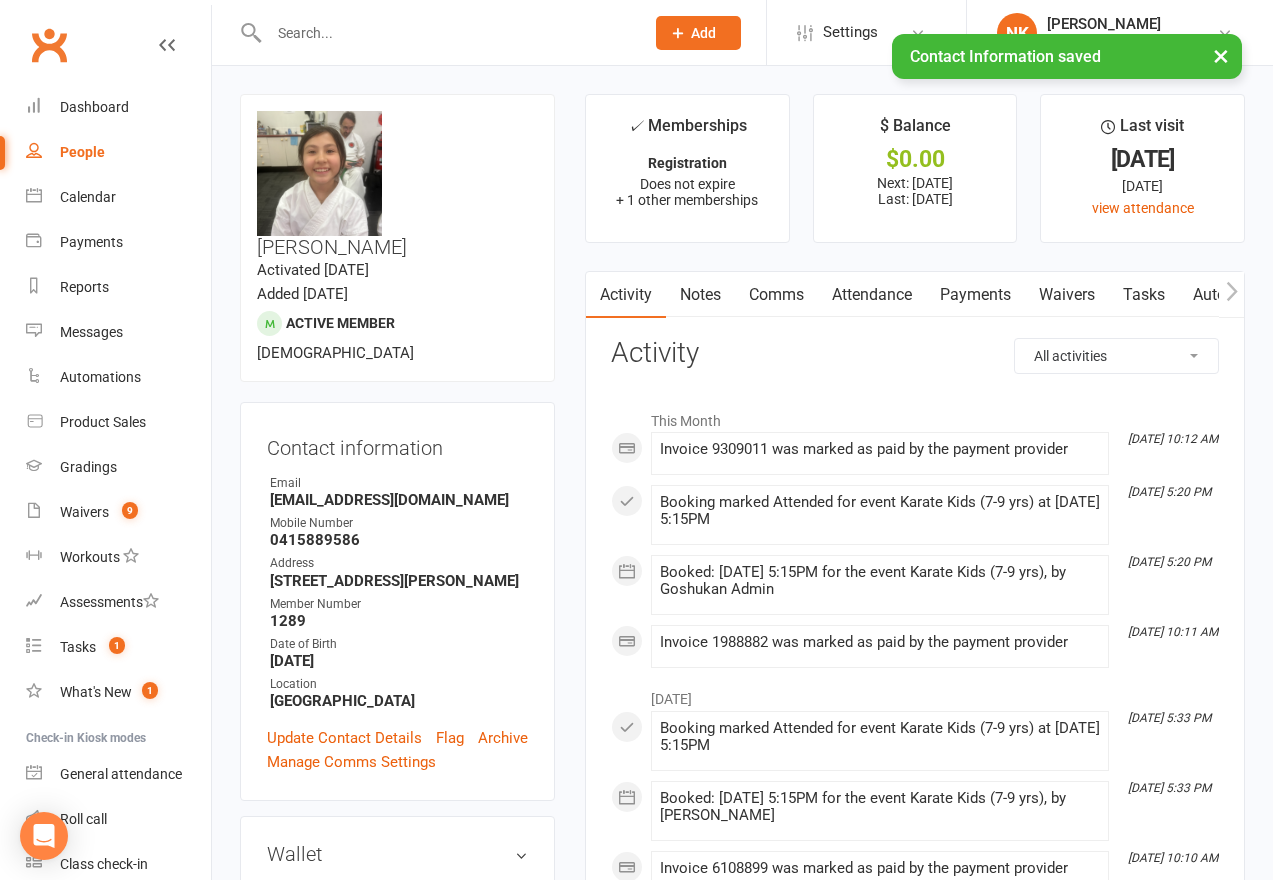 click on "× Contact Information saved" at bounding box center (623, 34) 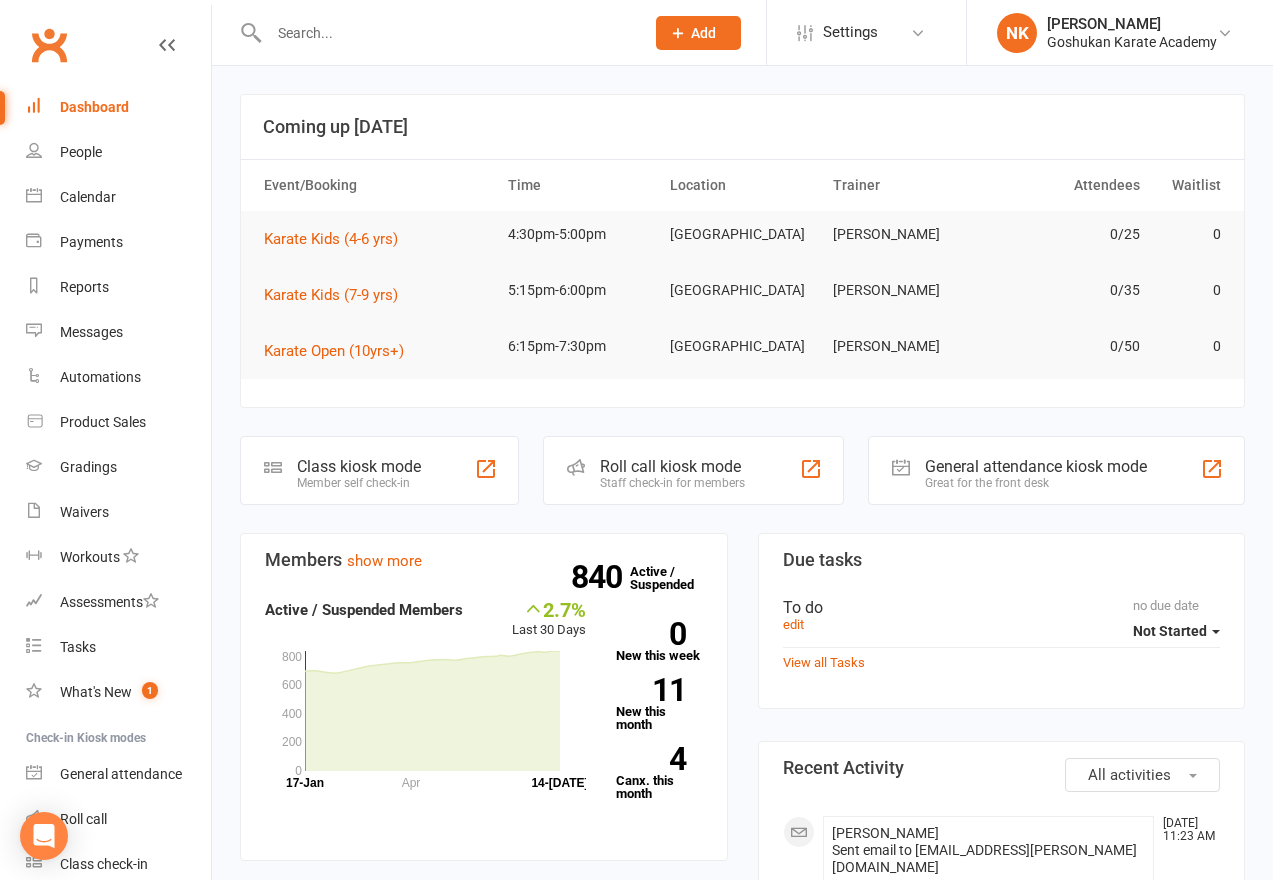 scroll, scrollTop: 0, scrollLeft: 0, axis: both 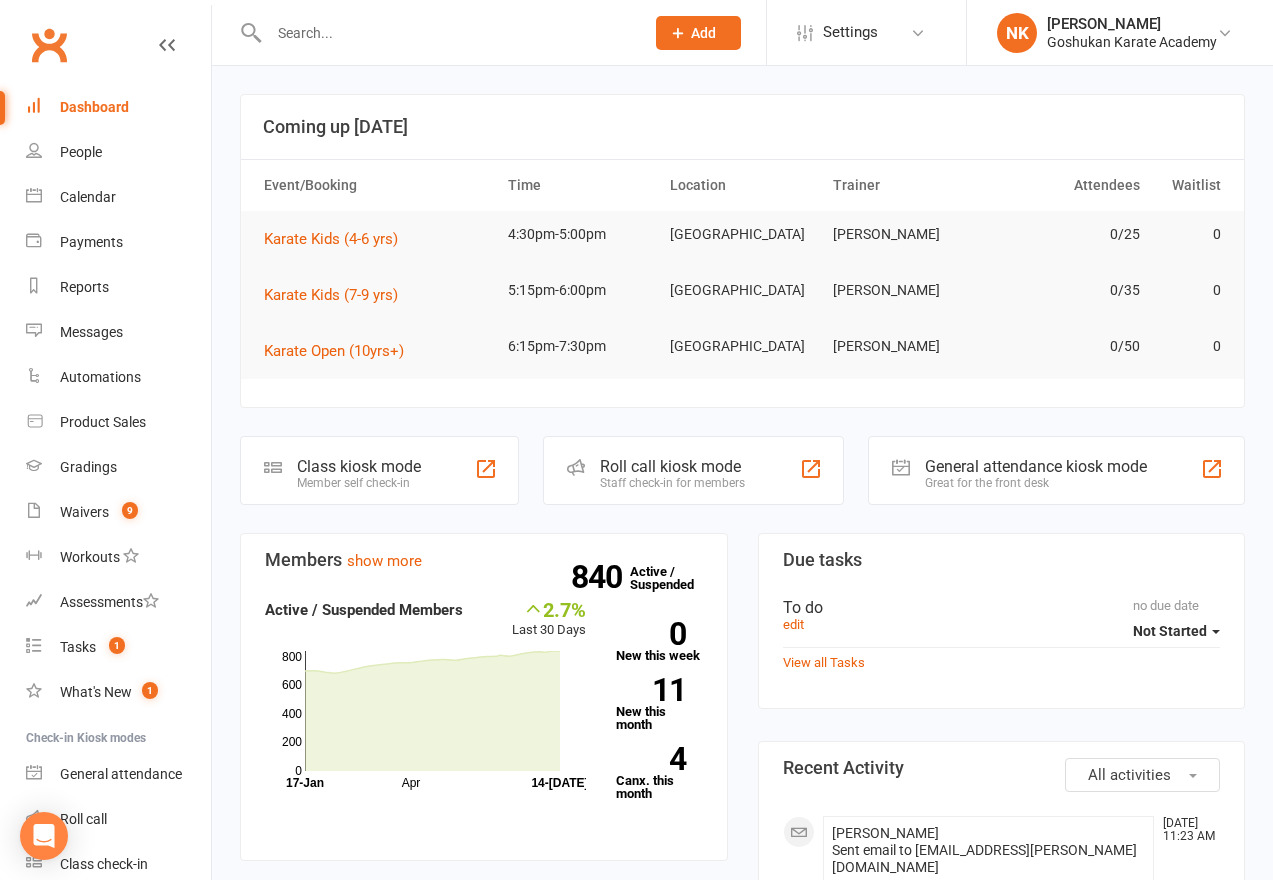 click at bounding box center [447, 33] 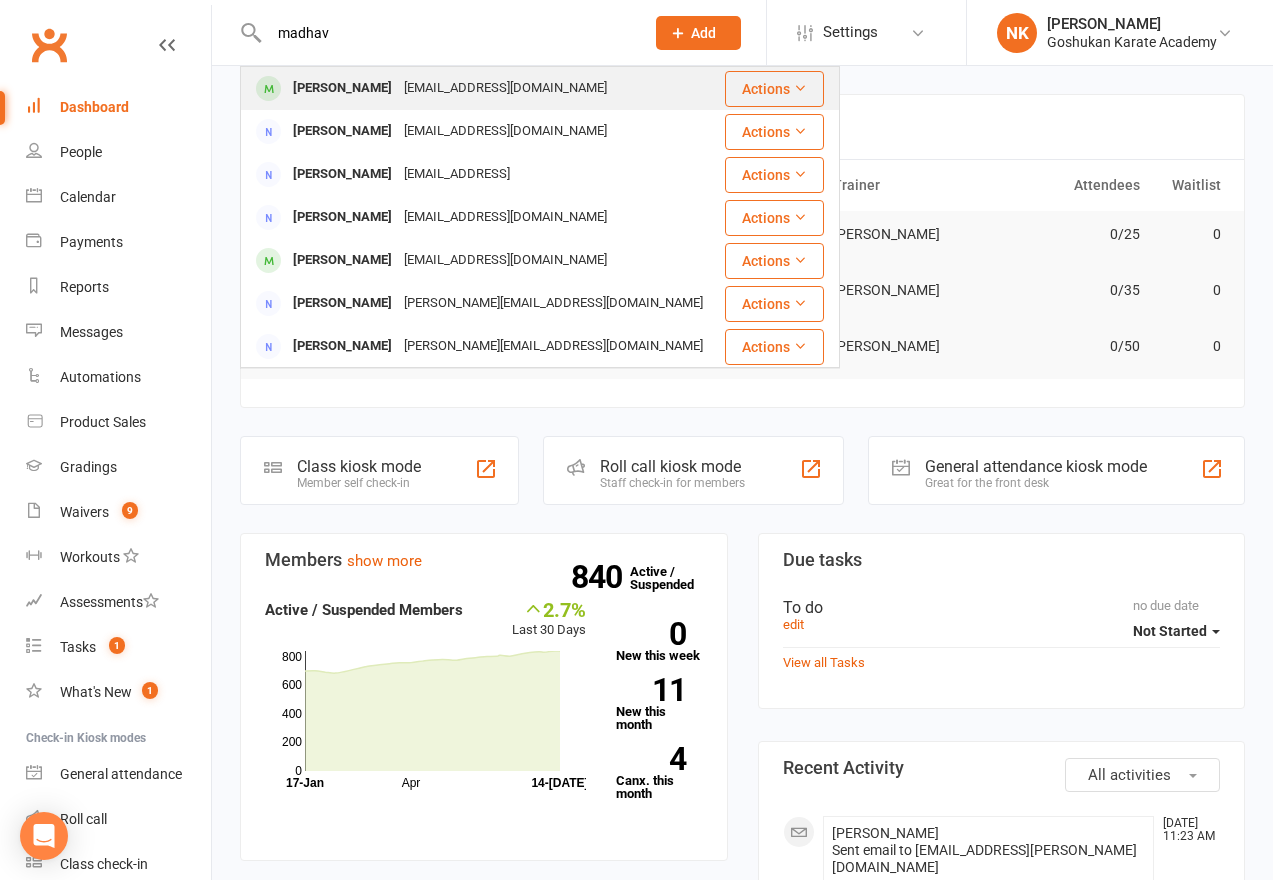 type on "madhav" 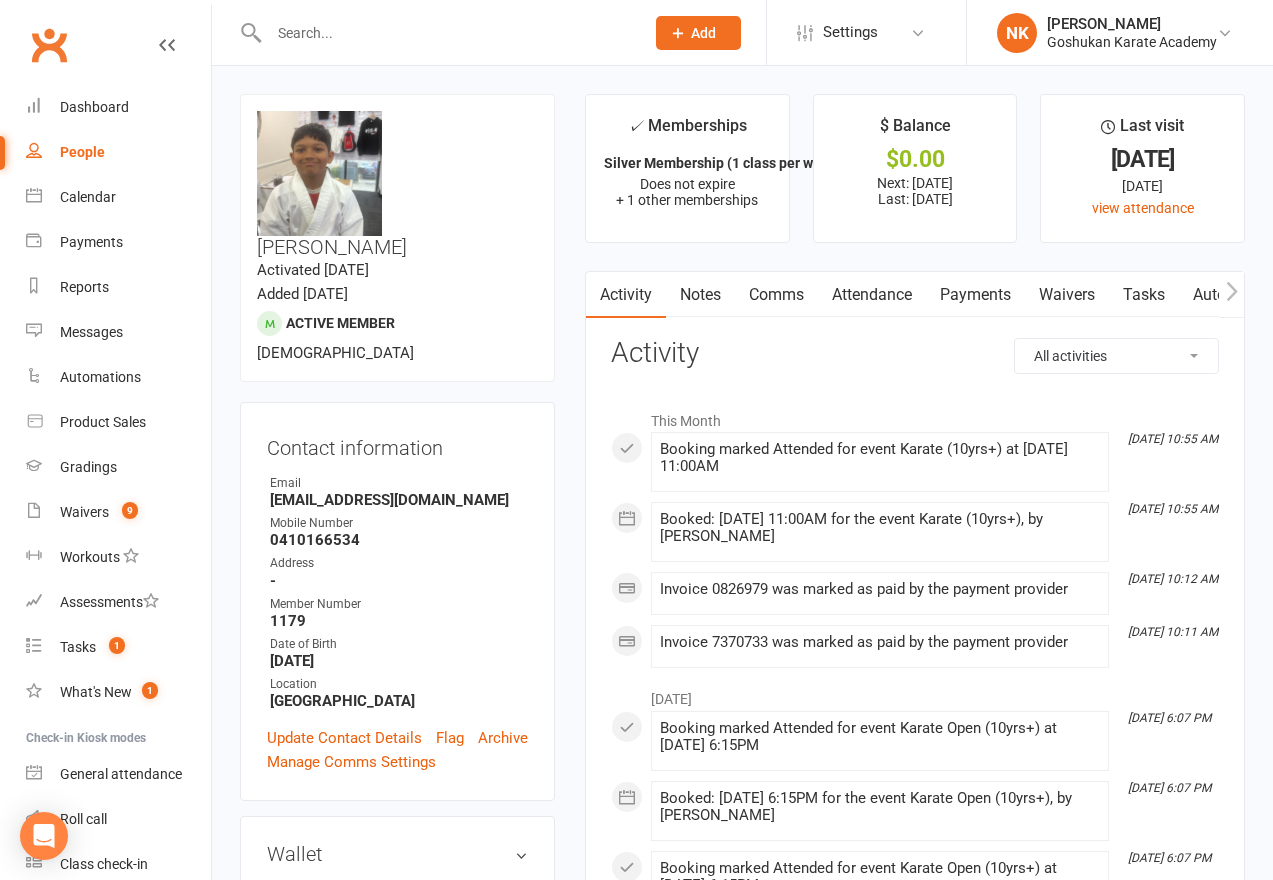 click on "Payments" at bounding box center [975, 295] 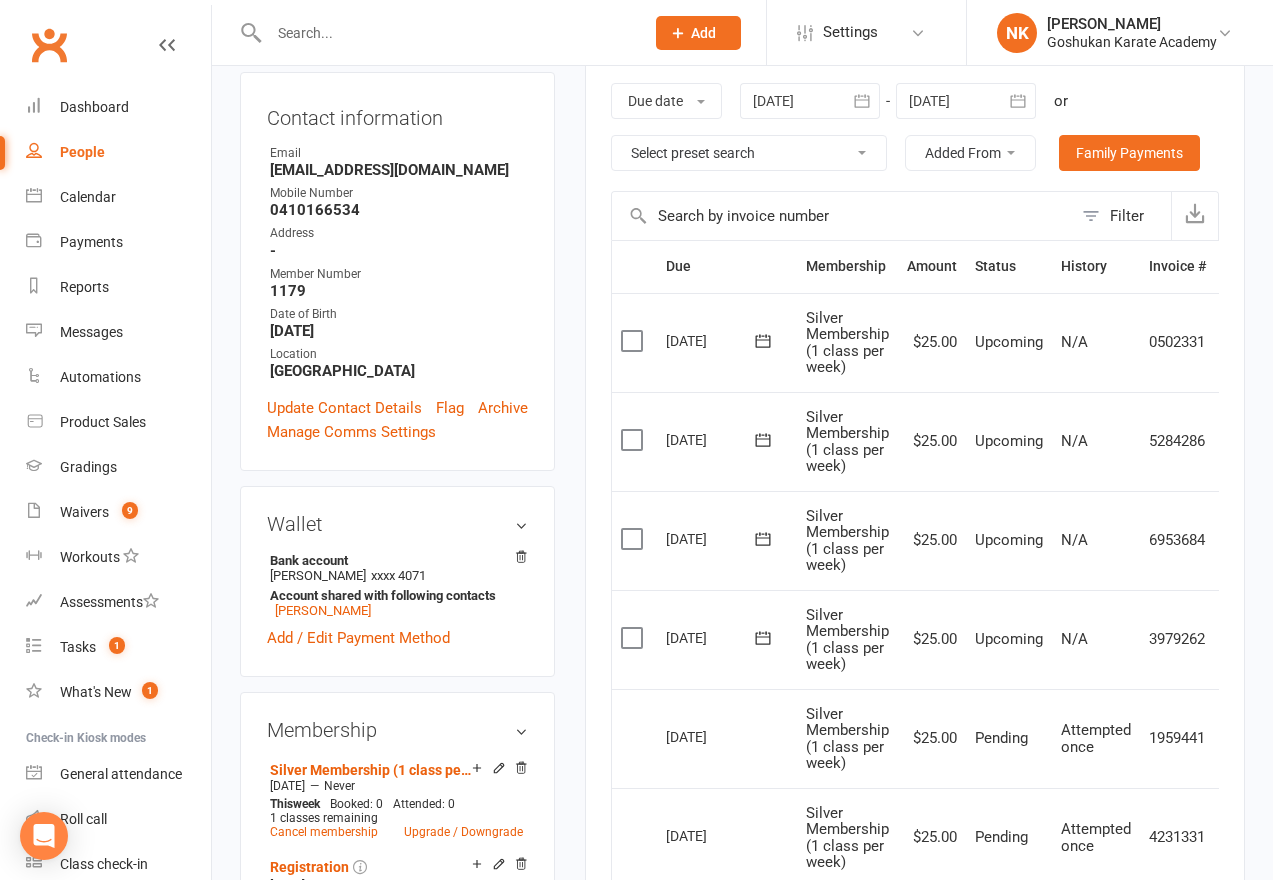 scroll, scrollTop: 335, scrollLeft: 0, axis: vertical 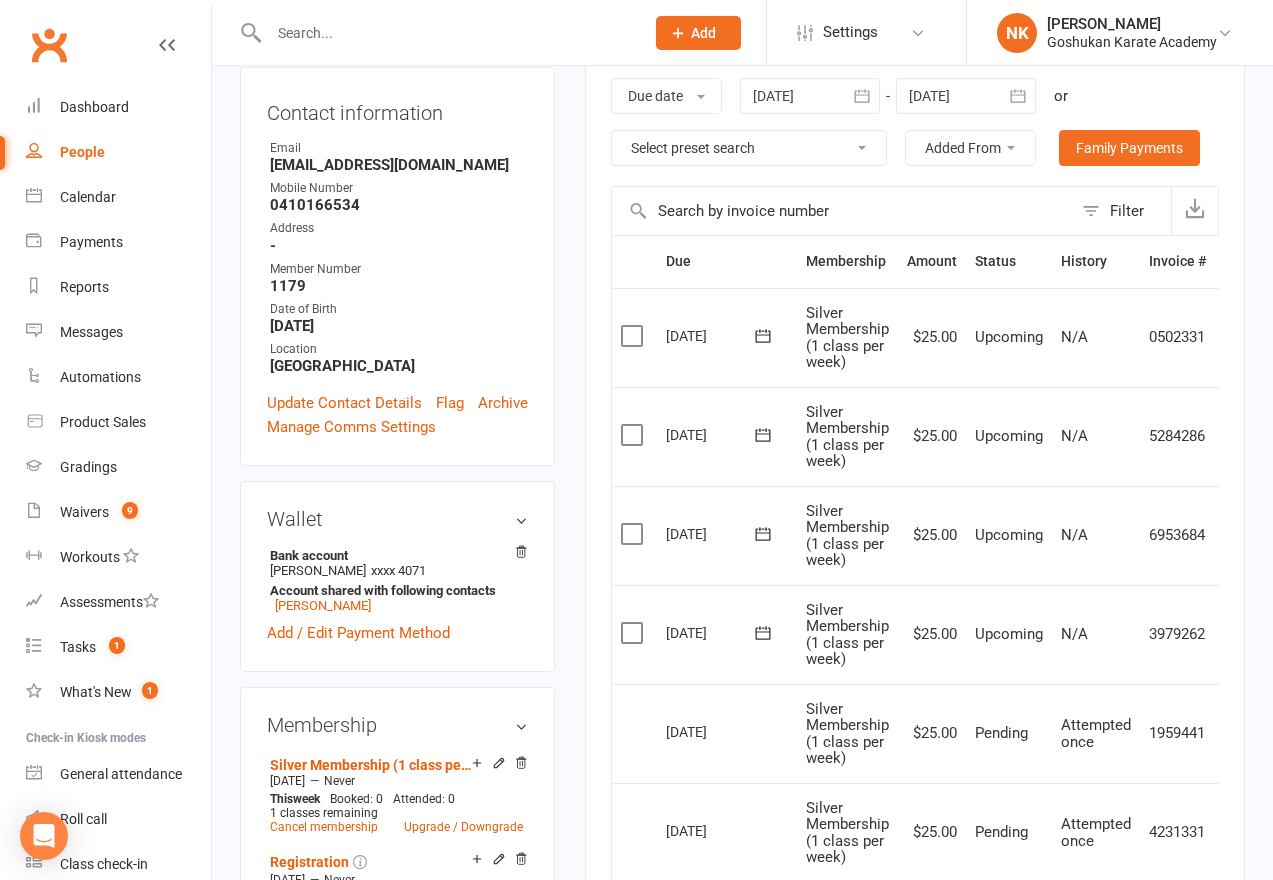 click at bounding box center (634, 633) 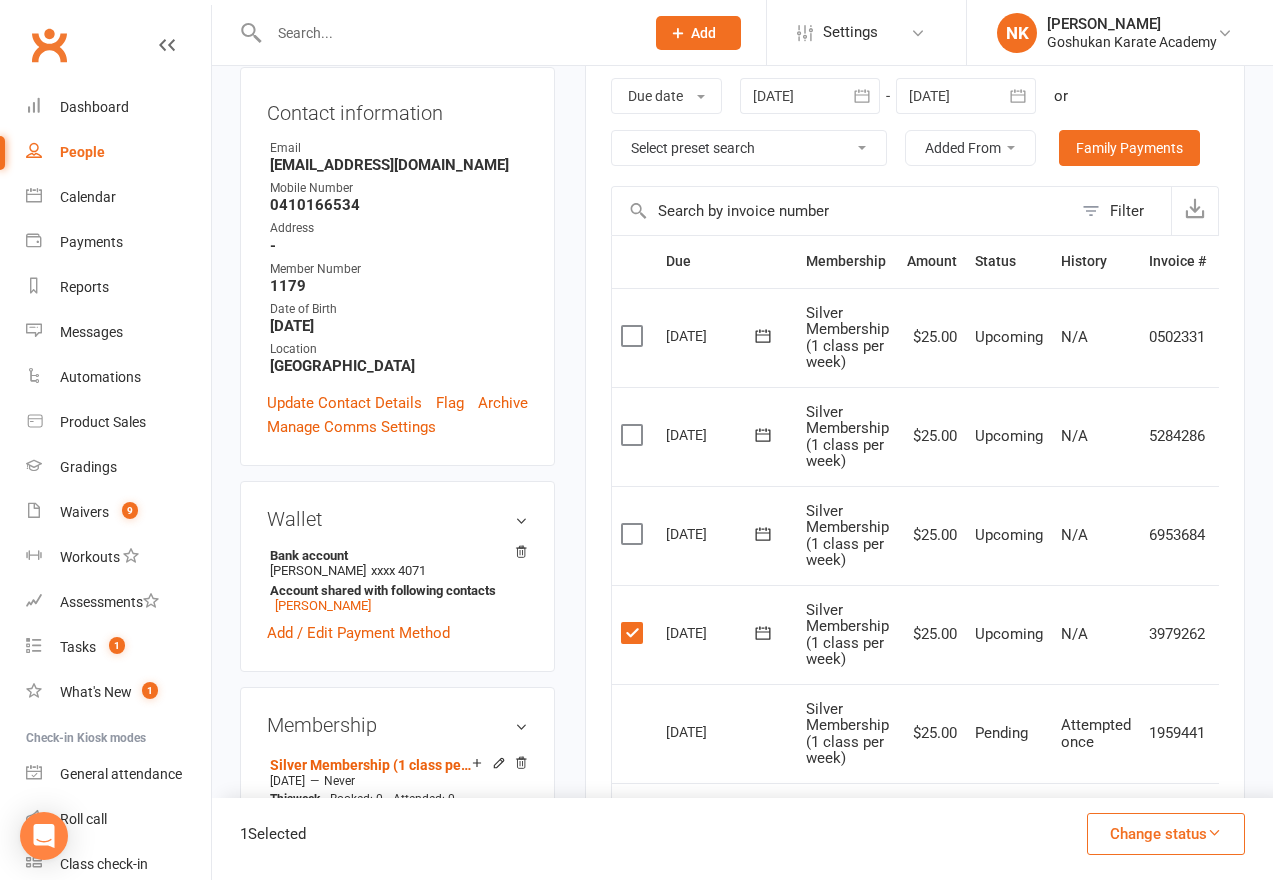 click at bounding box center [634, 534] 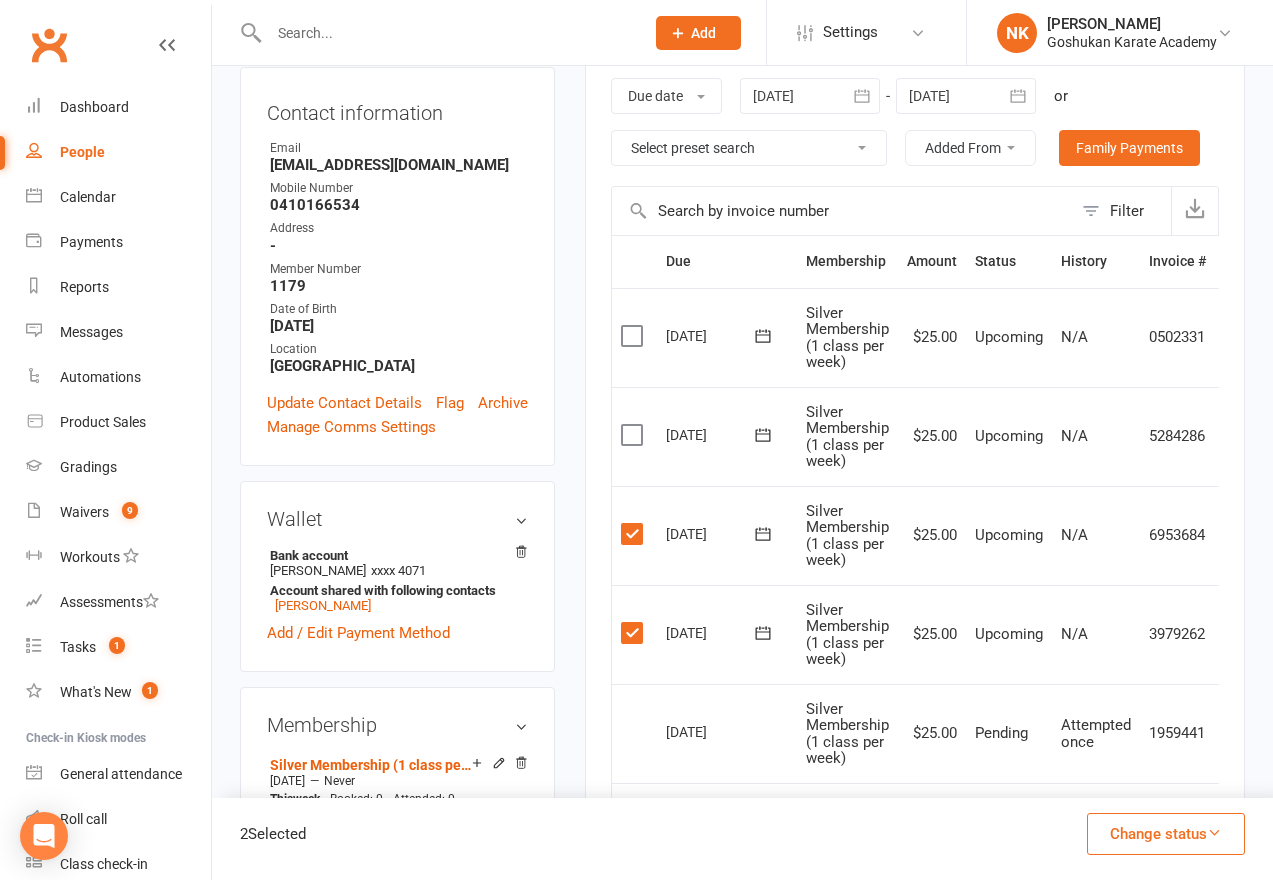 click on "Select this" at bounding box center (634, 436) 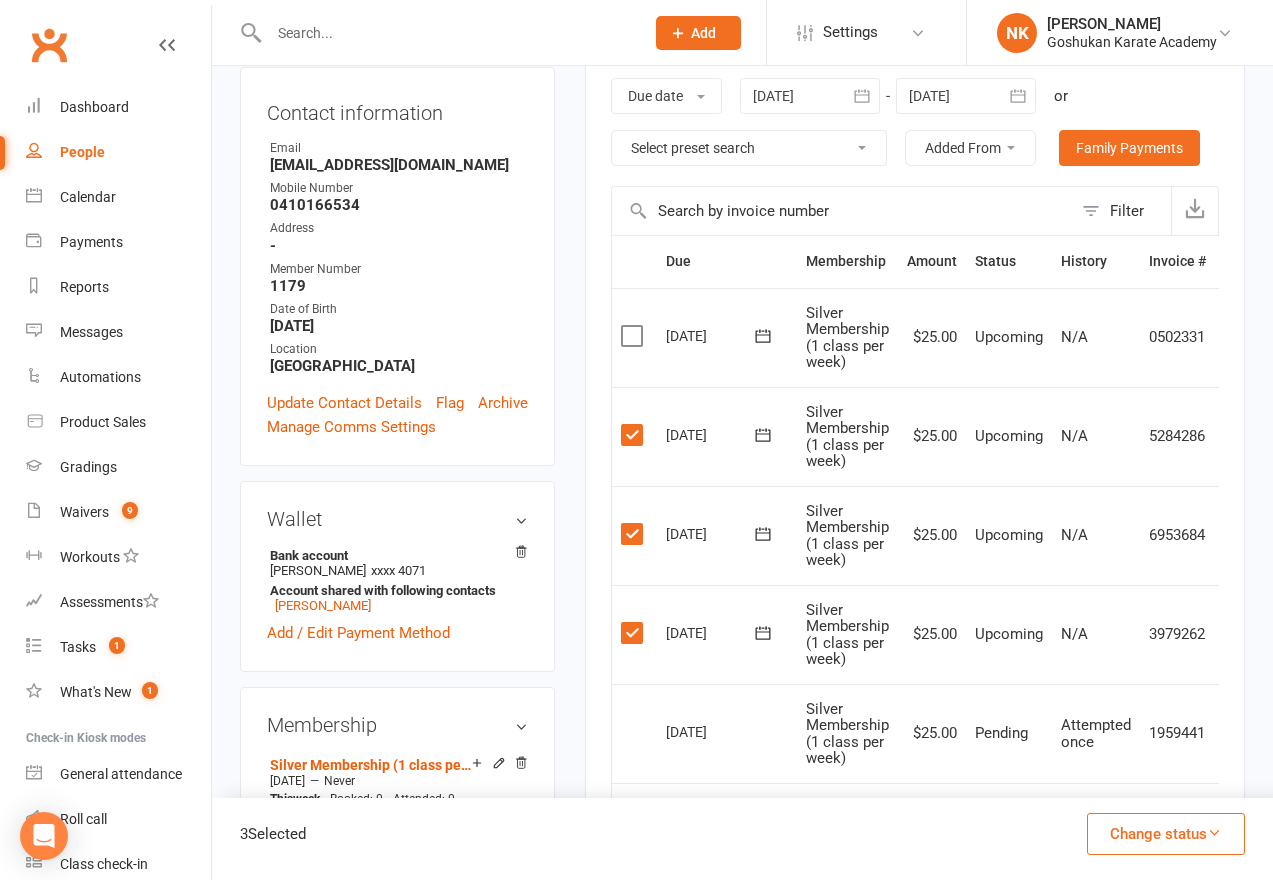 click on "Change status" at bounding box center [1166, 834] 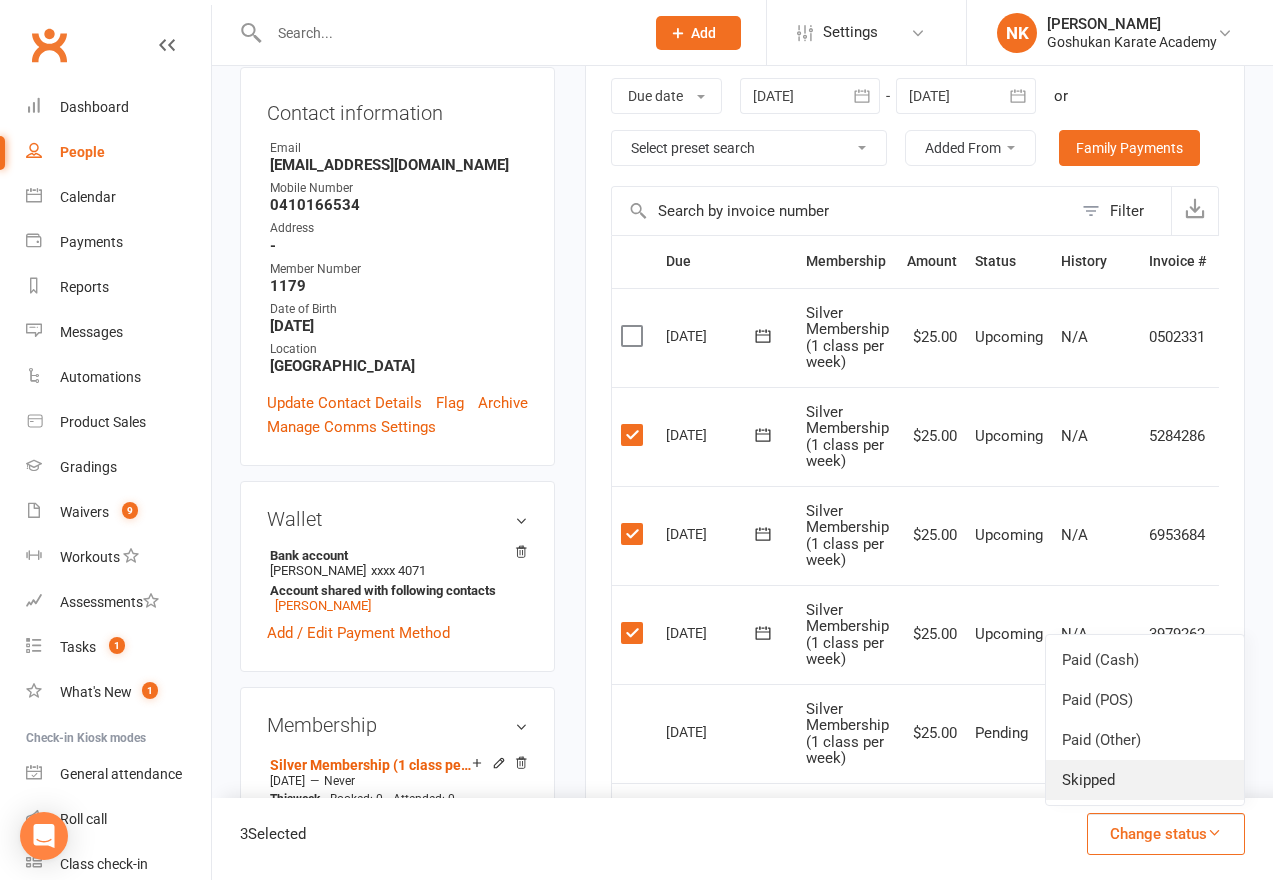 click on "Skipped" at bounding box center (1145, 780) 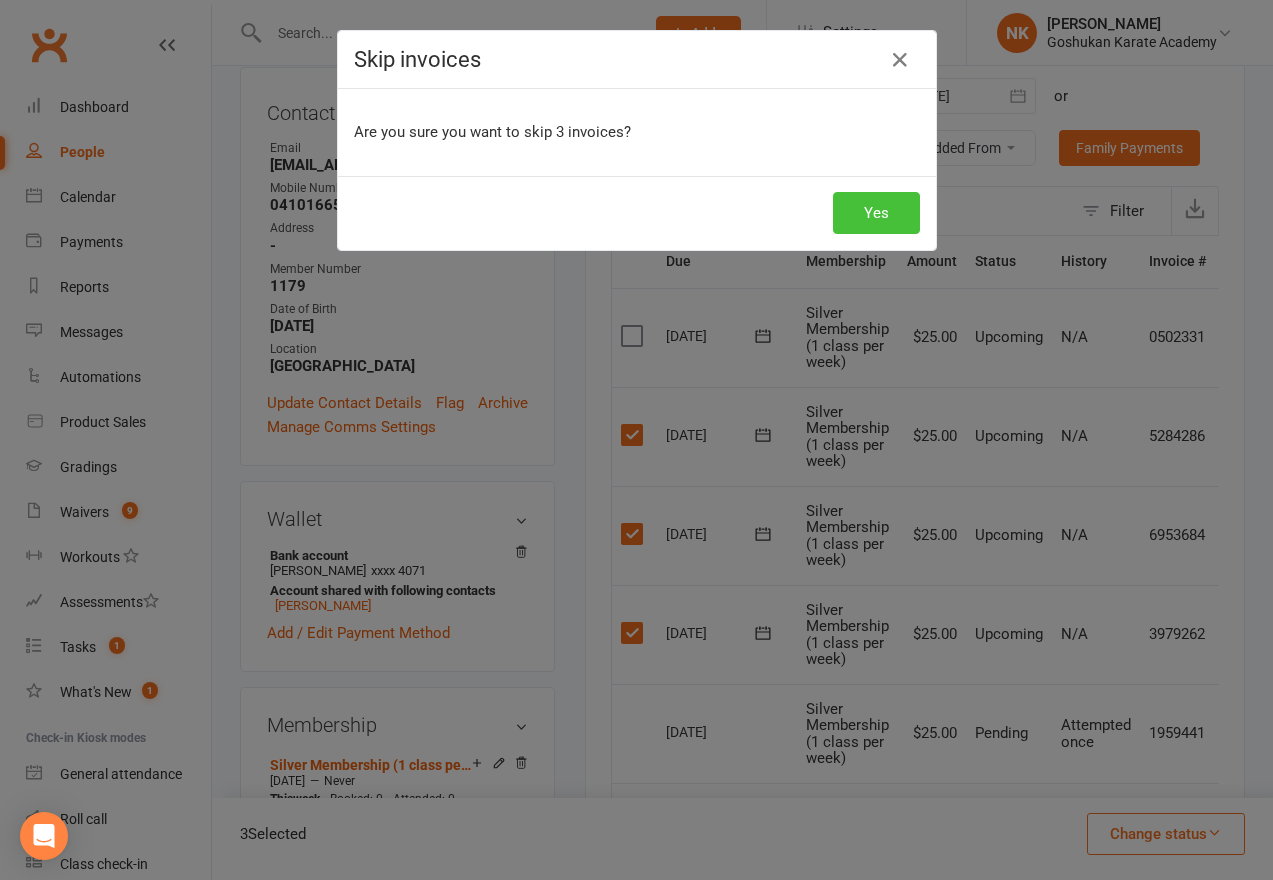 click on "Yes" at bounding box center [876, 213] 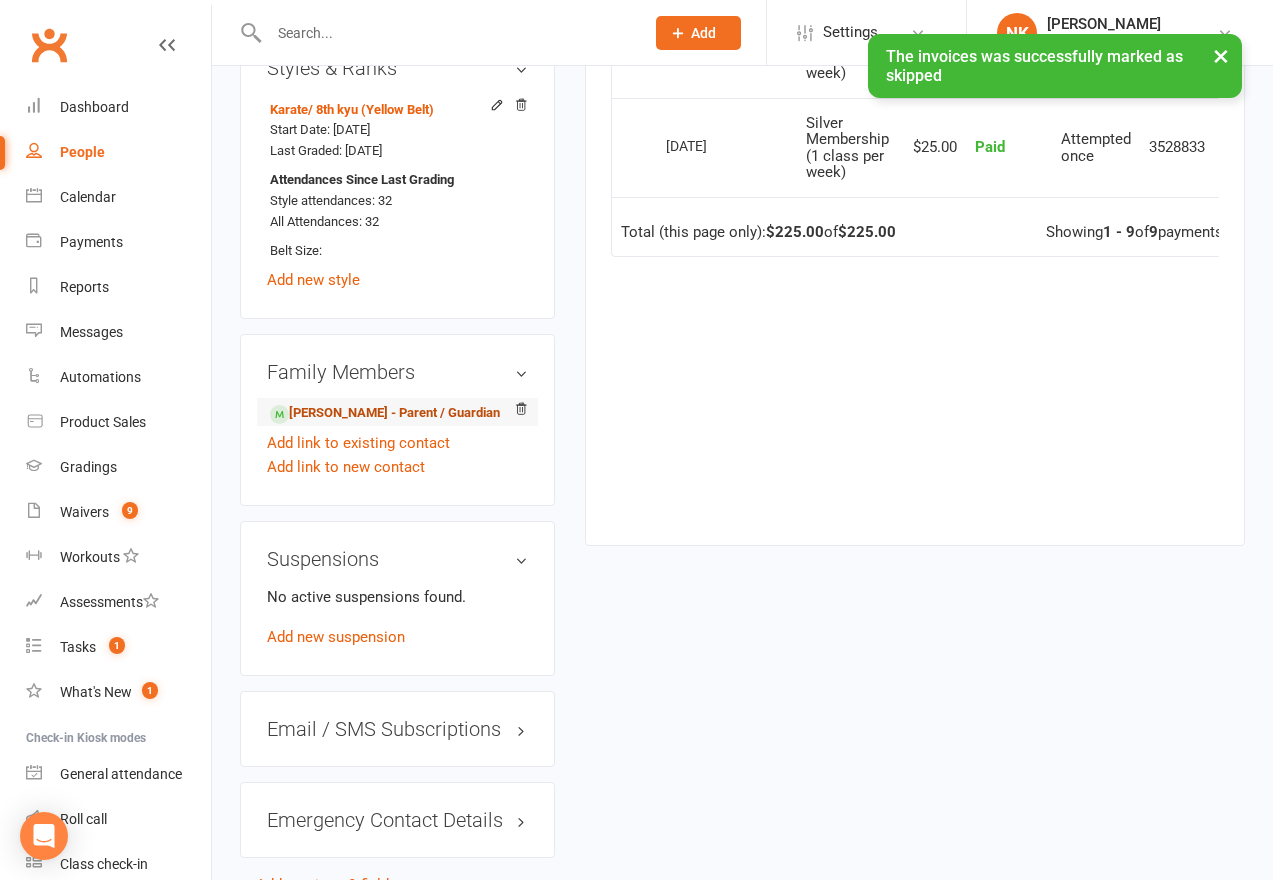 click on "Praseeda Sreekumar - Parent / Guardian" at bounding box center [385, 413] 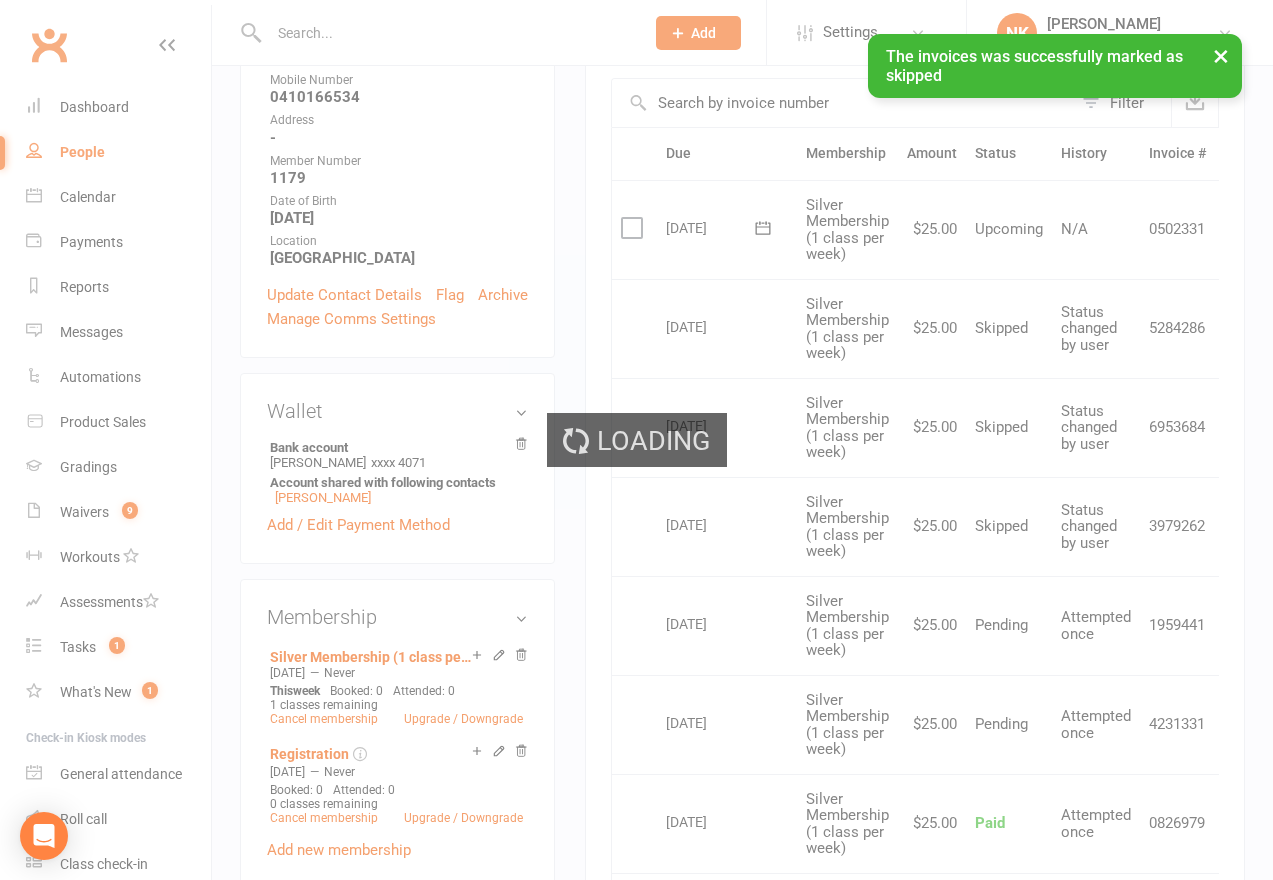 scroll, scrollTop: 260, scrollLeft: 0, axis: vertical 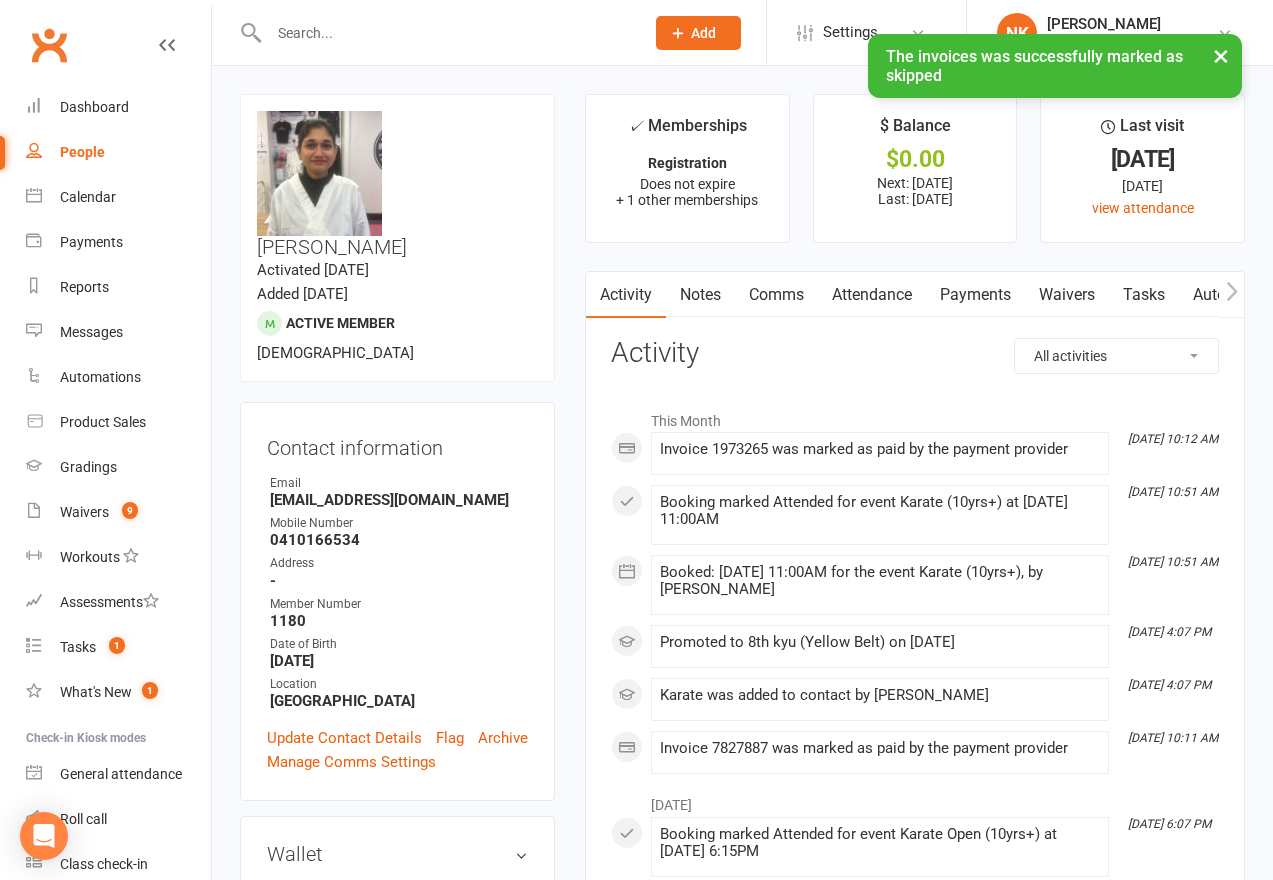 click on "Payments" at bounding box center [975, 295] 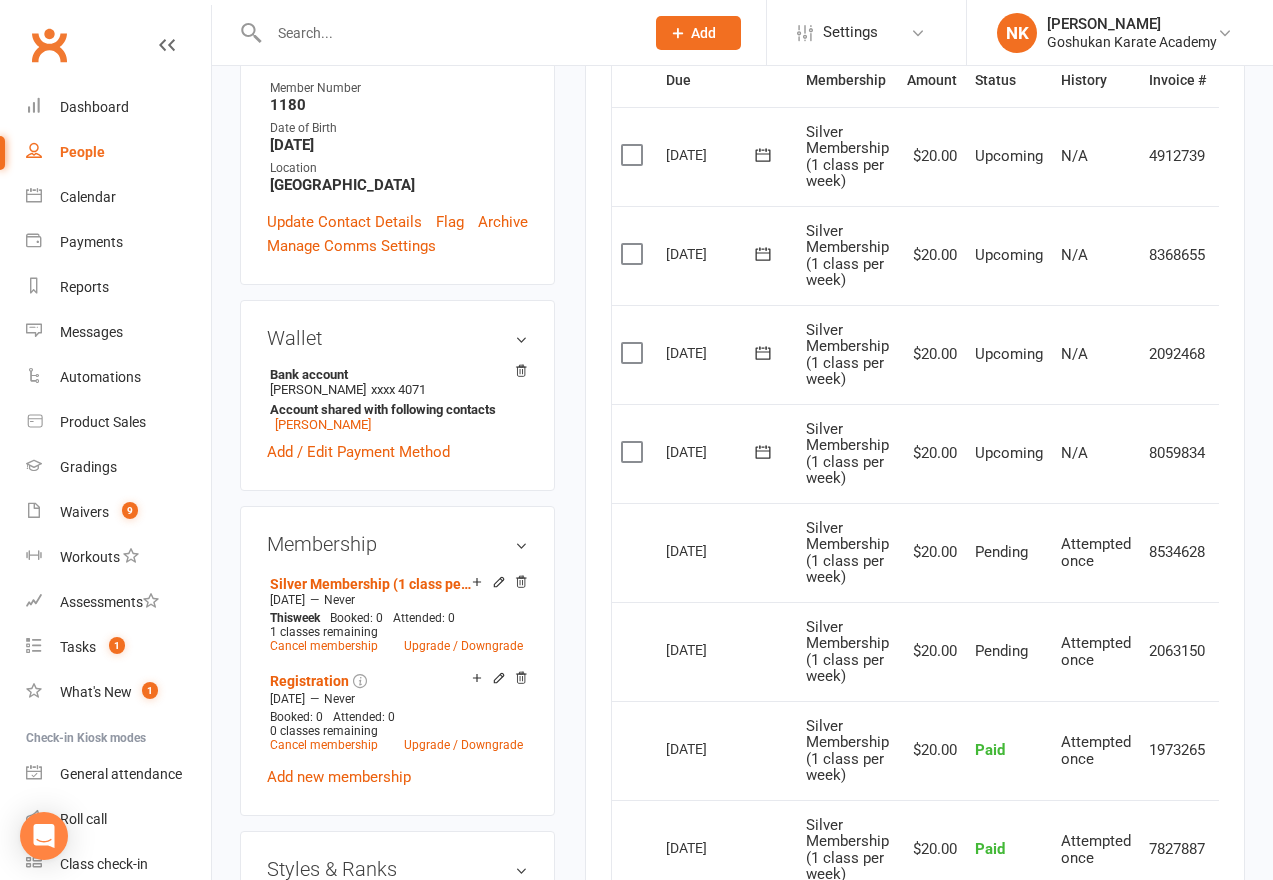 scroll, scrollTop: 515, scrollLeft: 0, axis: vertical 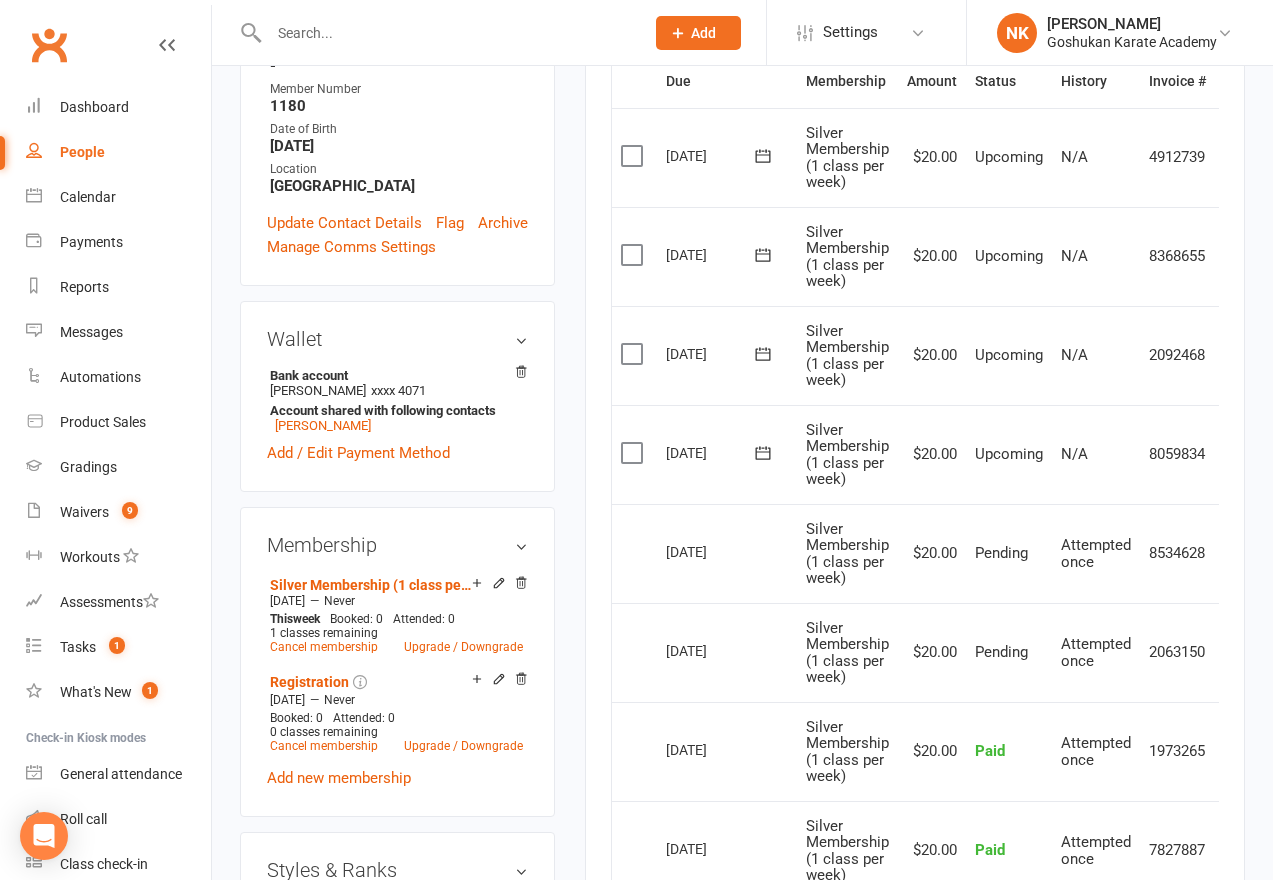 click on "Select this" at bounding box center [634, 454] 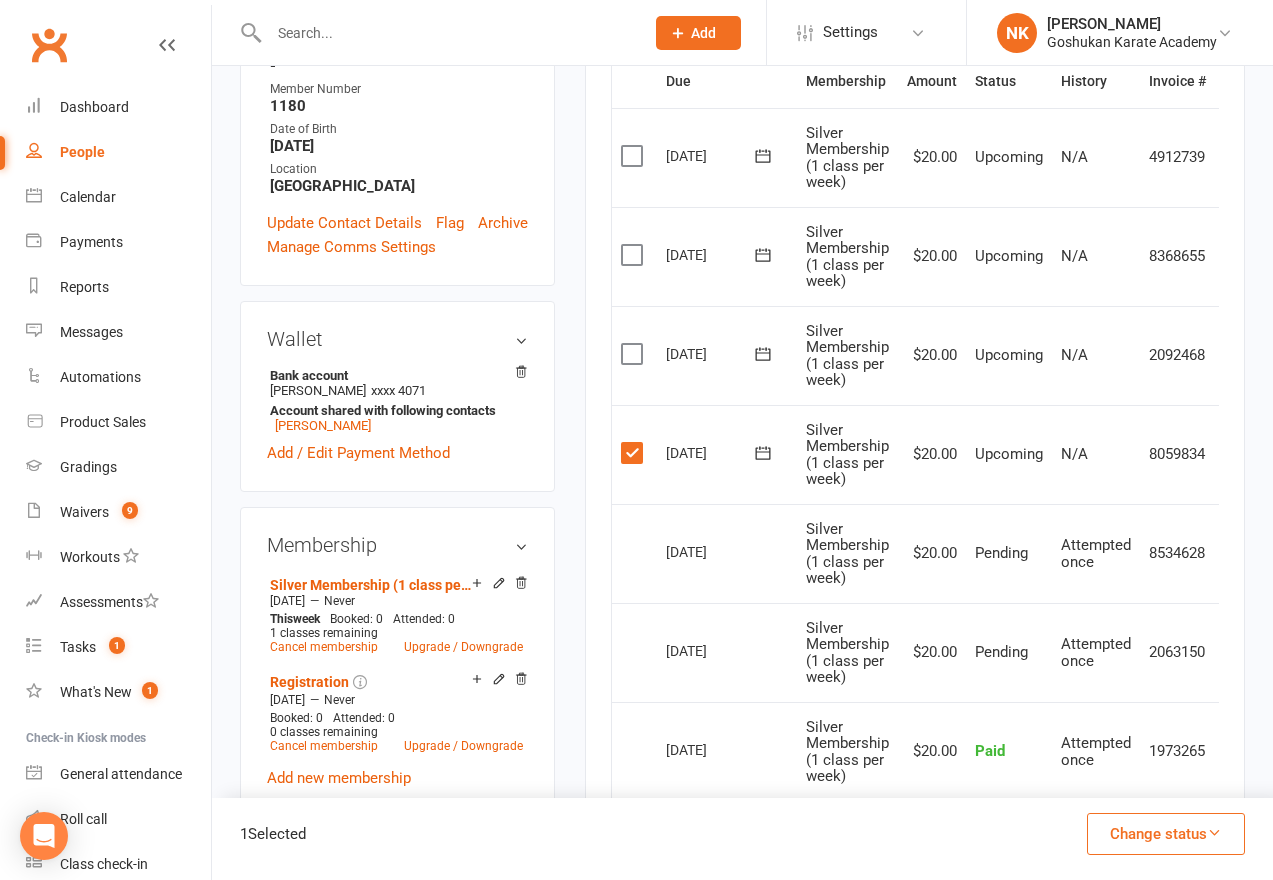 click on "Select this" at bounding box center [634, 355] 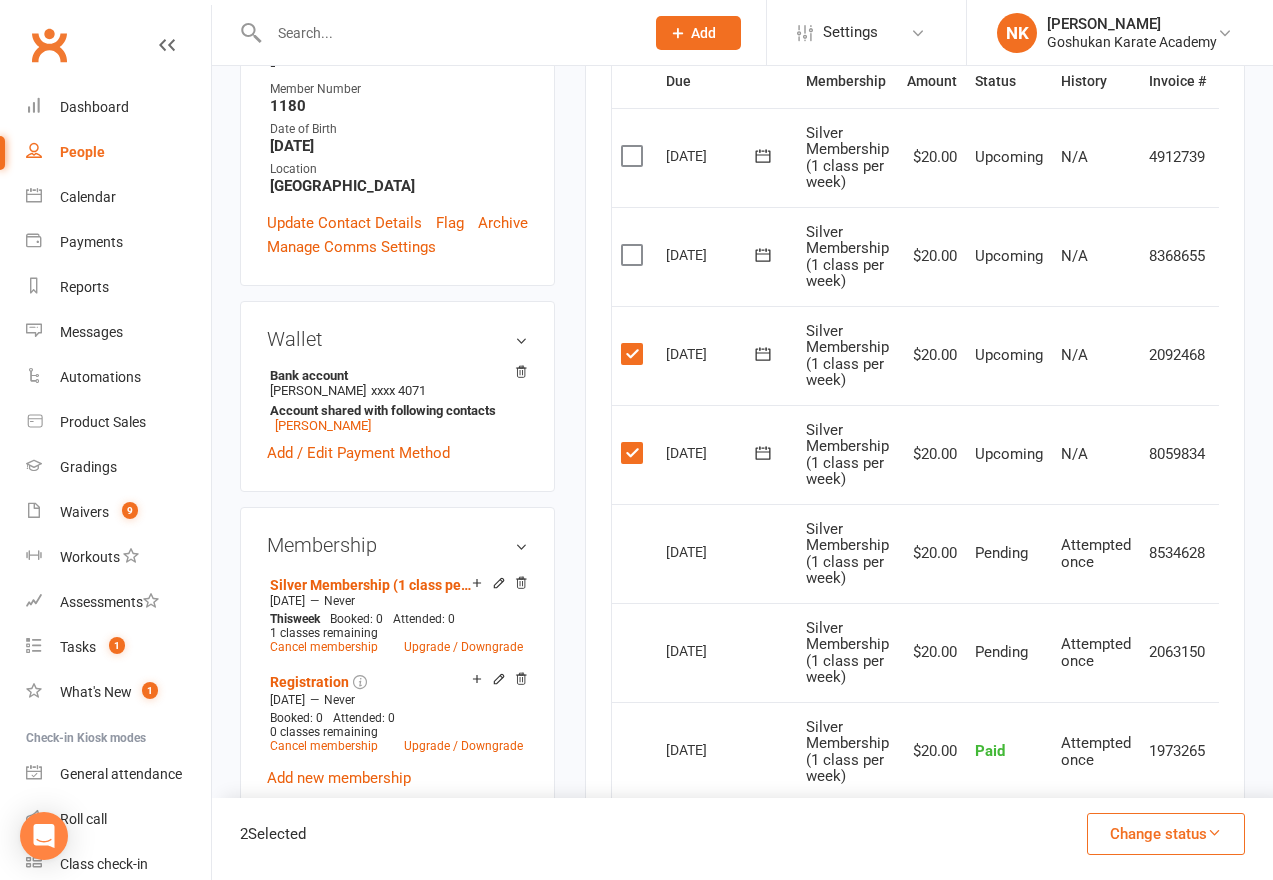 click at bounding box center (634, 255) 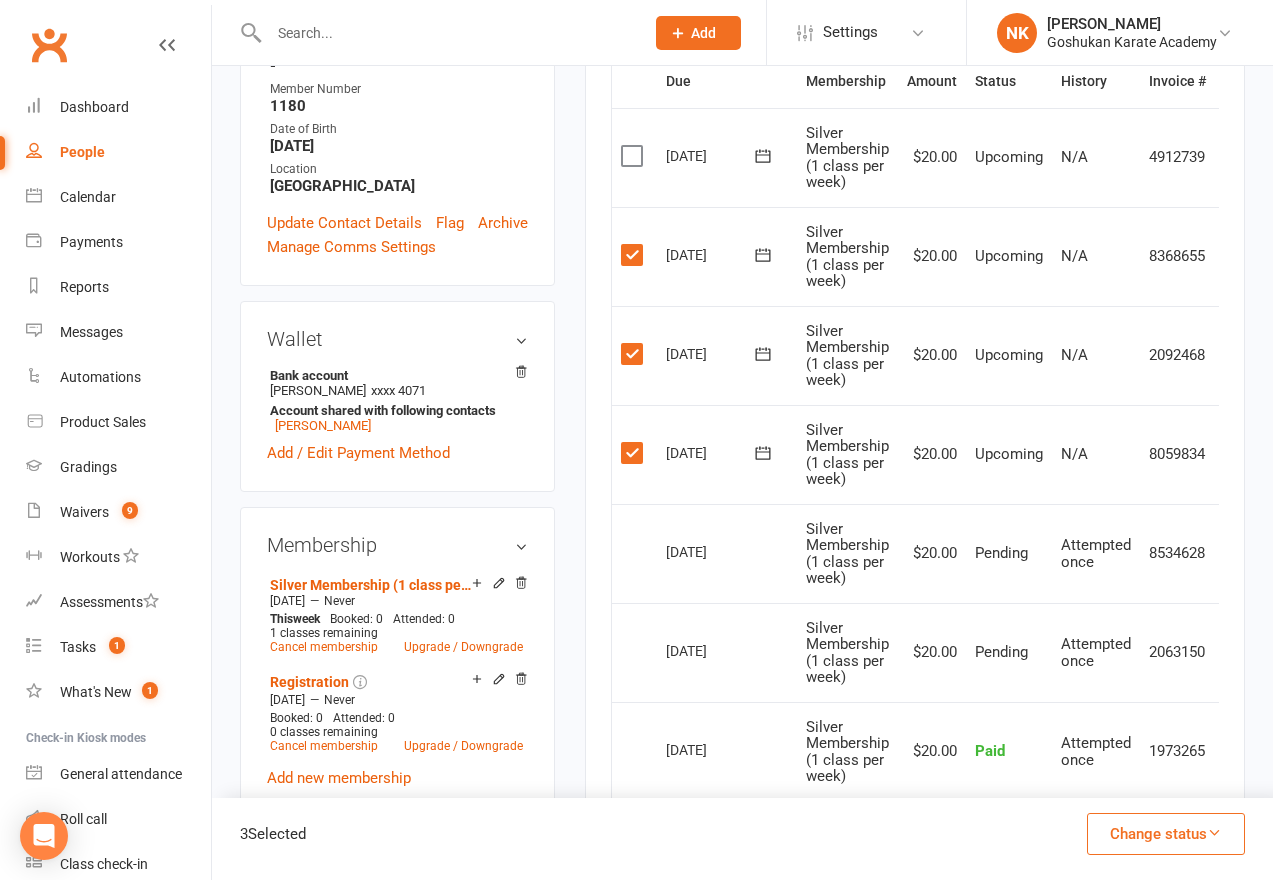 click on "Change status" at bounding box center (1166, 834) 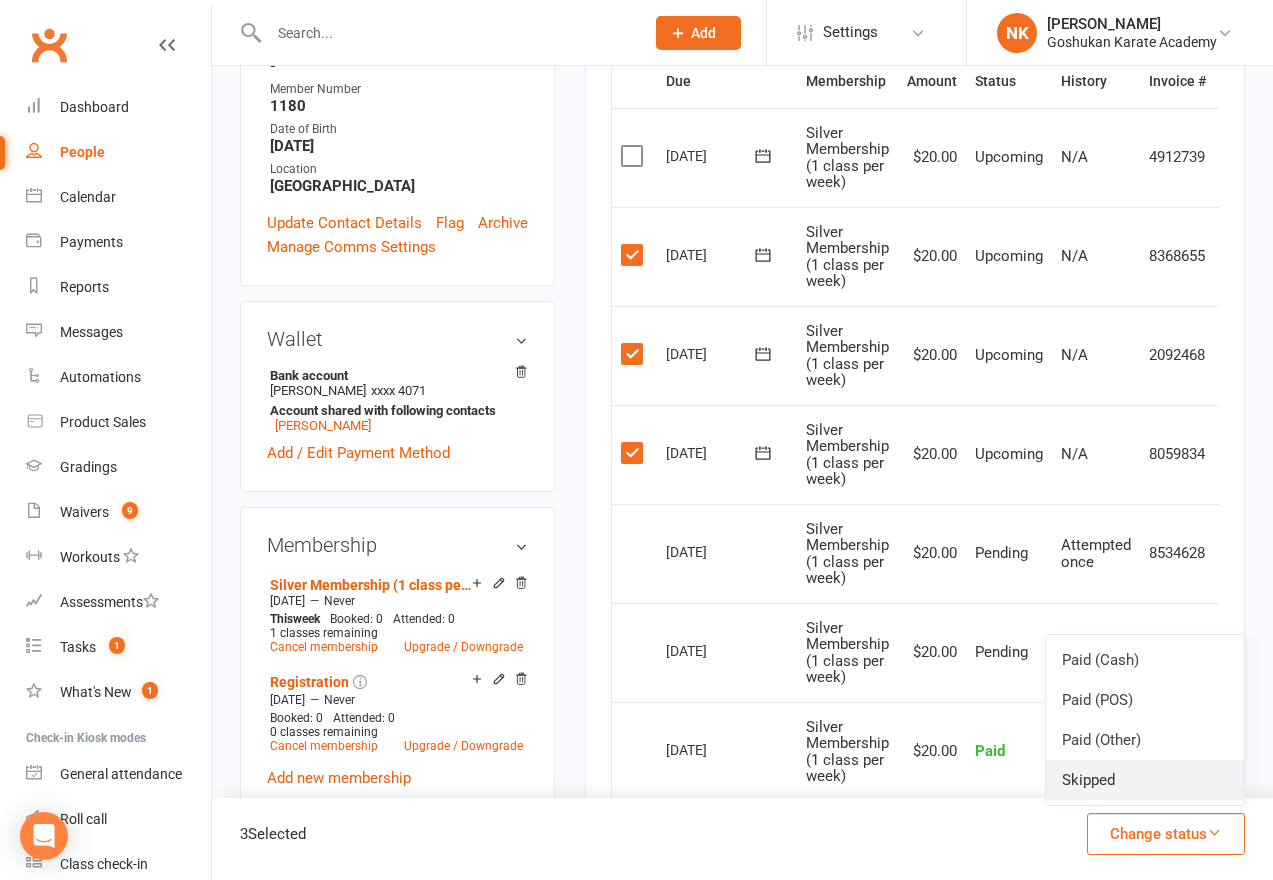 click on "Skipped" at bounding box center [1145, 780] 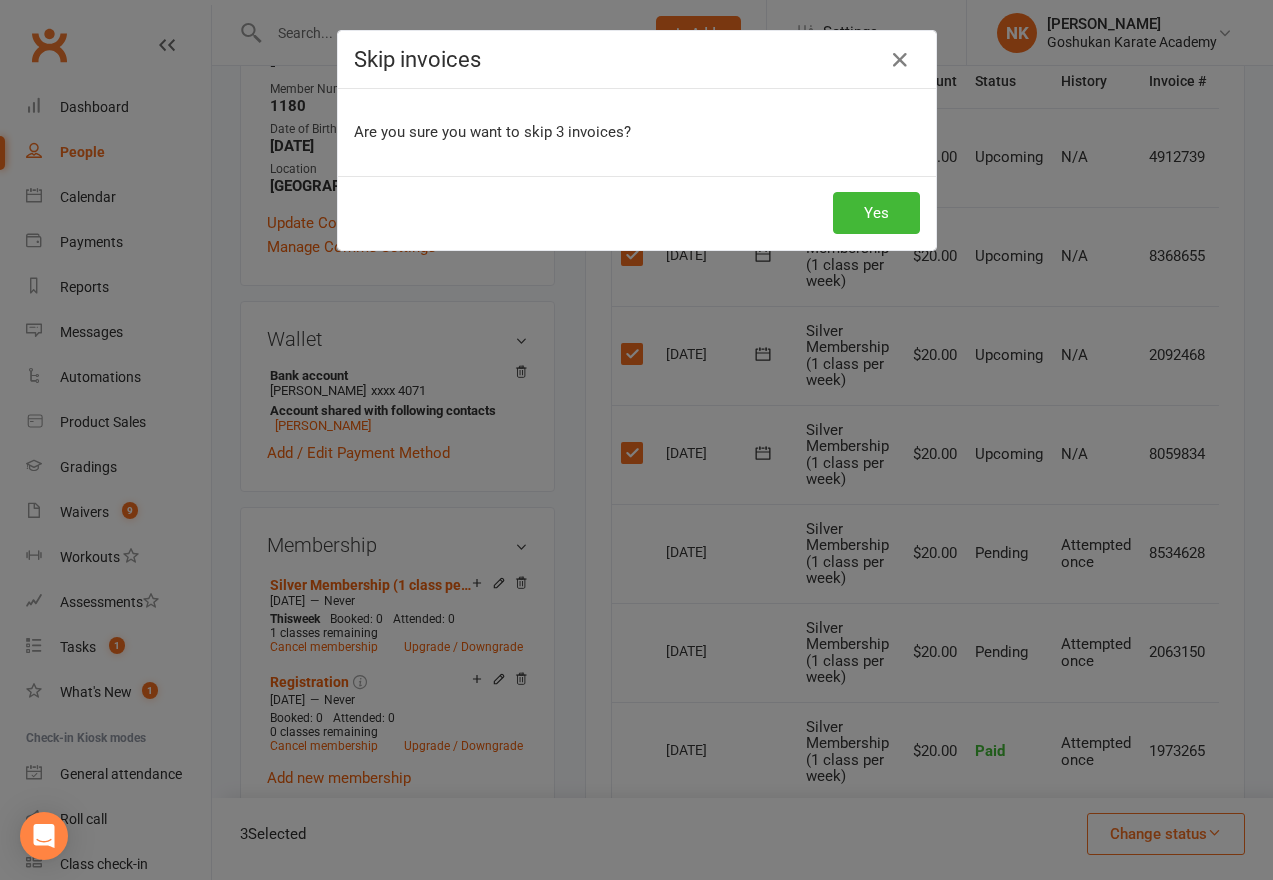 click on "Skip invoices Are you sure you want to skip 3 invoices?   Yes" at bounding box center [636, 440] 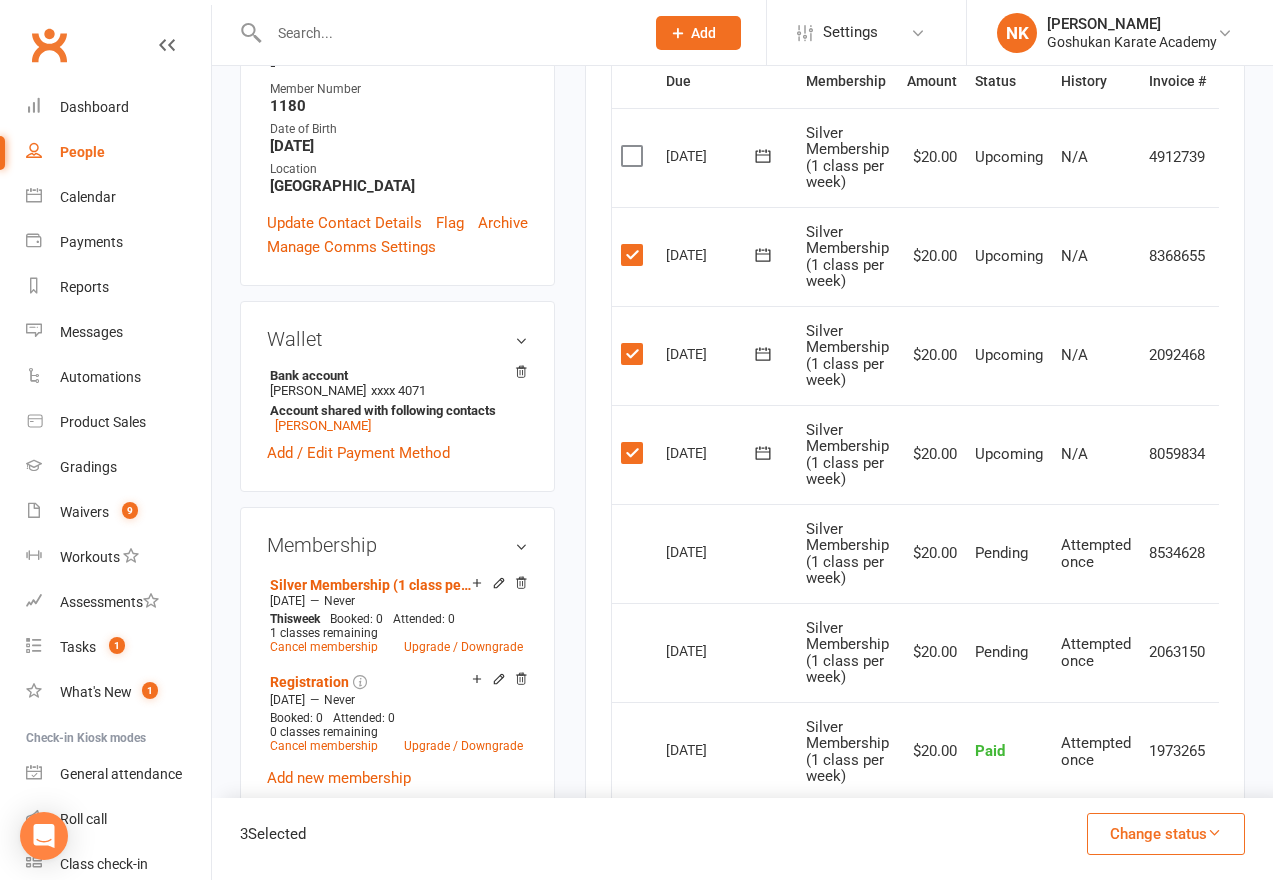 click on "Change status" at bounding box center (1166, 834) 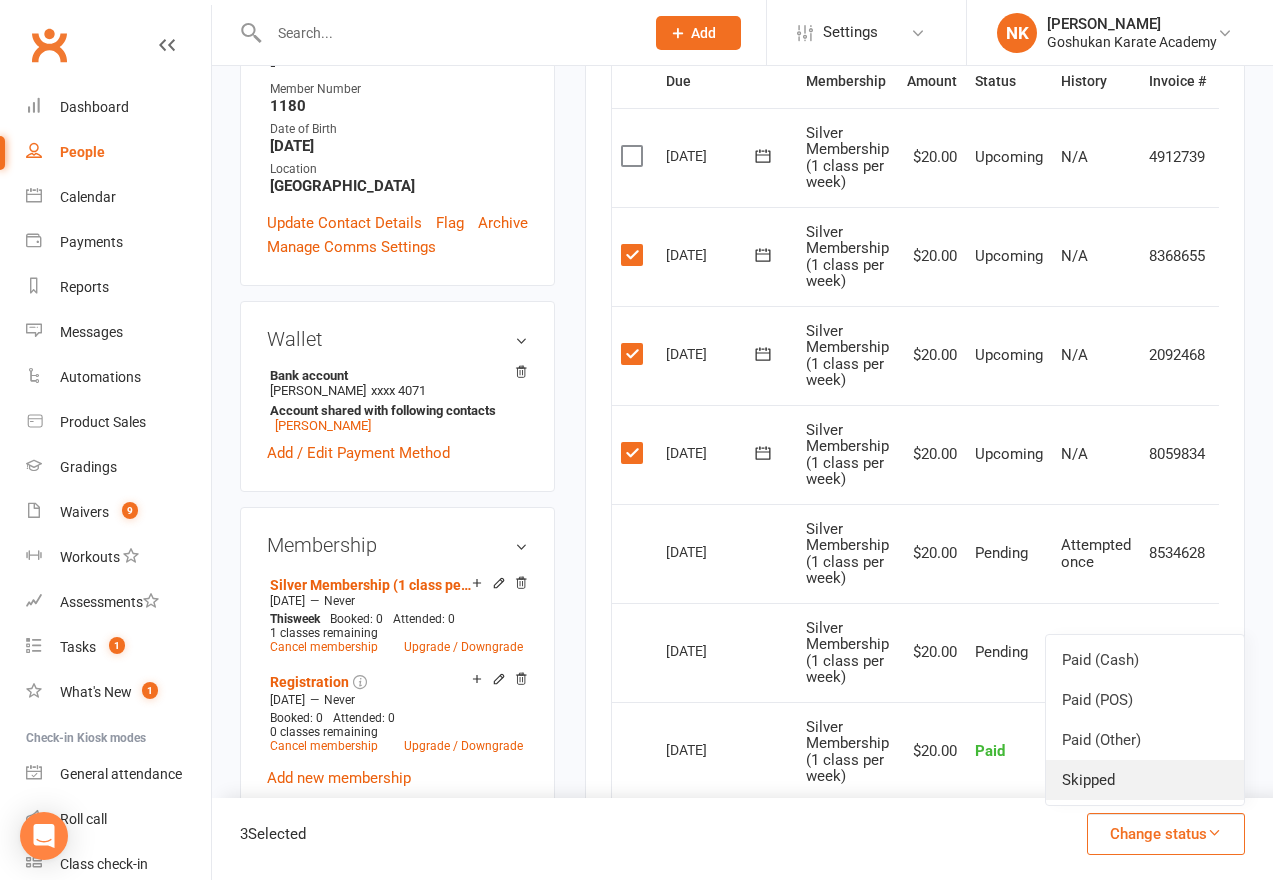 click on "Skipped" at bounding box center (1145, 780) 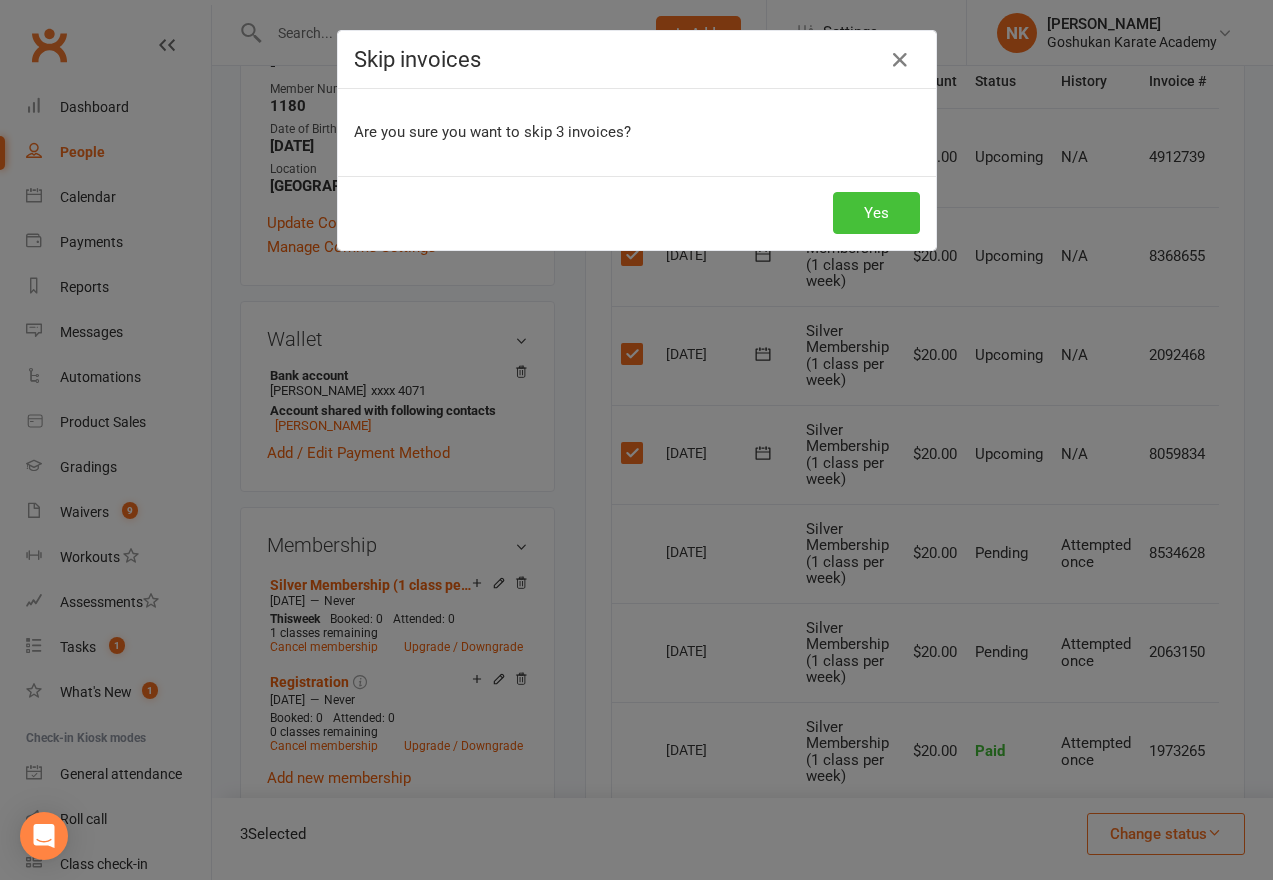 click on "Yes" at bounding box center (876, 213) 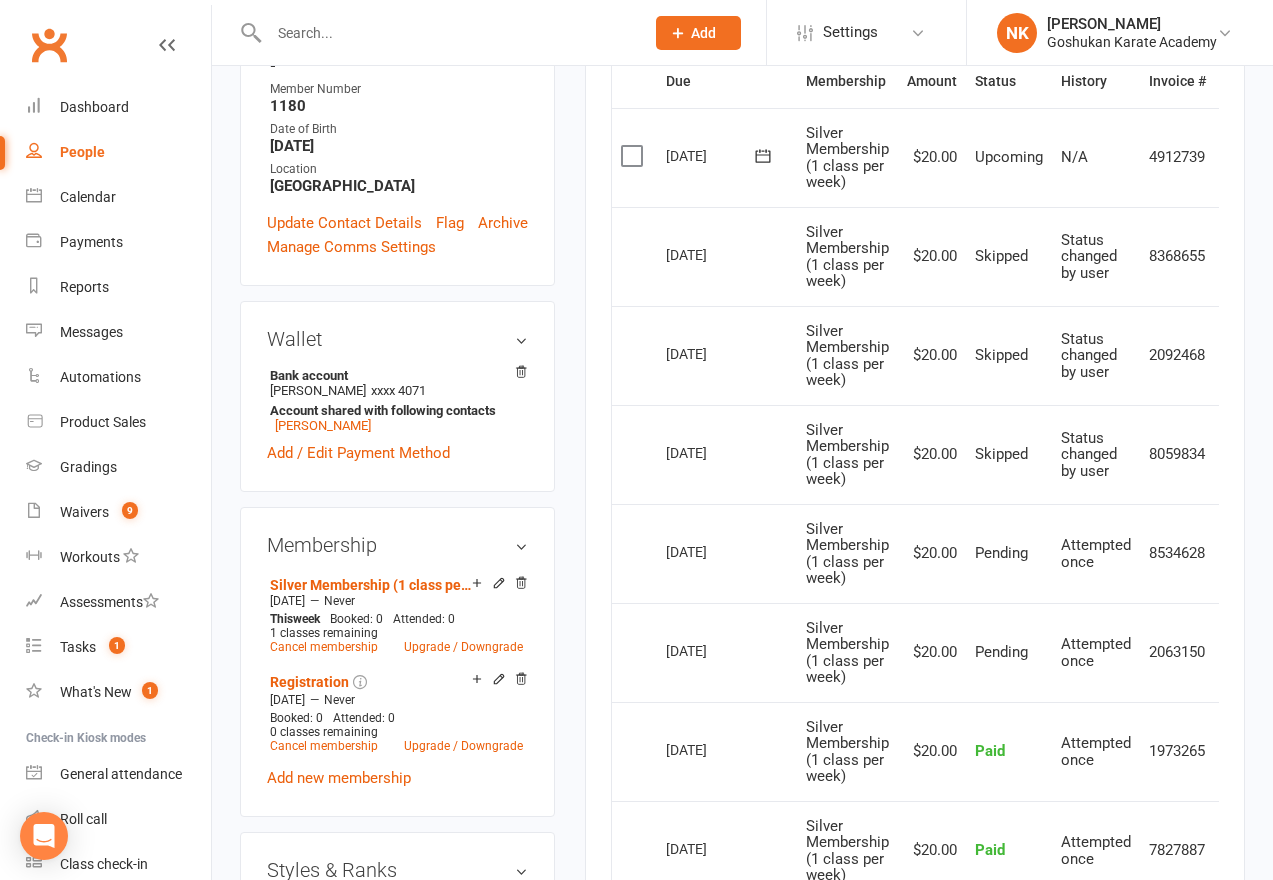 click at bounding box center (447, 33) 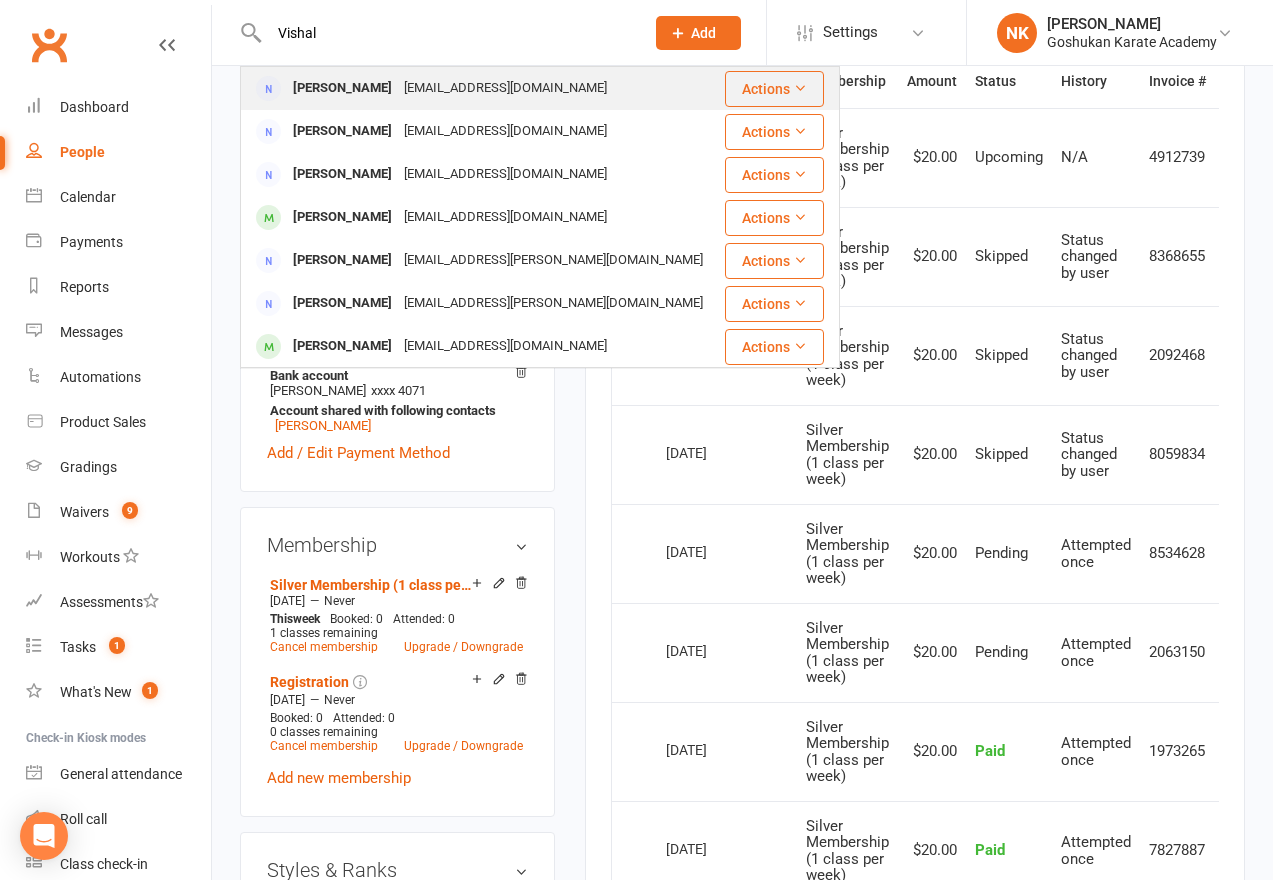 type on "Vishal" 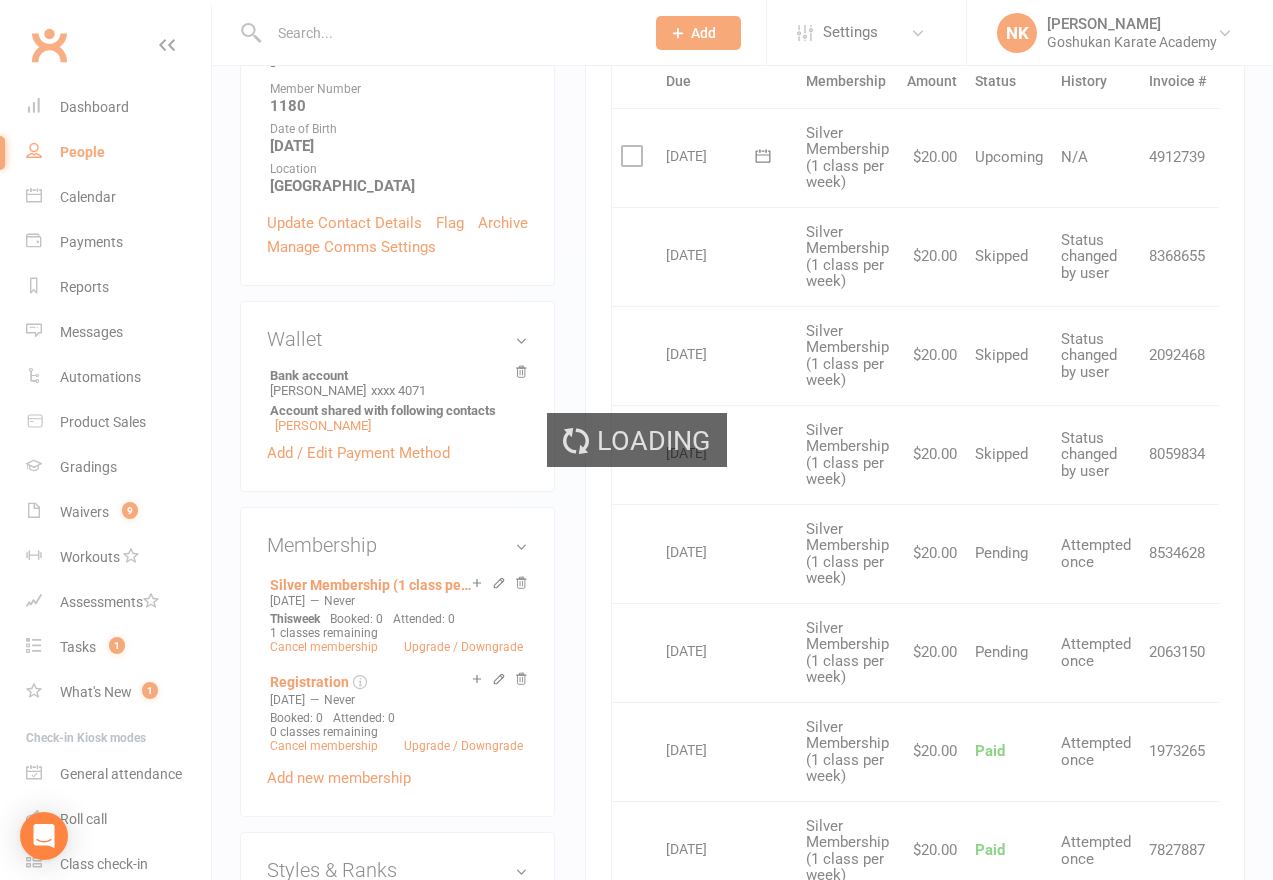 scroll, scrollTop: 0, scrollLeft: 0, axis: both 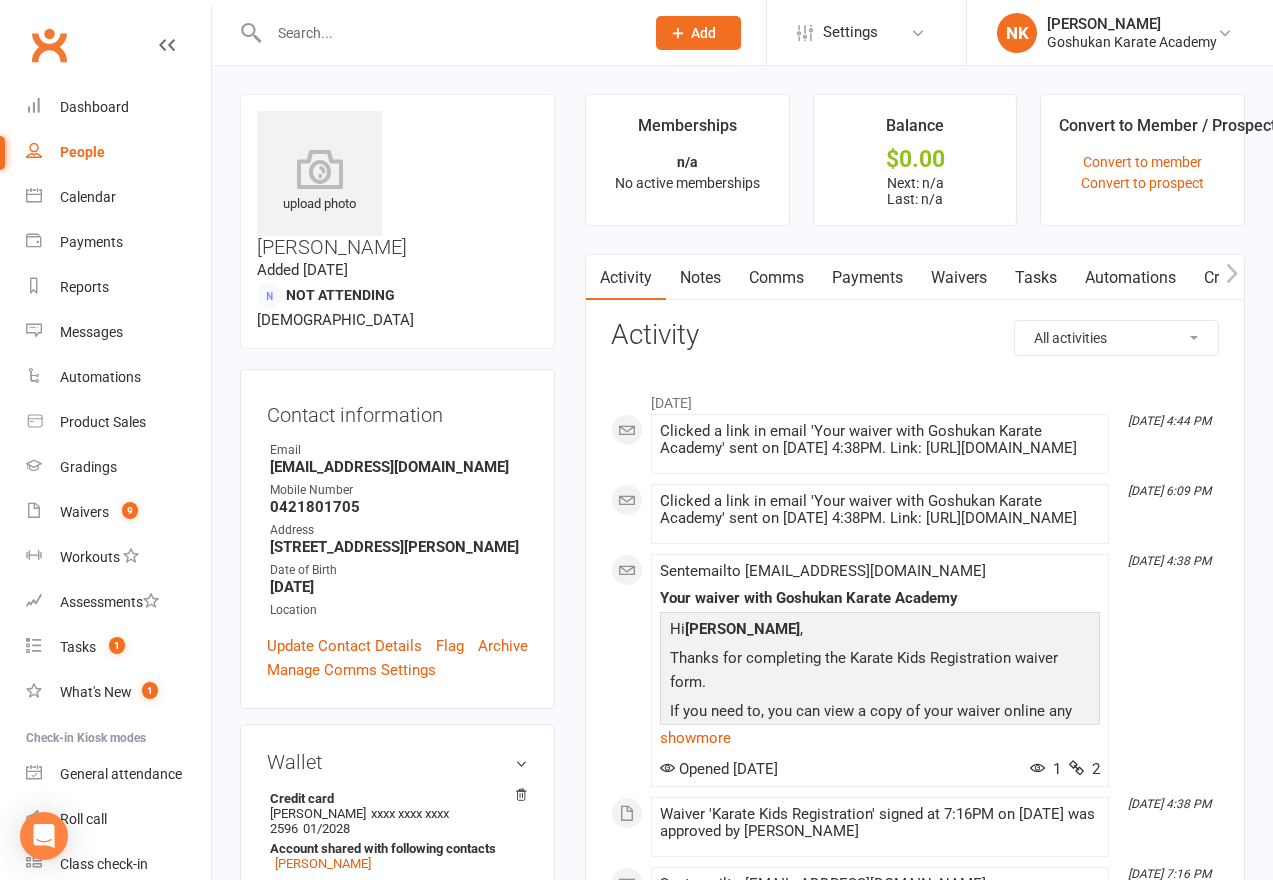 click on "upload photo Vishal Sharma Added 10 March, 2025   Not Attending 36 years old  Contact information Owner   Email  v-sharma@live.co.uk
Mobile Number  0421801705
Address  12 Mead Drive Chipping Norton NSW 2170
Date of Birth  August 27, 1988
Location
Update Contact Details Flag Archive Manage Comms Settings
Wallet Credit card Vishal sharma  xxxx xxxx xxxx 2596  01/2028 Account shared with following contacts Lincoln Sharma
Add / Edit Payment Method
Membership  No active memberships found Add new membership
Family Members   Lincoln Sharma - Child Add link to existing contact  Add link to new contact
Email / SMS Subscriptions  edit Unsubscribed from Emails No
Unsubscribed from SMSes No" at bounding box center [397, 812] 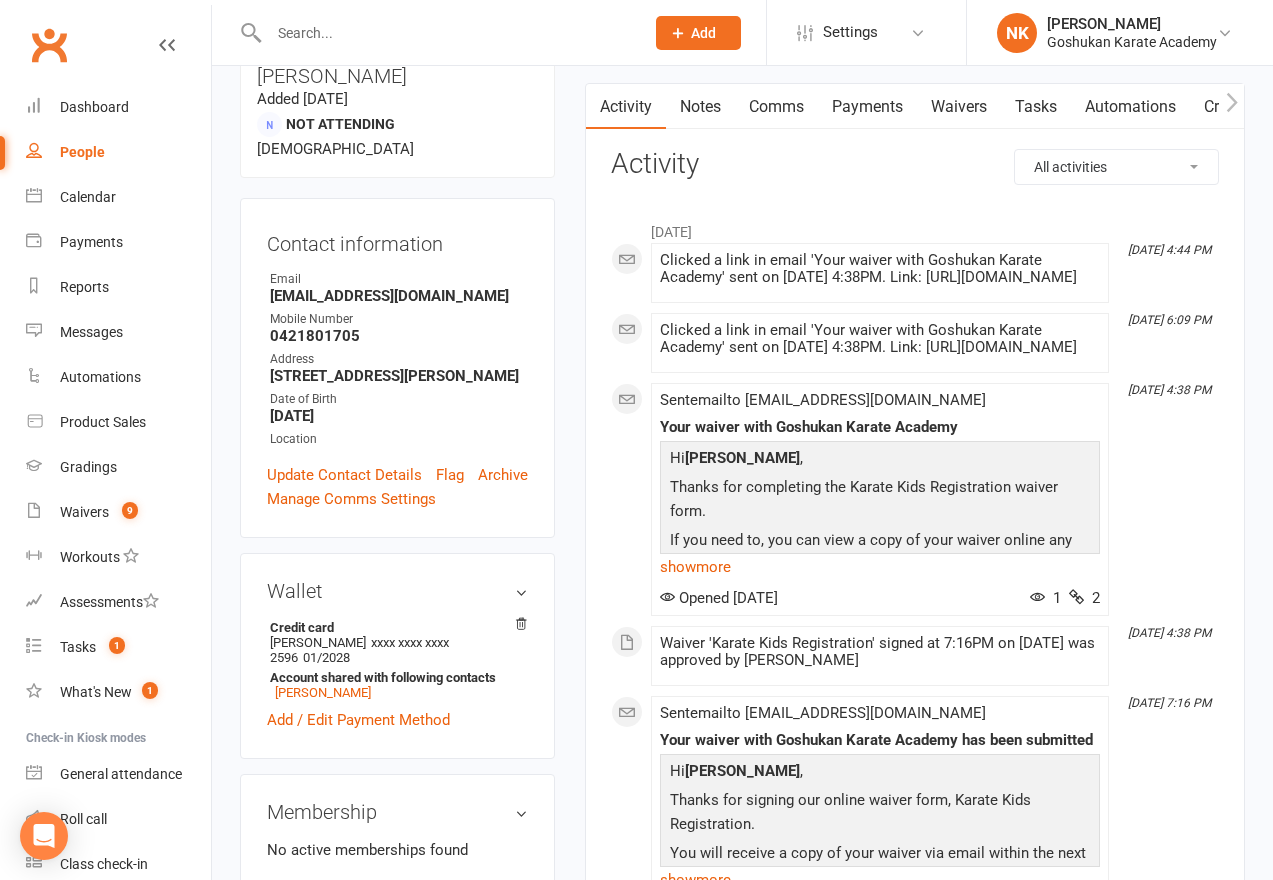 click on "upload photo Vishal Sharma Added 10 March, 2025   Not Attending 36 years old  Contact information Owner   Email  v-sharma@live.co.uk
Mobile Number  0421801705
Address  12 Mead Drive Chipping Norton NSW 2170
Date of Birth  August 27, 1988
Location
Update Contact Details Flag Archive Manage Comms Settings
Wallet Credit card Vishal sharma  xxxx xxxx xxxx 2596  01/2028 Account shared with following contacts Lincoln Sharma
Add / Edit Payment Method
Membership  No active memberships found Add new membership
Family Members   Lincoln Sharma - Child Add link to existing contact  Add link to new contact
Email / SMS Subscriptions  edit Unsubscribed from Emails No
Unsubscribed from SMSes No" at bounding box center (397, 641) 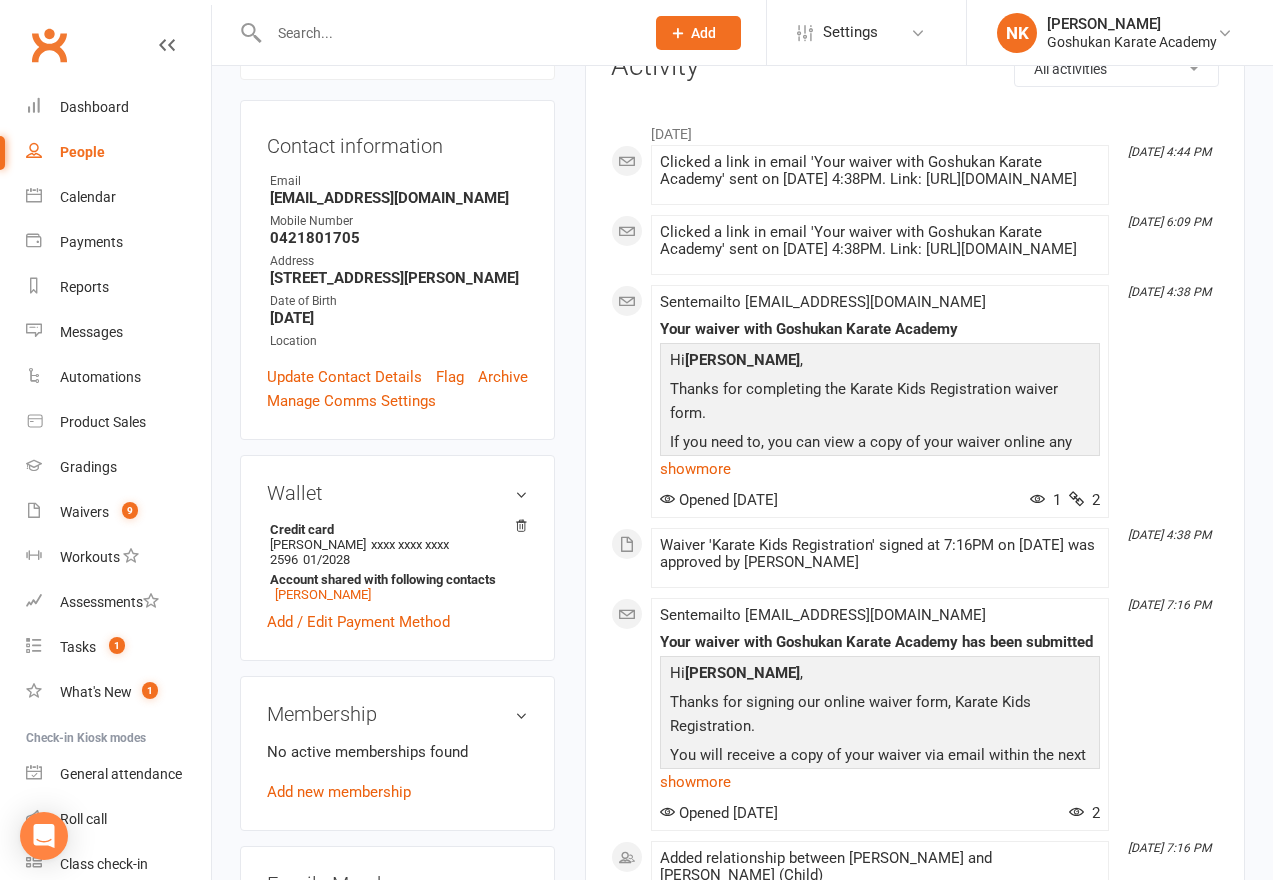 scroll, scrollTop: 33, scrollLeft: 0, axis: vertical 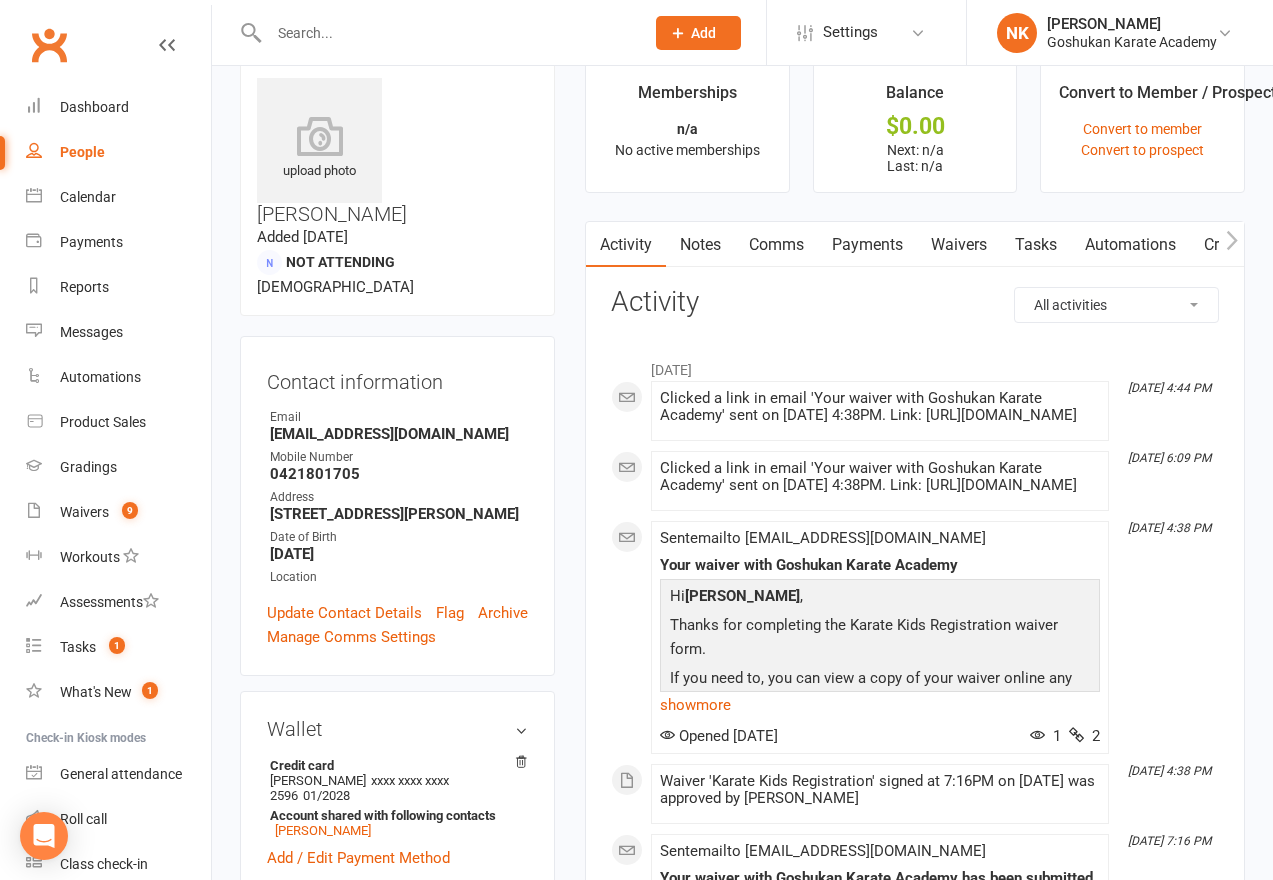 click on "Payments" at bounding box center (867, 245) 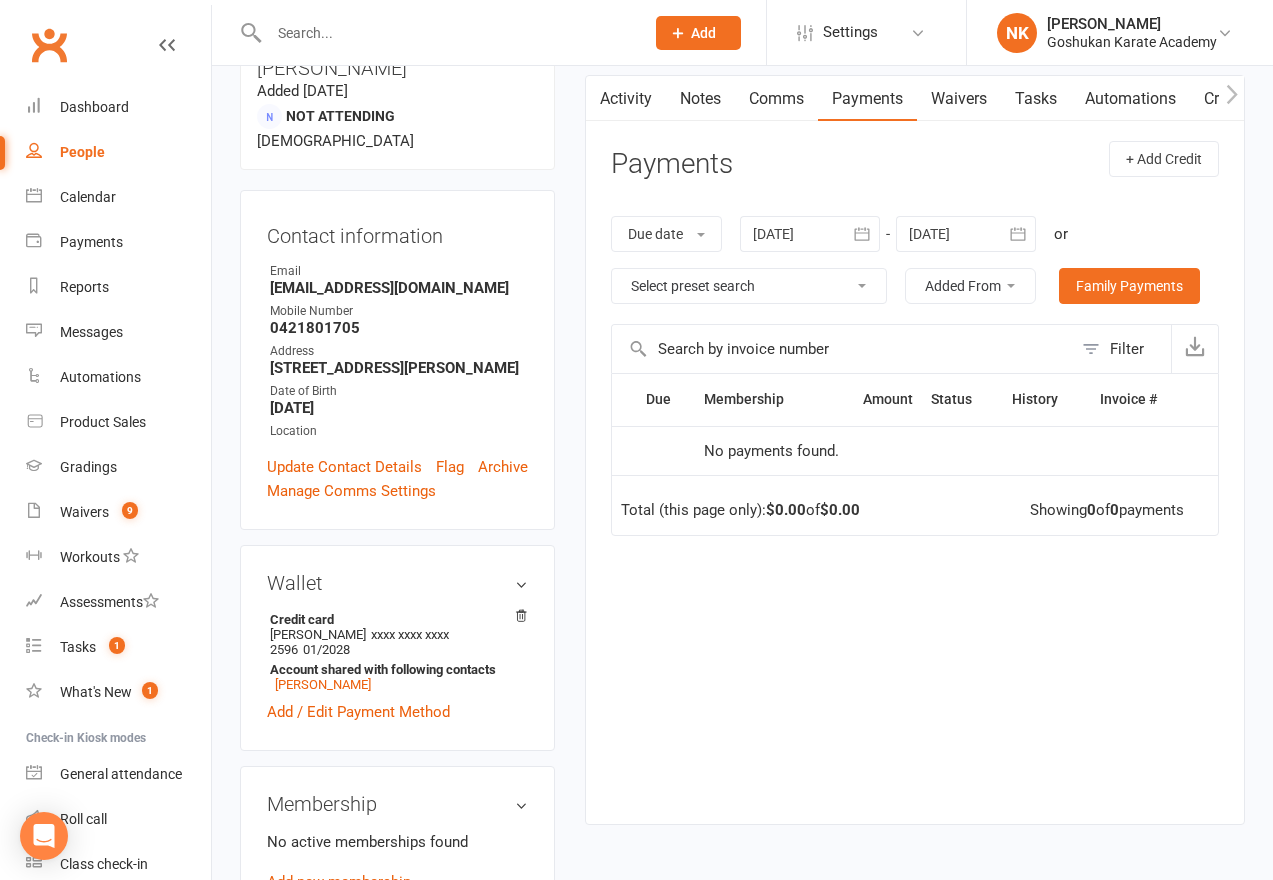 scroll, scrollTop: 652, scrollLeft: 0, axis: vertical 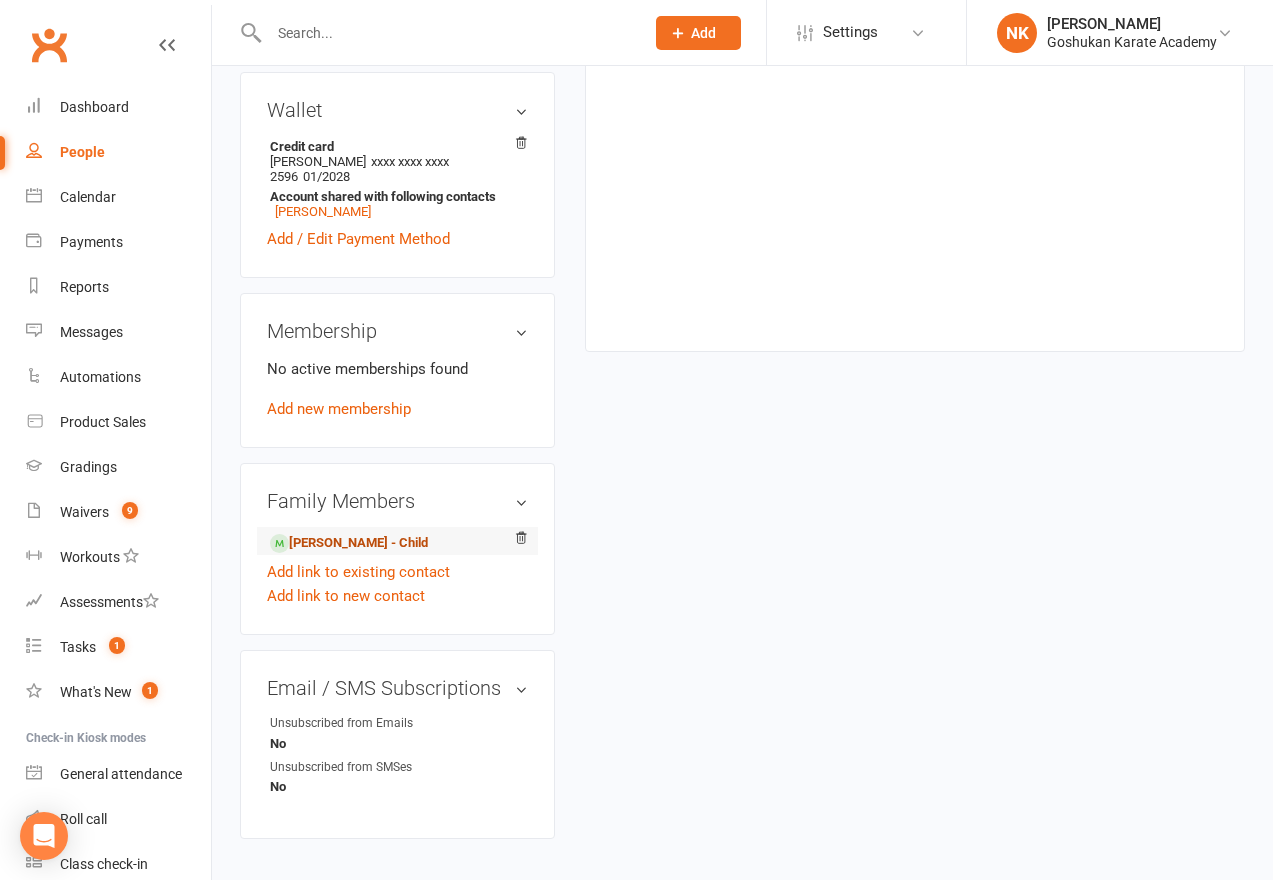 click on "Lincoln Sharma - Child" at bounding box center (349, 543) 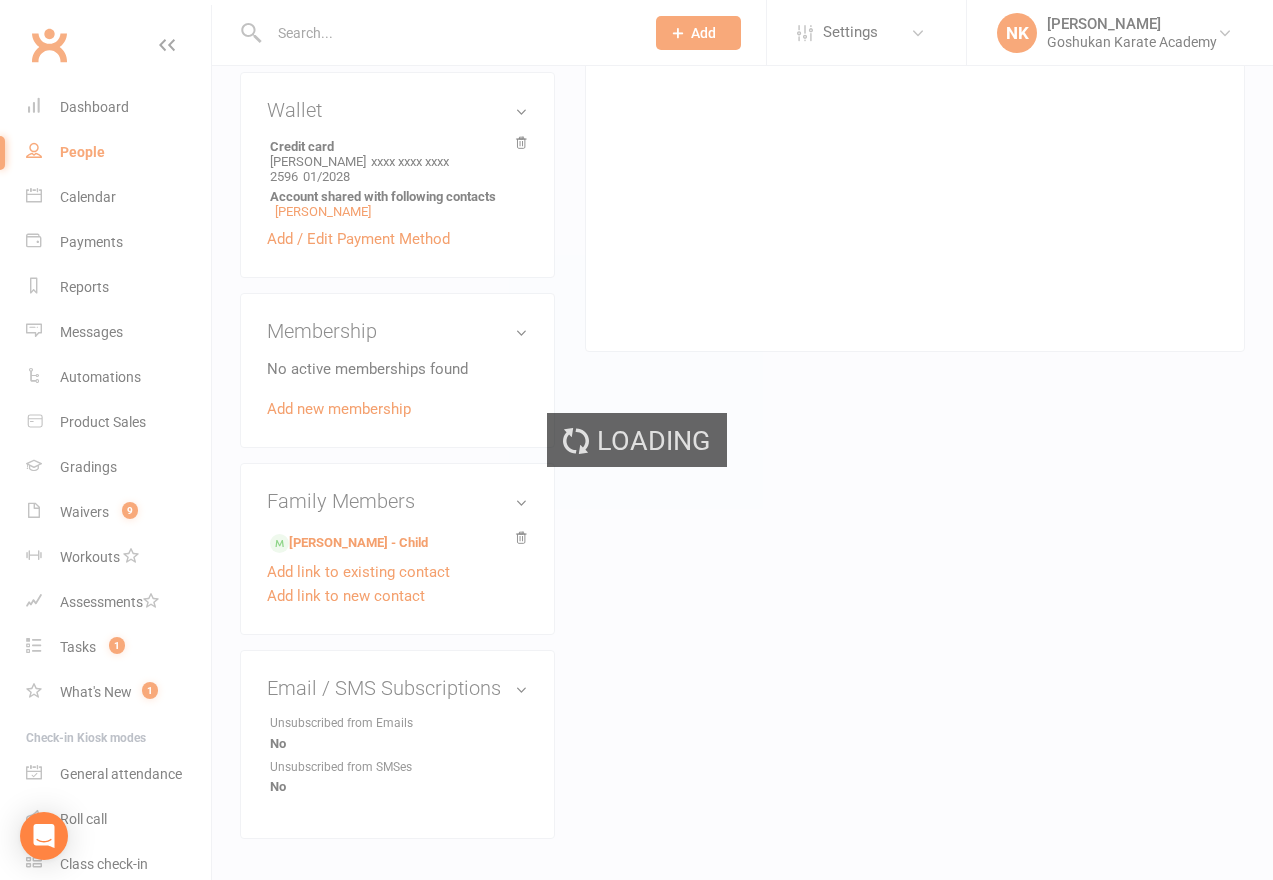 click on "Loading" at bounding box center [636, 440] 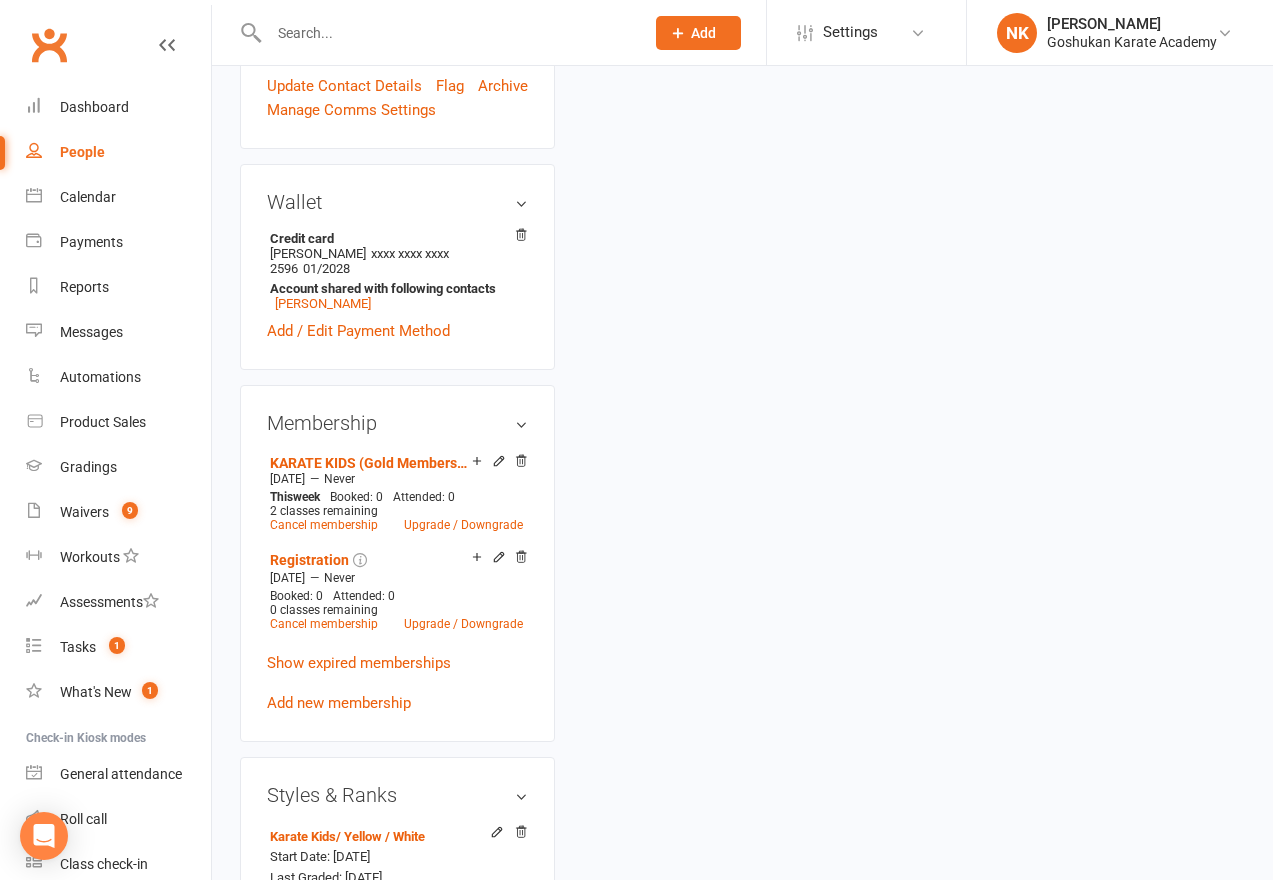 scroll, scrollTop: 0, scrollLeft: 0, axis: both 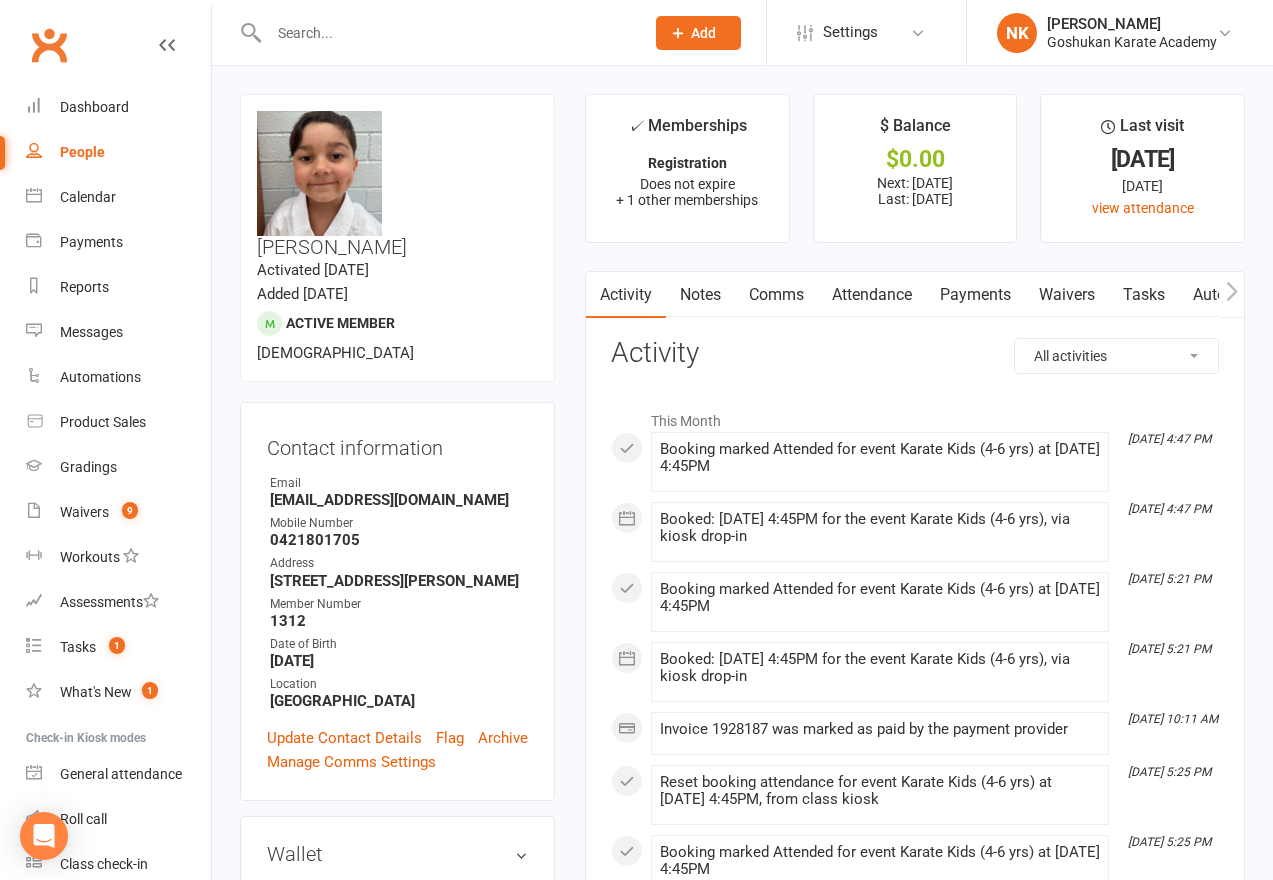 click on "Attendance" at bounding box center (872, 295) 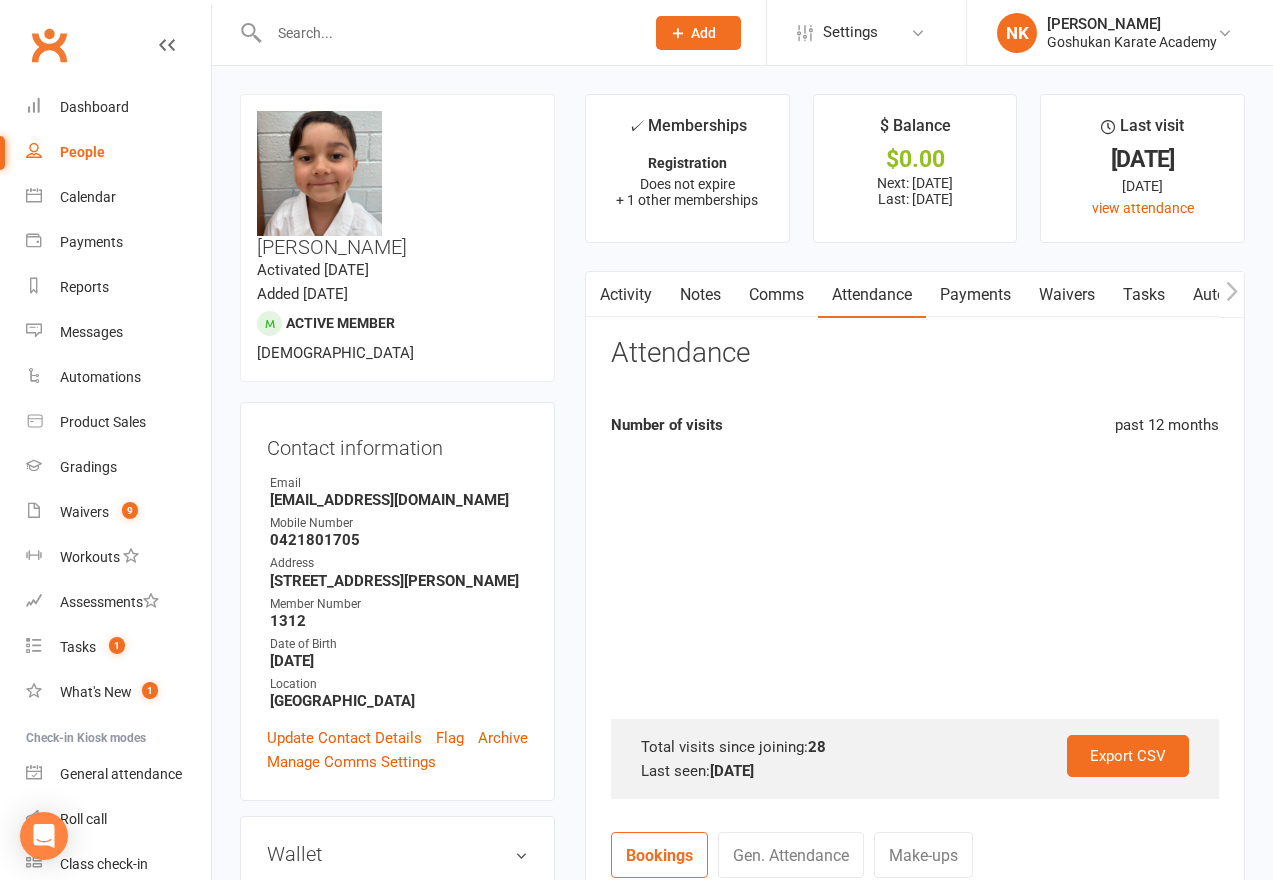 click on "Payments" at bounding box center [975, 295] 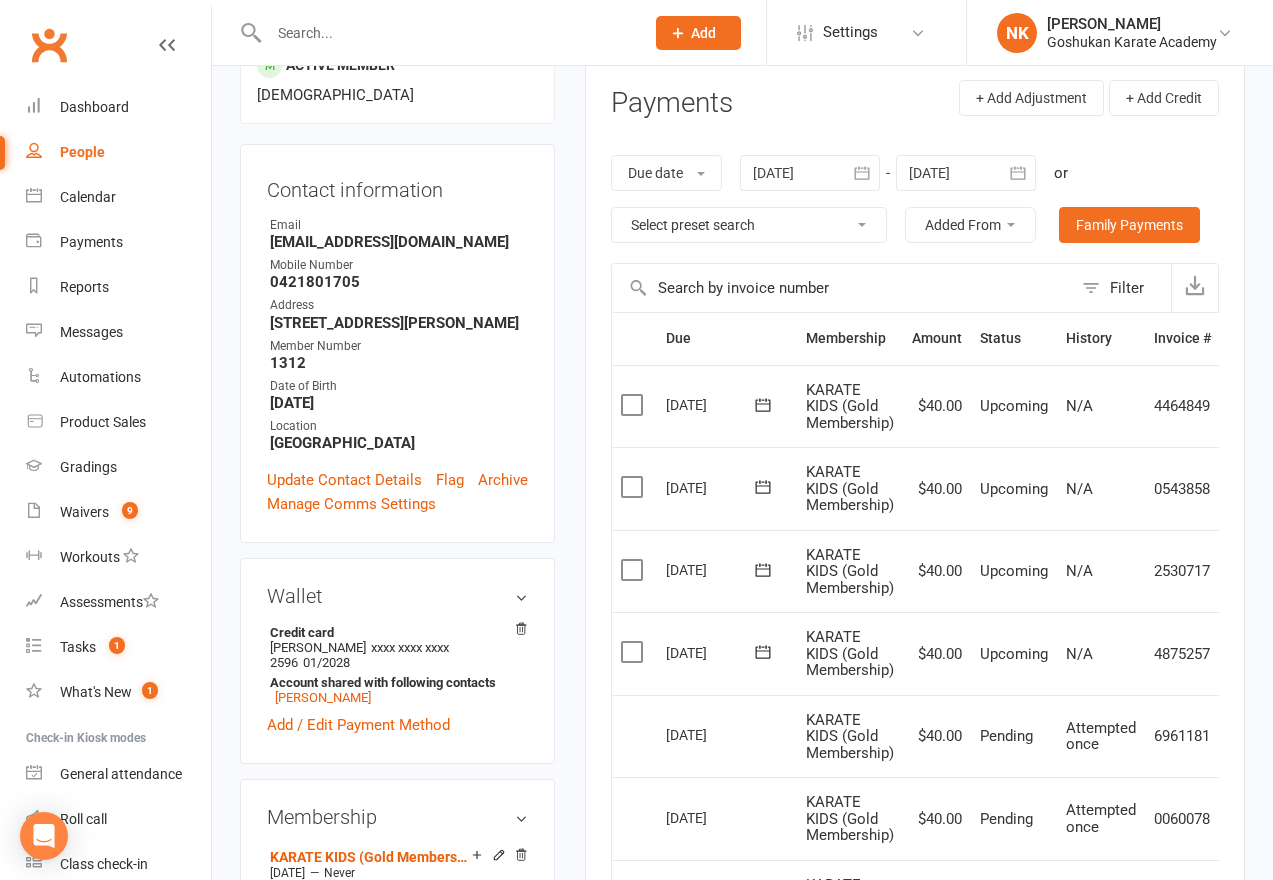 scroll, scrollTop: 265, scrollLeft: 0, axis: vertical 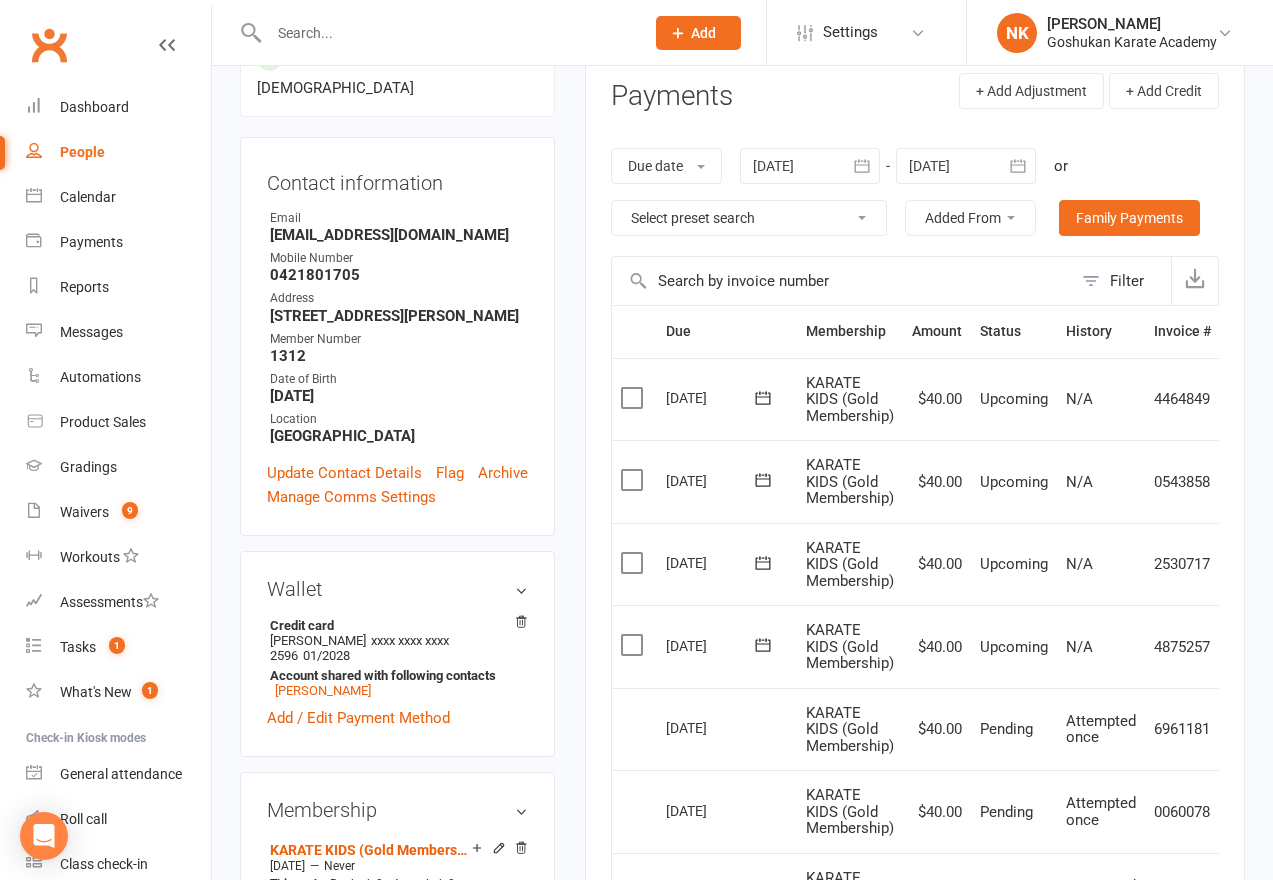 click at bounding box center (634, 645) 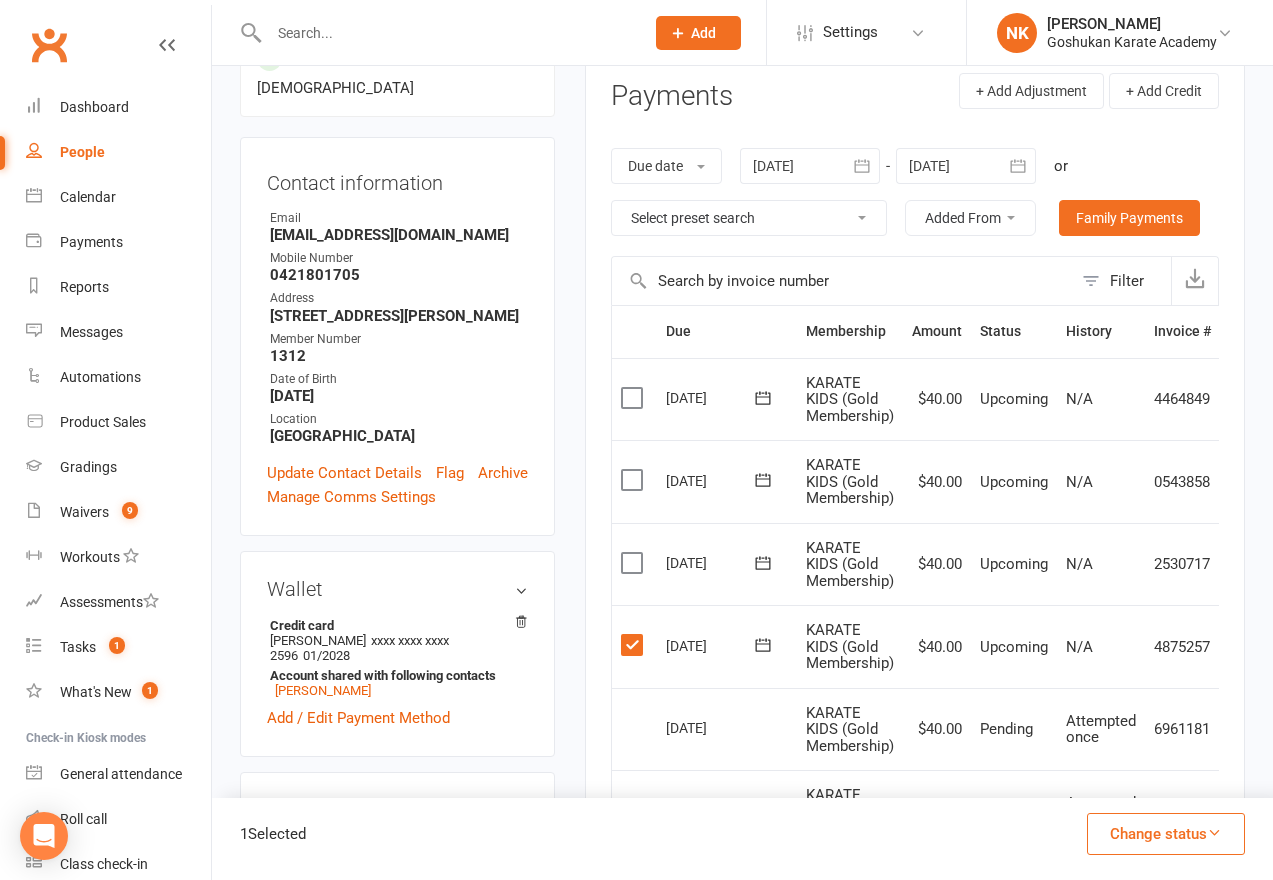 scroll, scrollTop: 237, scrollLeft: 0, axis: vertical 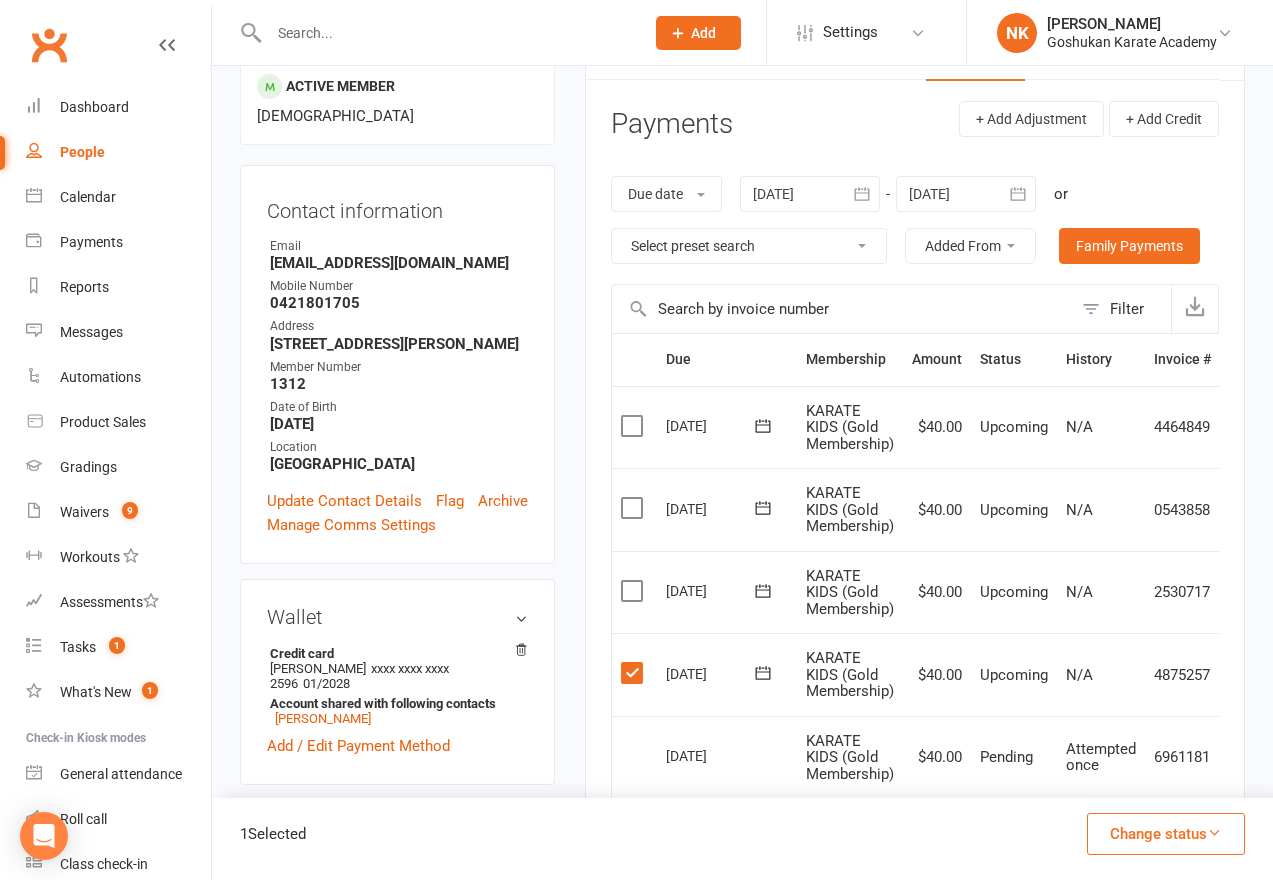 click at bounding box center (634, 591) 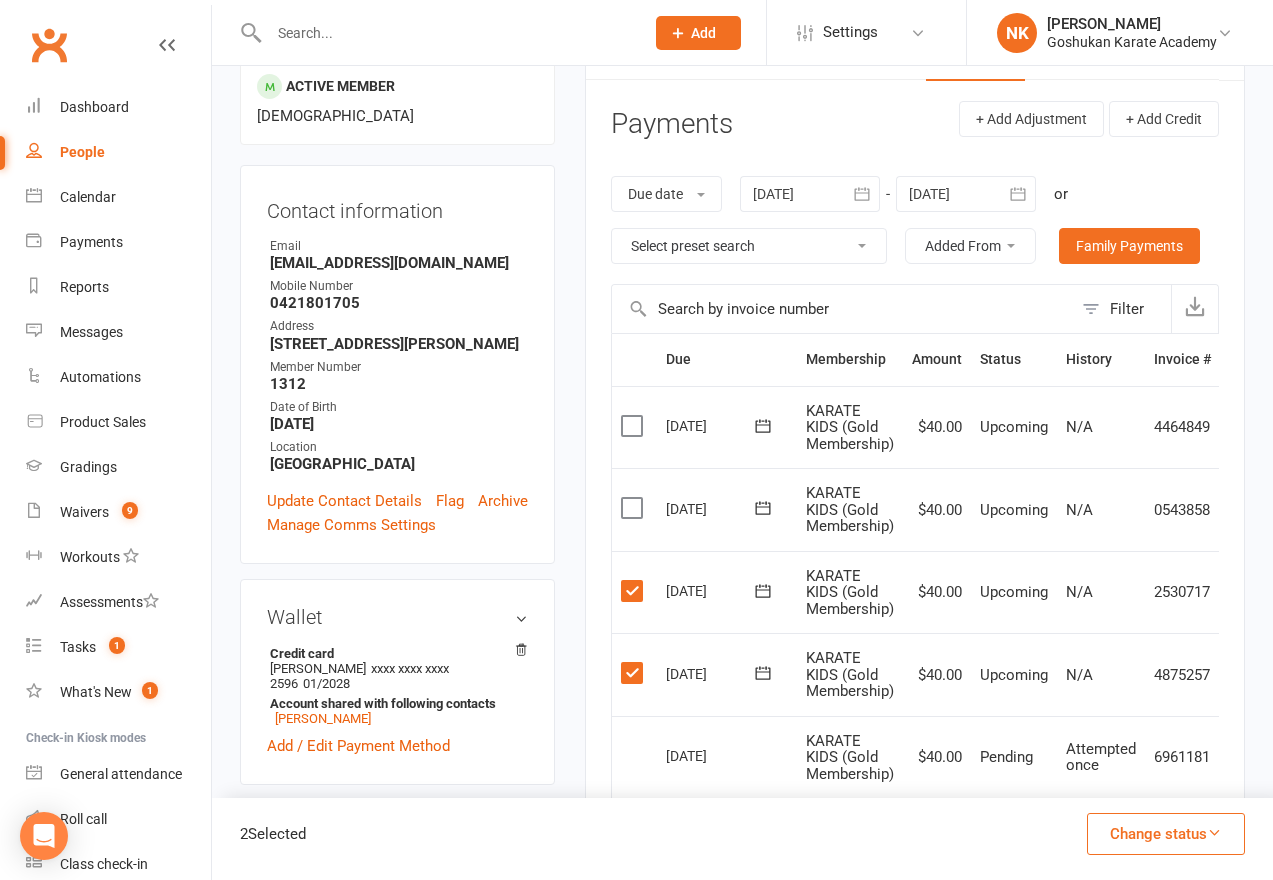 click at bounding box center [634, 508] 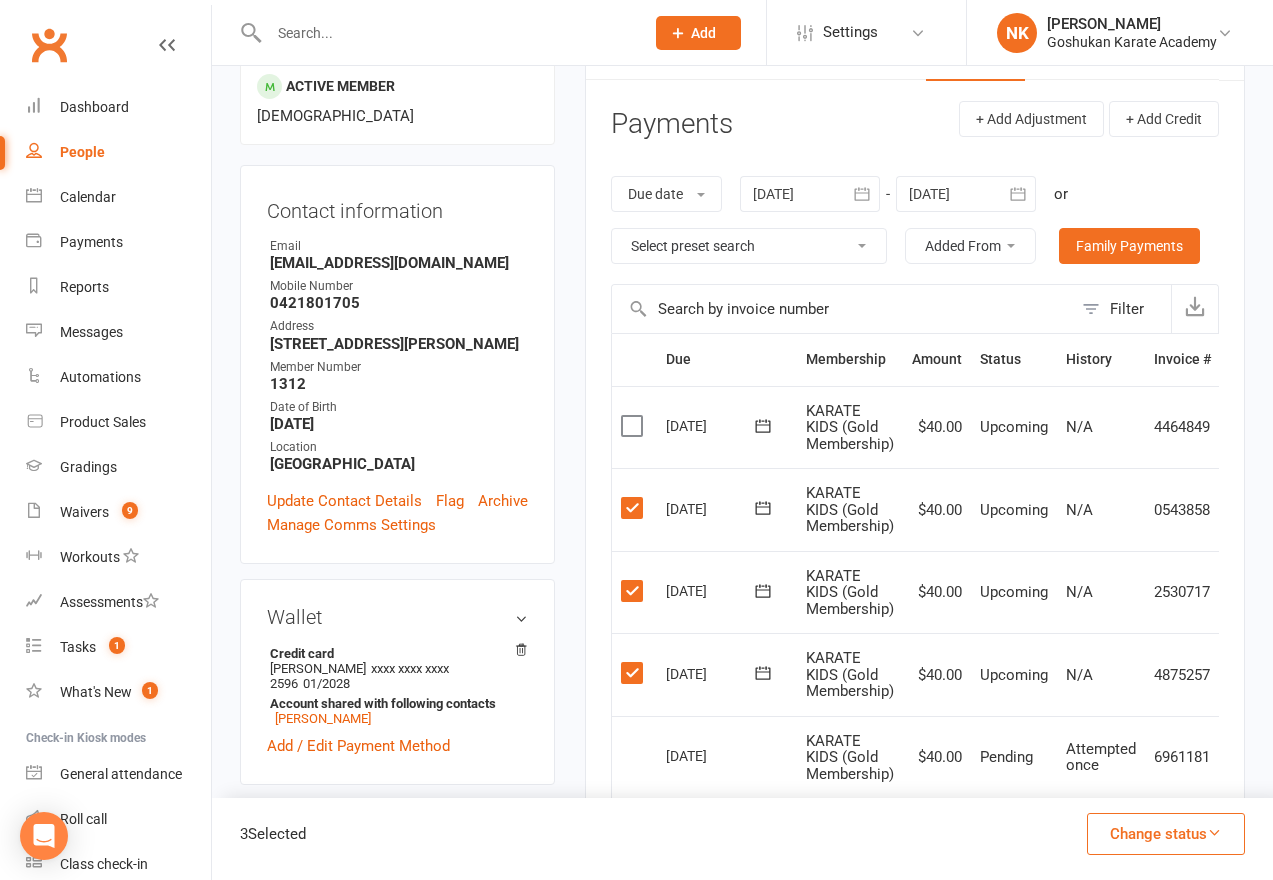 click at bounding box center (634, 426) 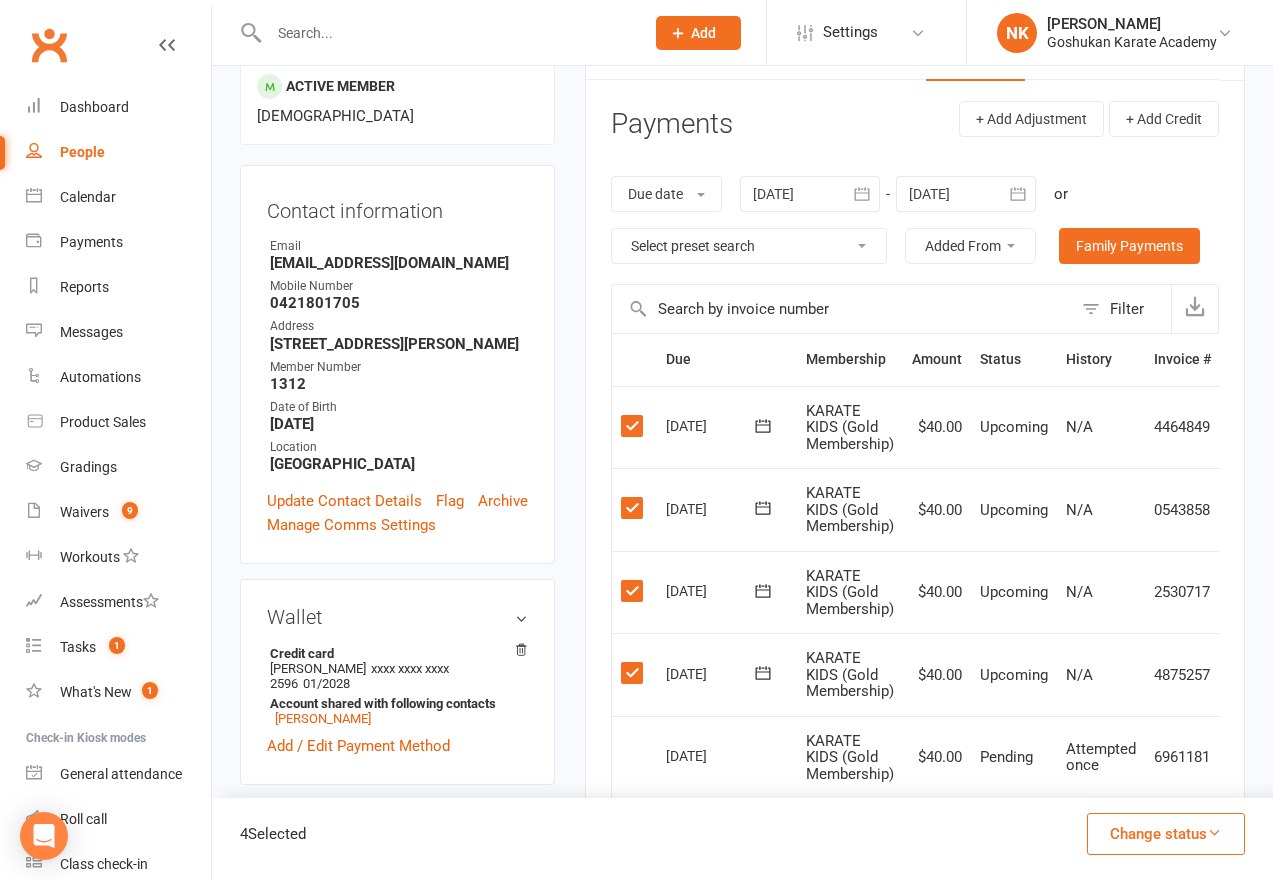 click on "Change status" at bounding box center (1166, 834) 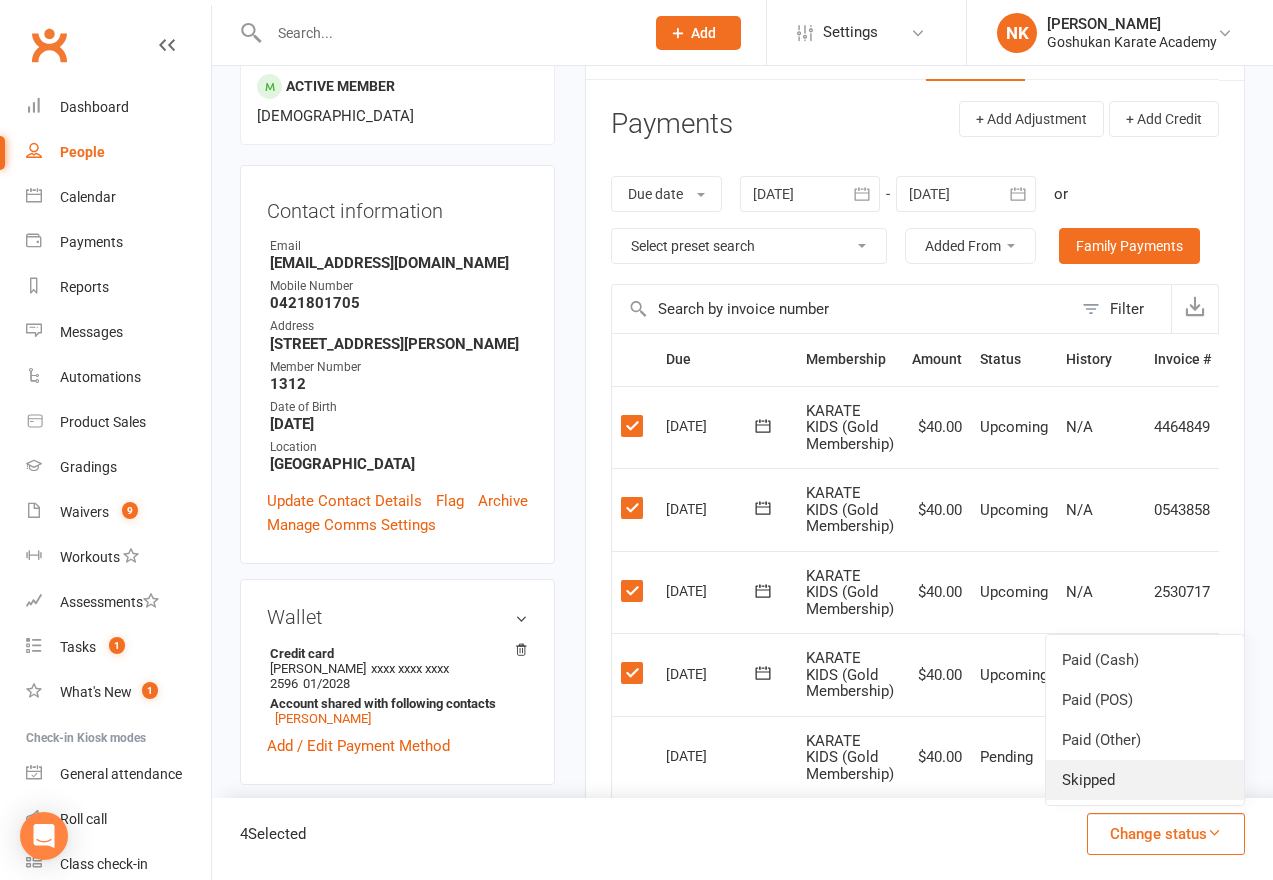 click on "Skipped" at bounding box center [1145, 780] 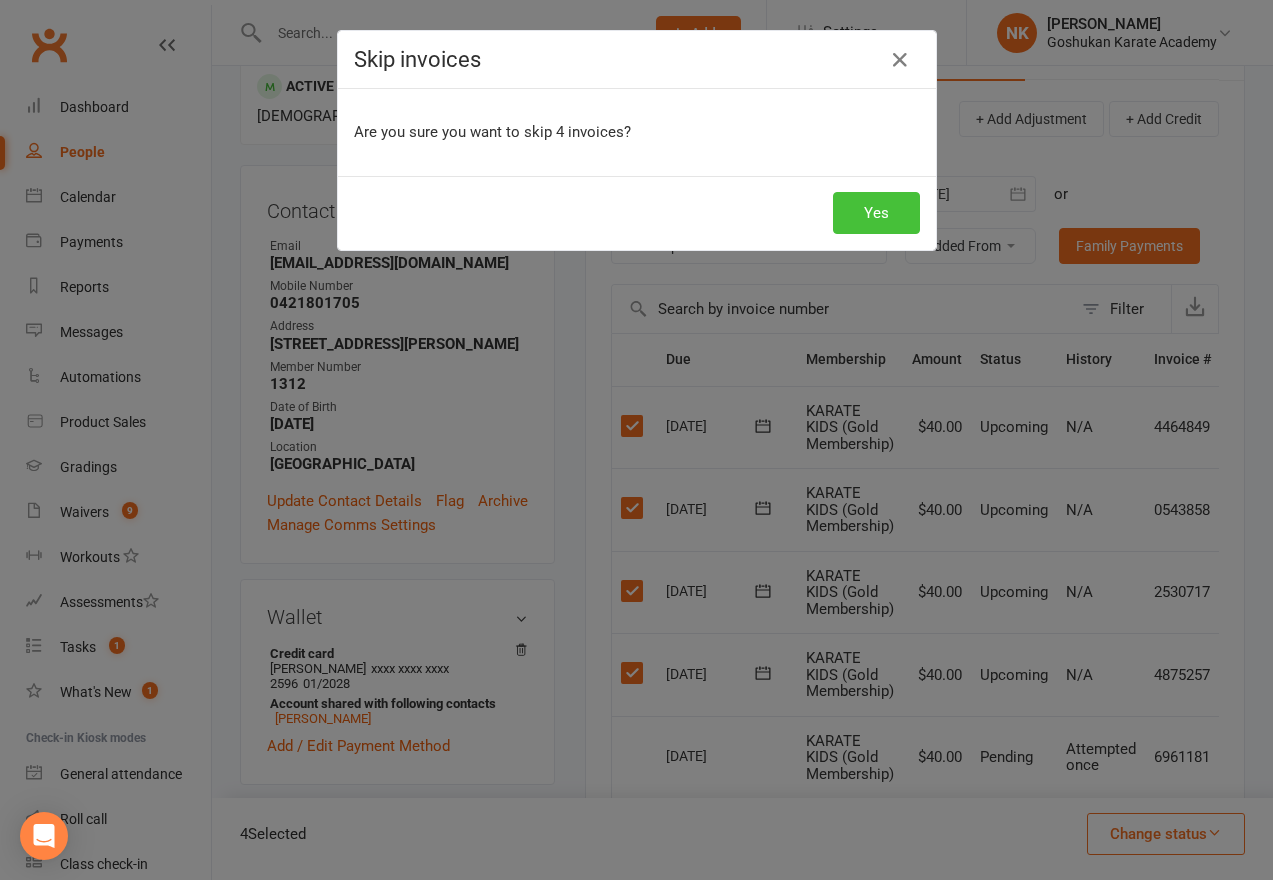 click on "Yes" at bounding box center [876, 213] 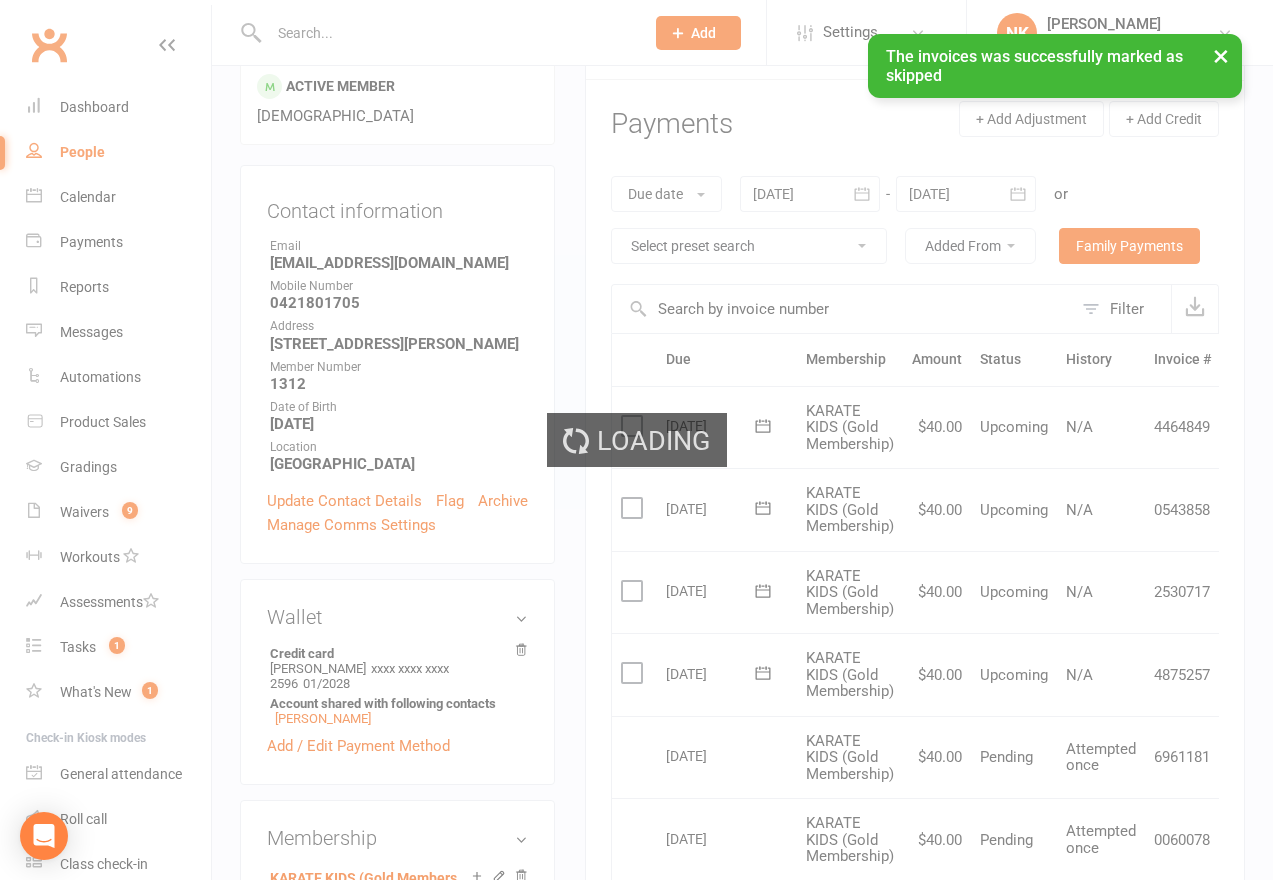 click on "Loading" at bounding box center [636, 440] 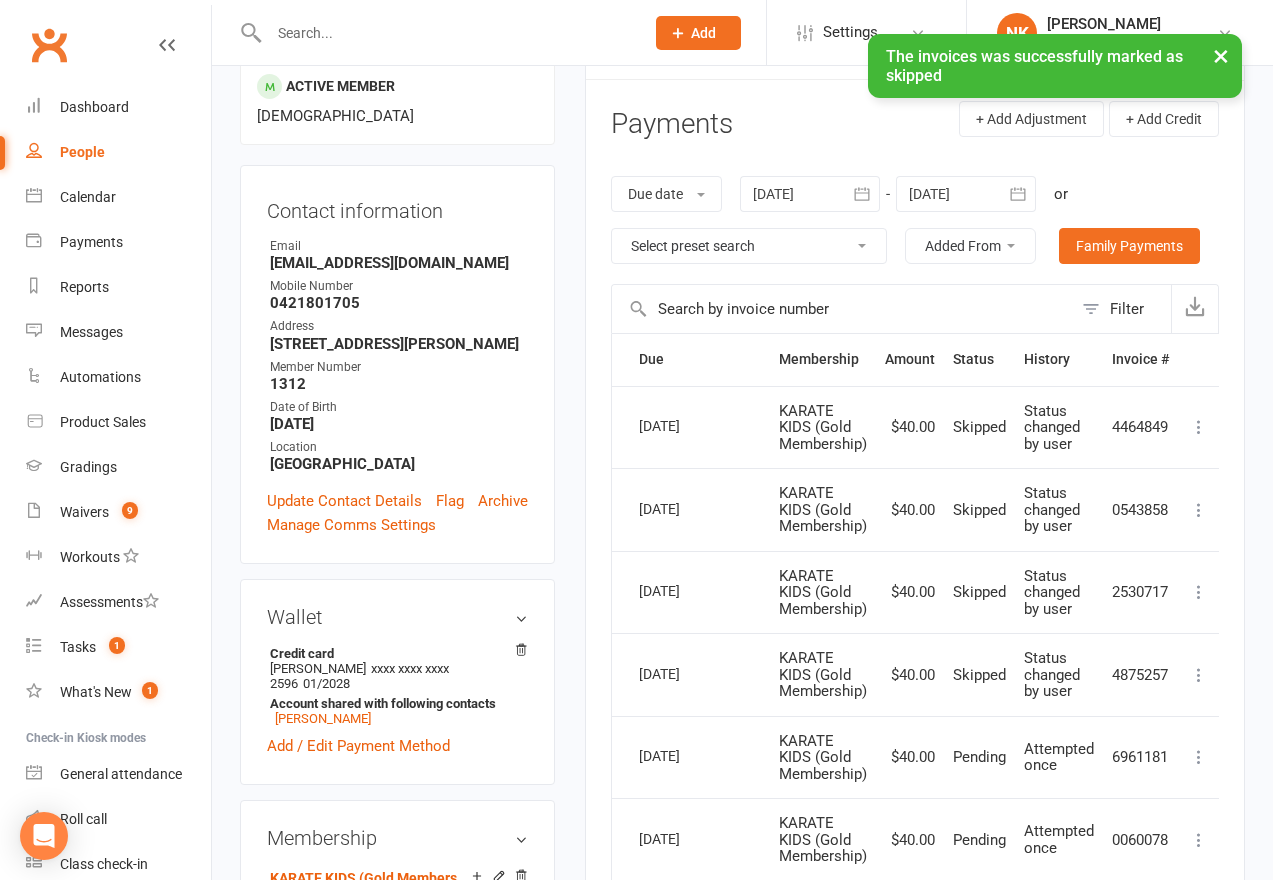 click at bounding box center (966, 194) 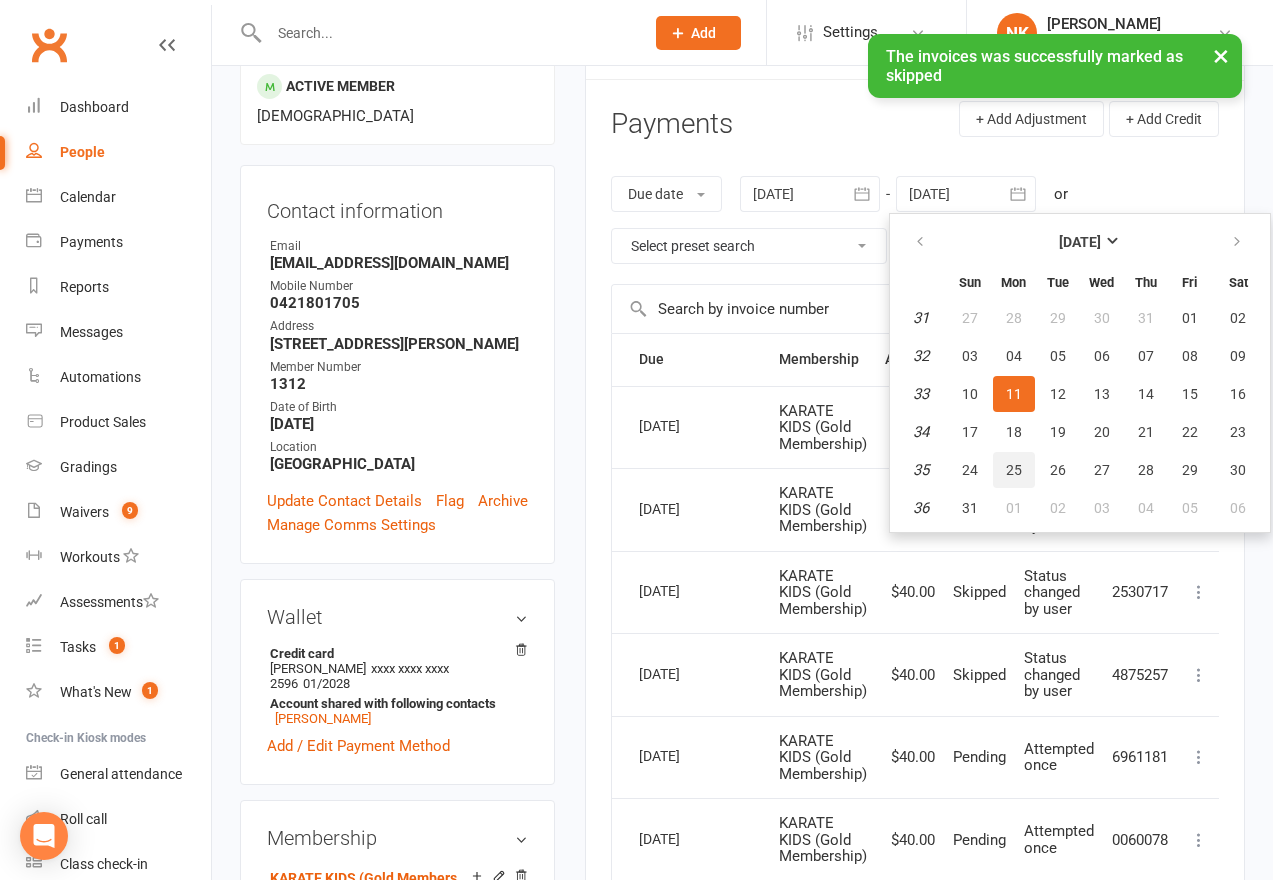 click on "25" at bounding box center [1014, 470] 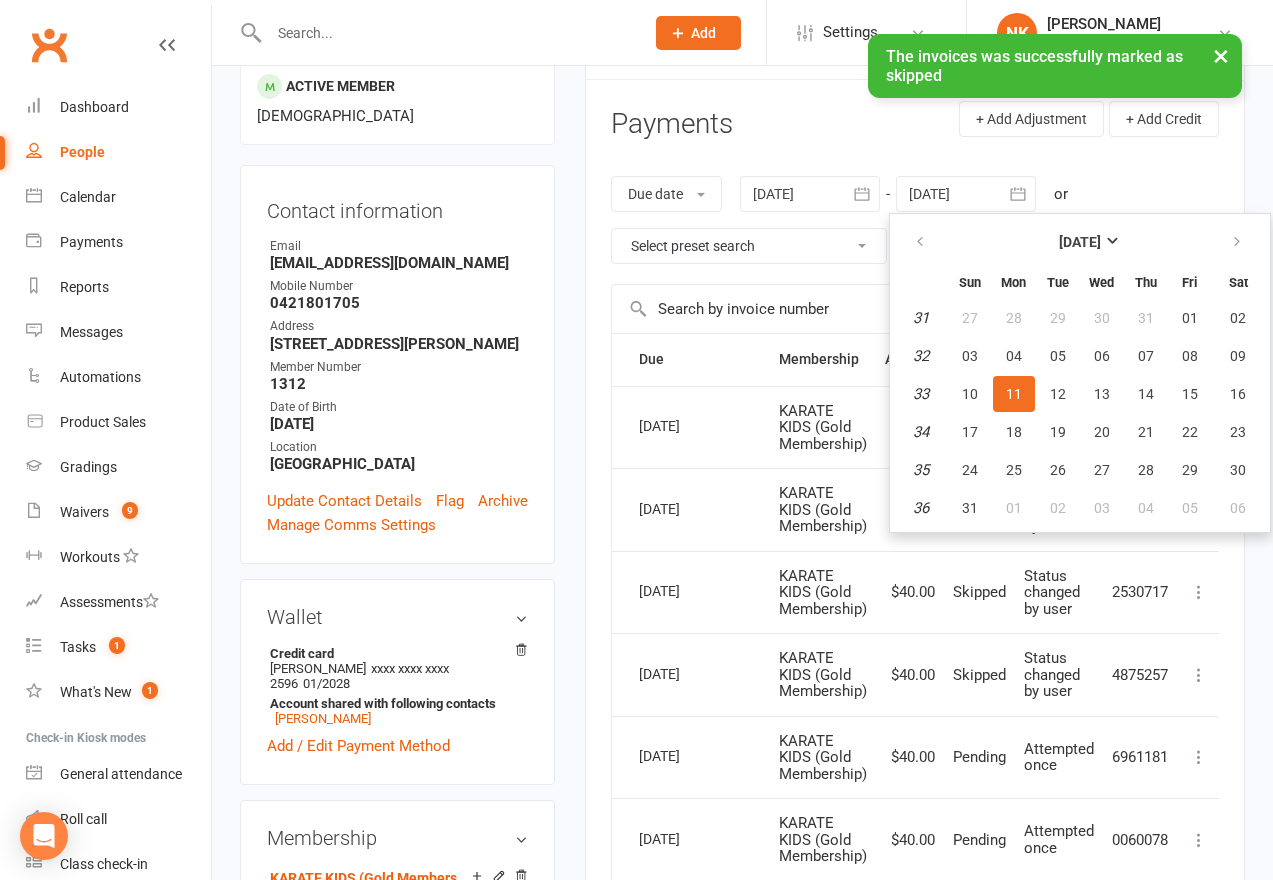 type on "25 Aug 2025" 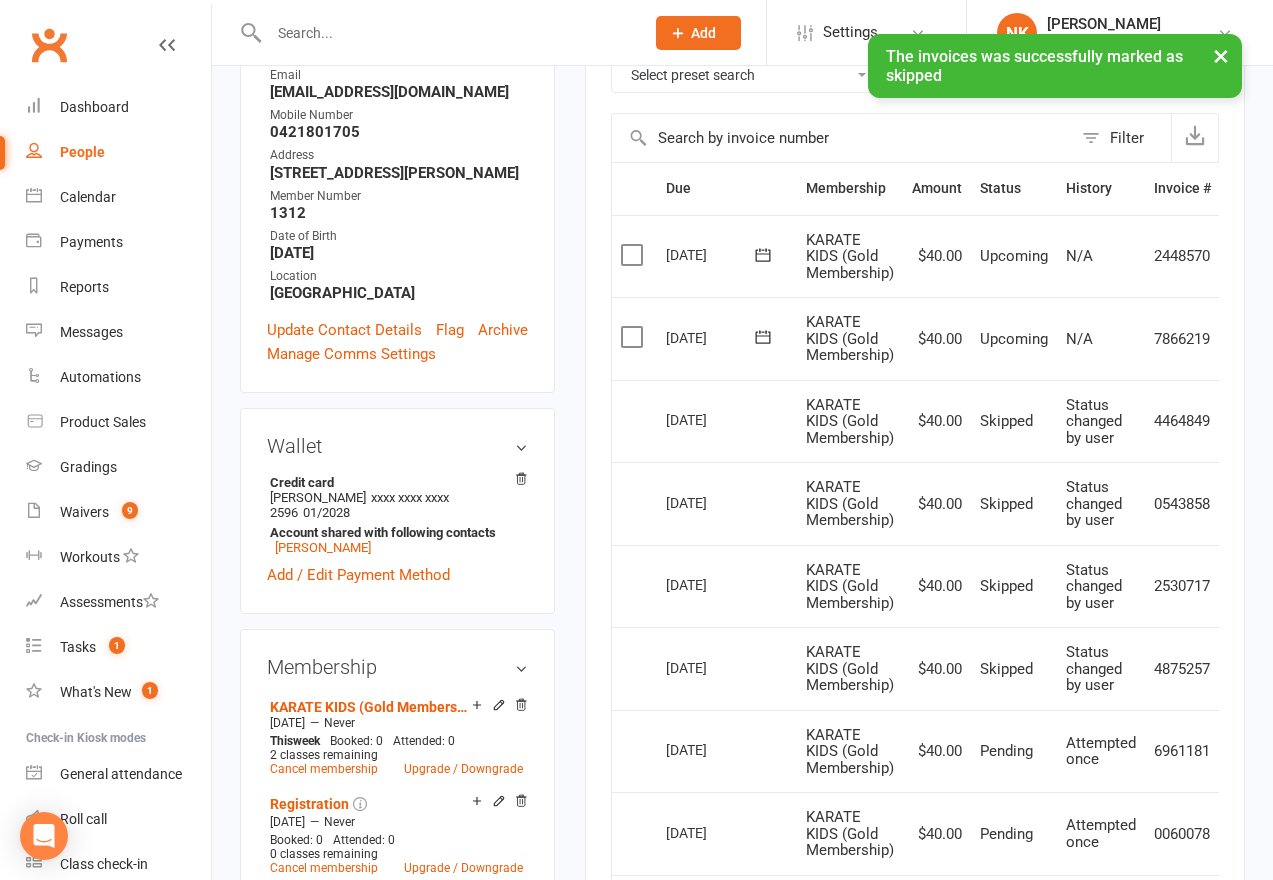 scroll, scrollTop: 412, scrollLeft: 0, axis: vertical 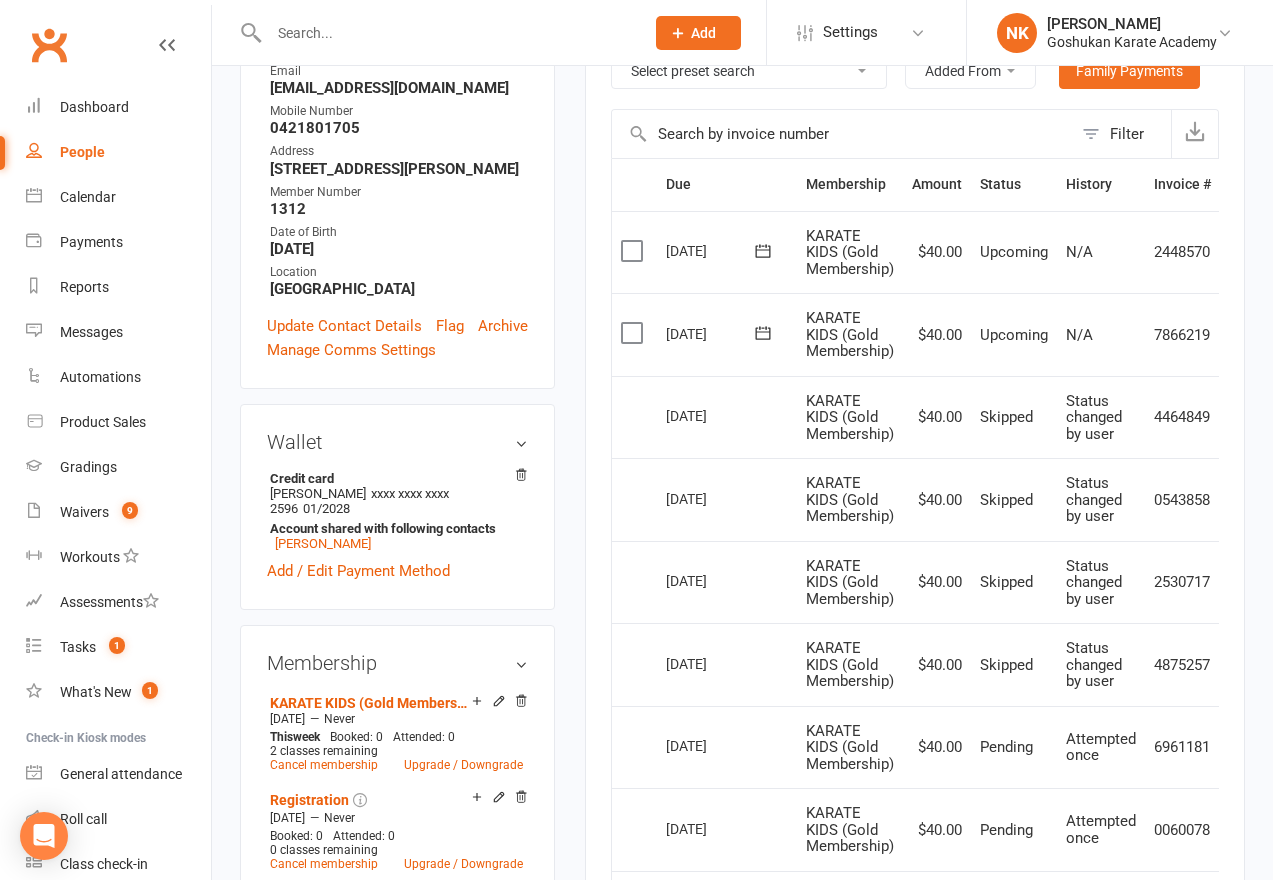 click on "Clubworx" at bounding box center (49, 45) 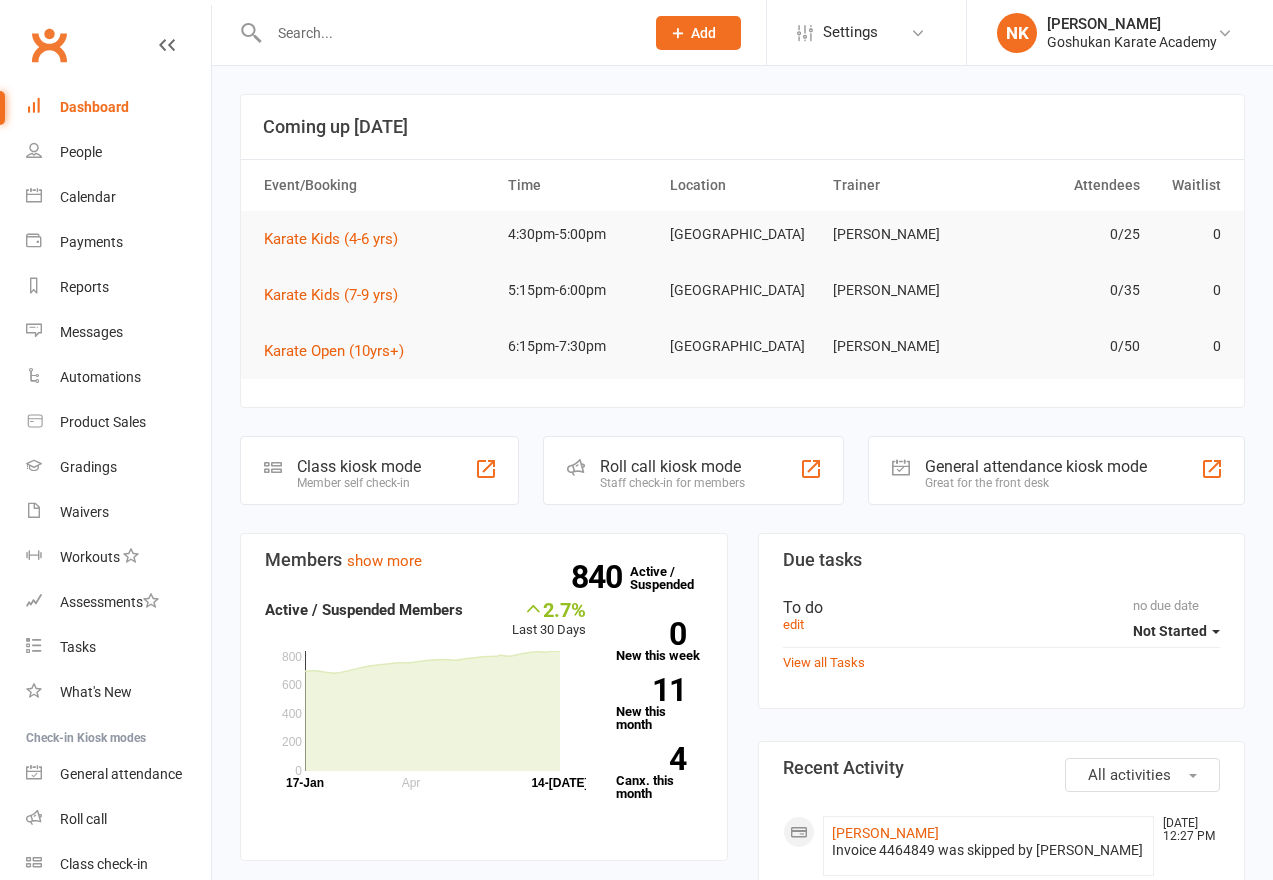 scroll, scrollTop: 0, scrollLeft: 0, axis: both 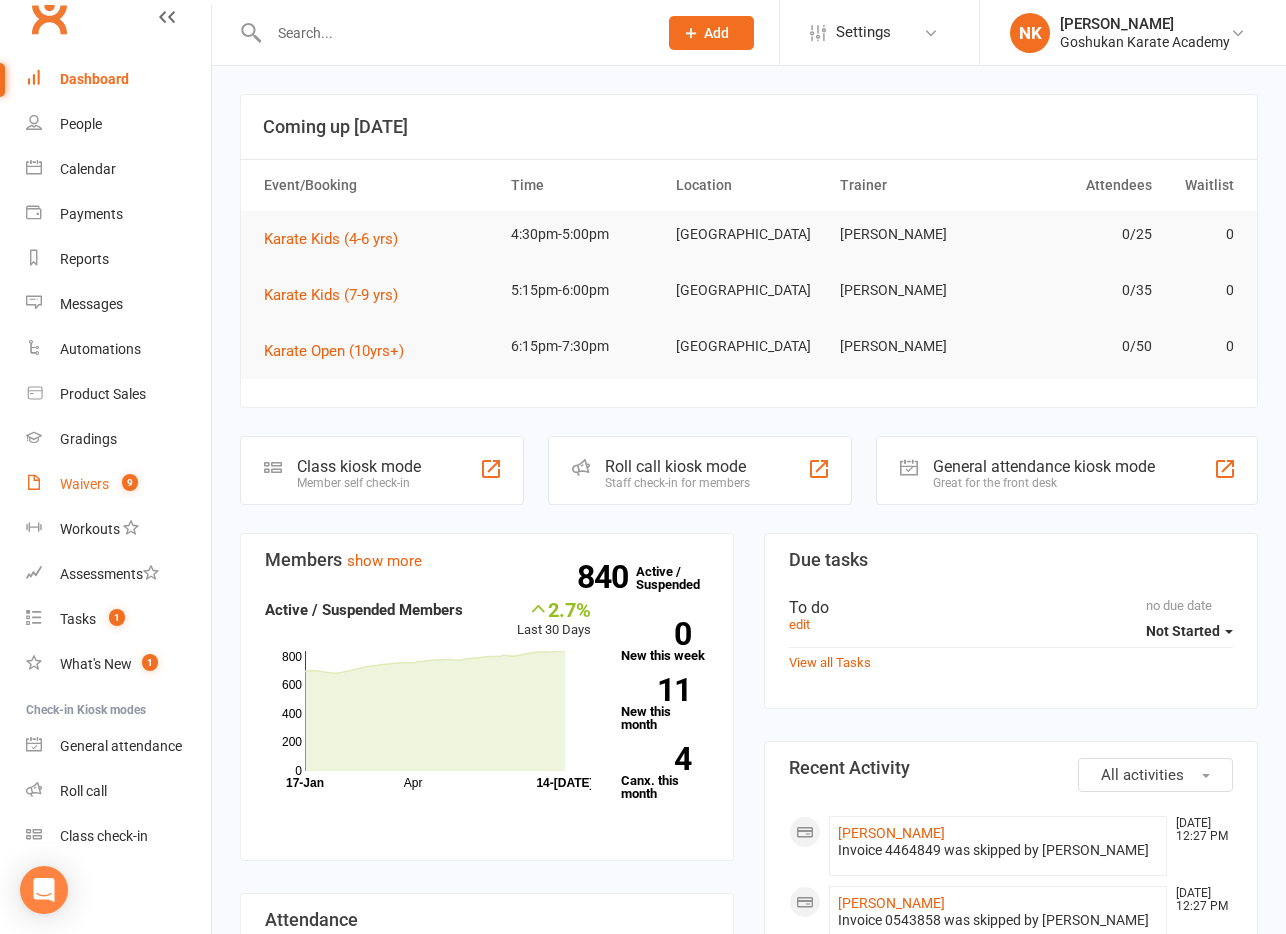 click on "Waivers" at bounding box center (84, 484) 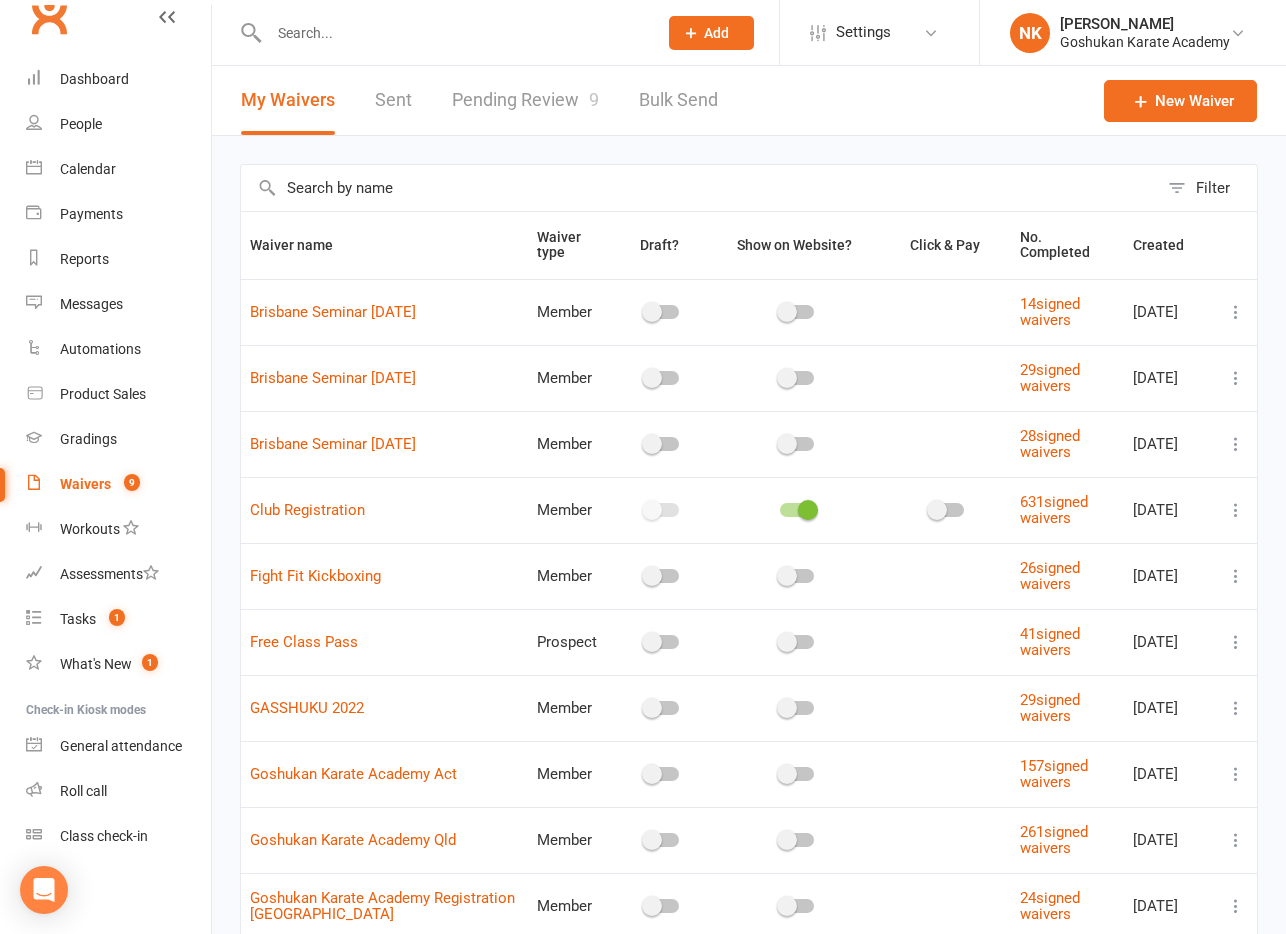 click on "Sent" at bounding box center (393, 100) 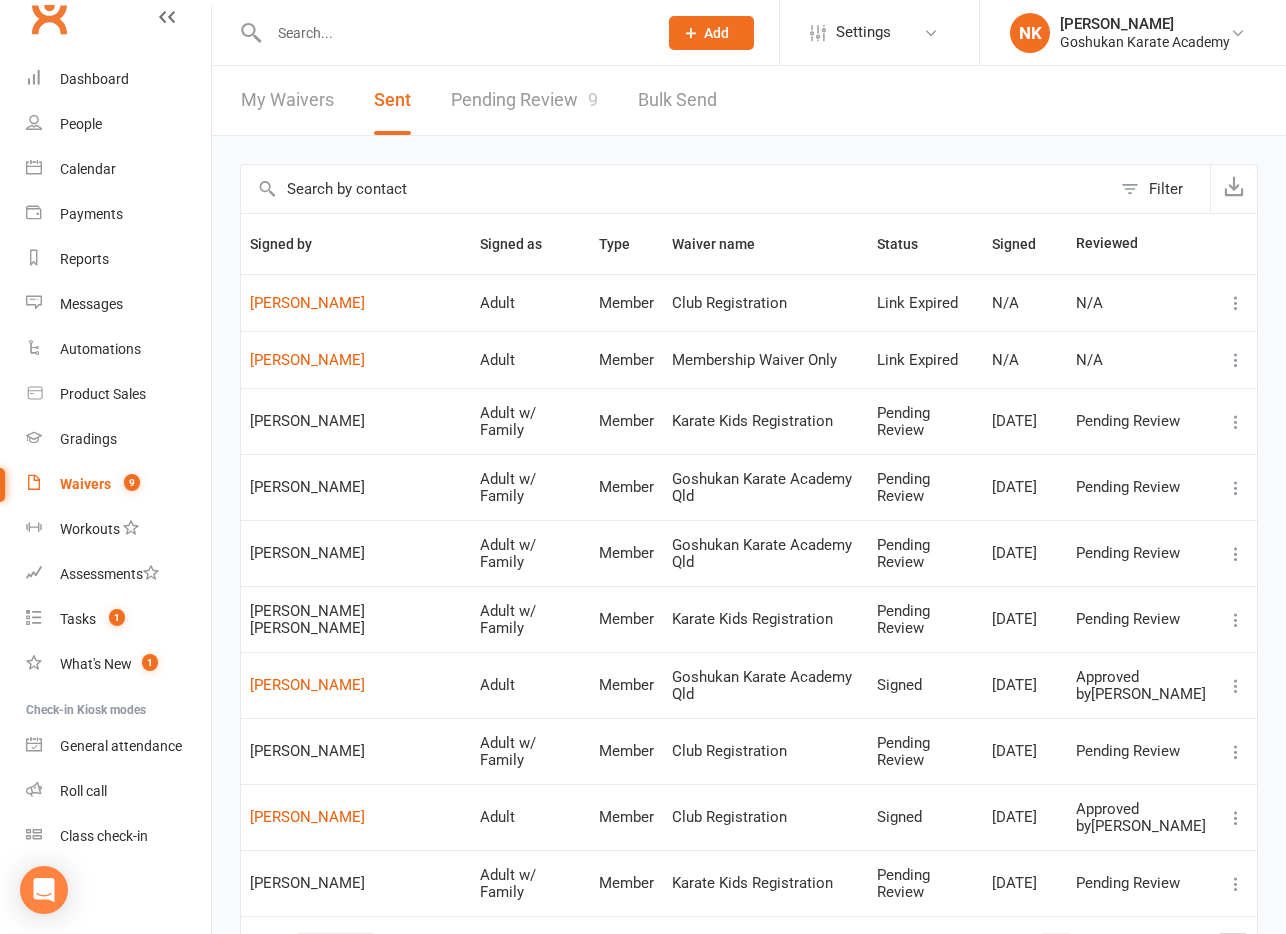 click on "Pending Review 9" at bounding box center [524, 100] 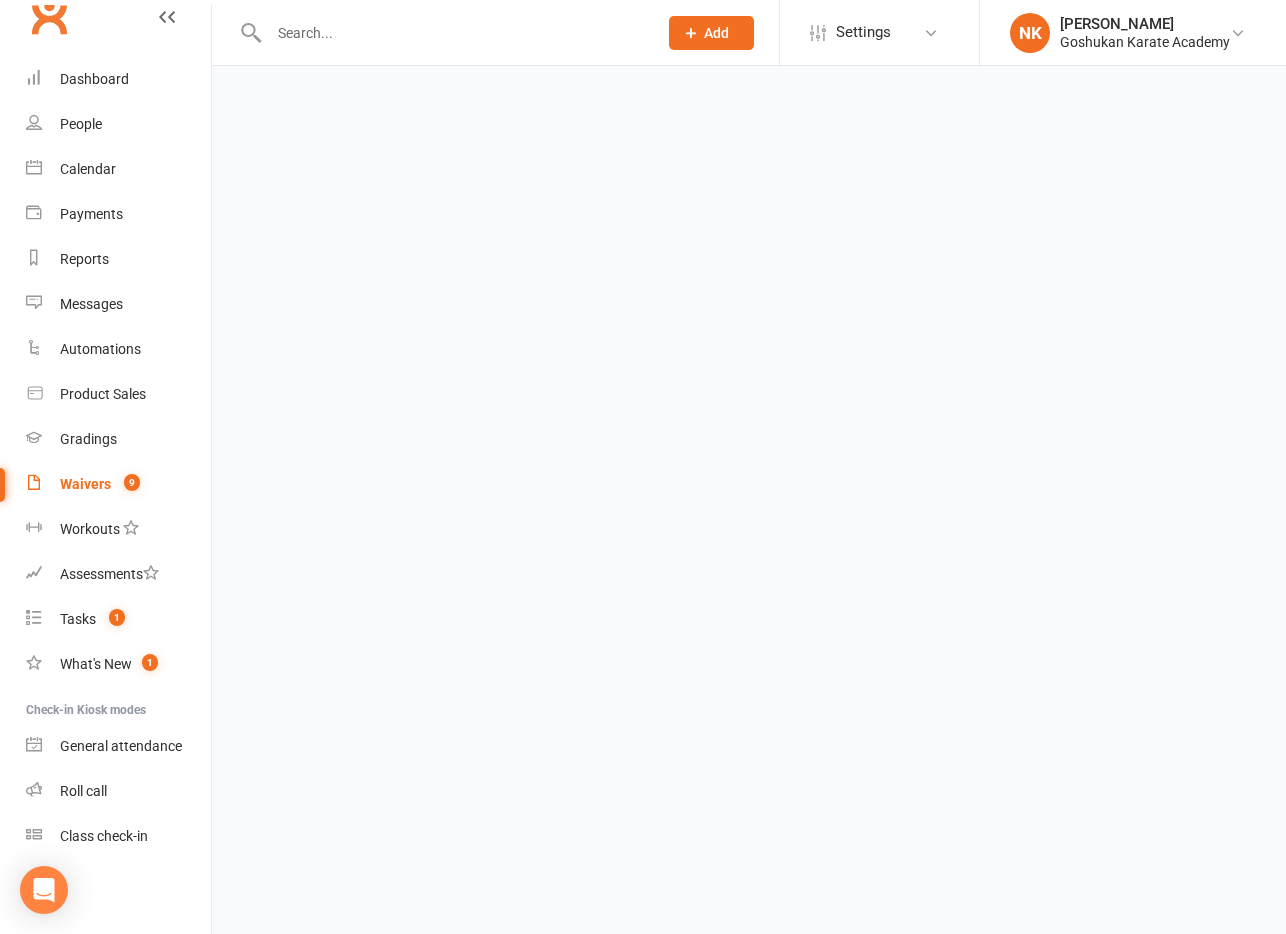 select on "100" 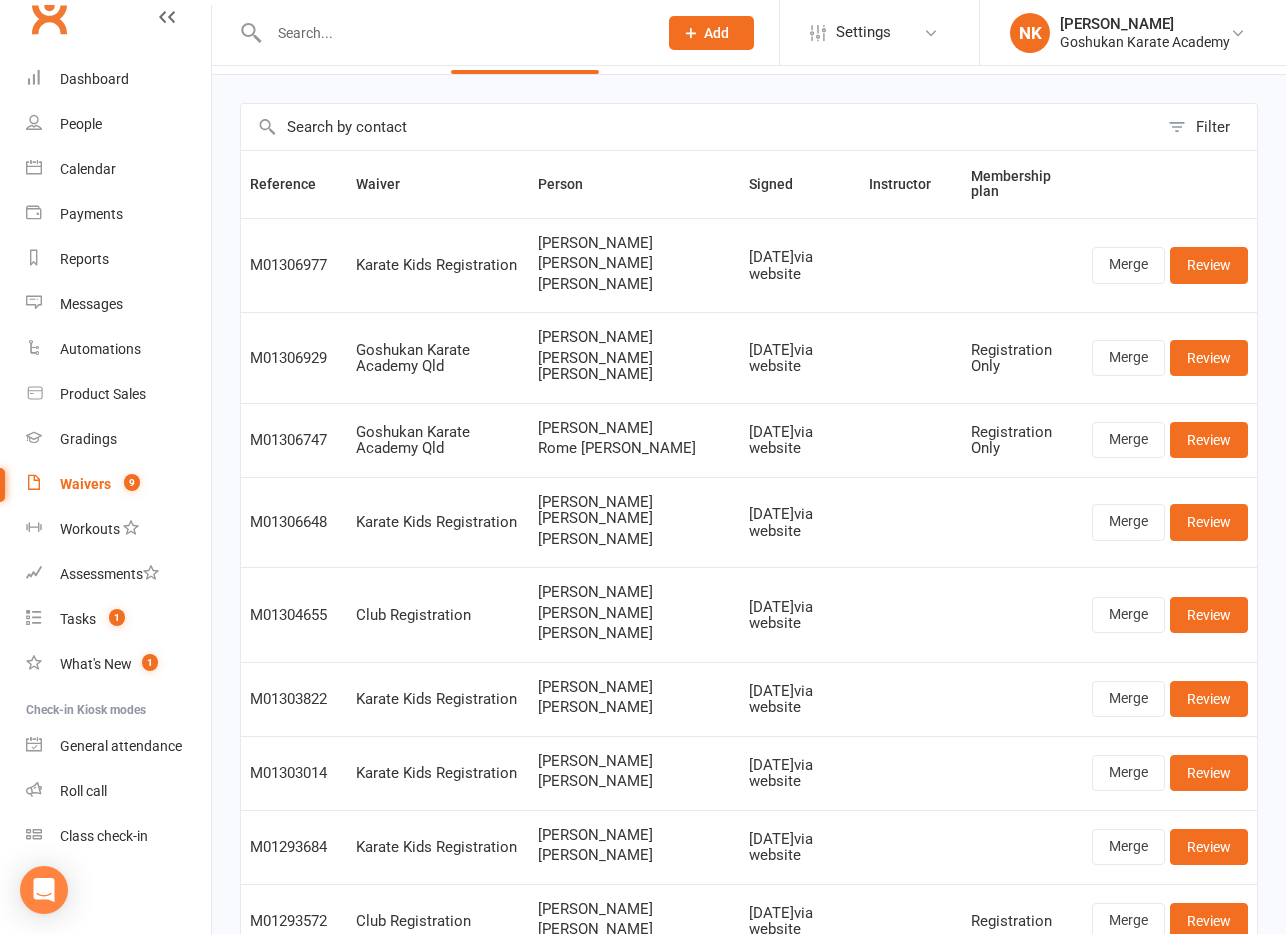 scroll, scrollTop: 0, scrollLeft: 0, axis: both 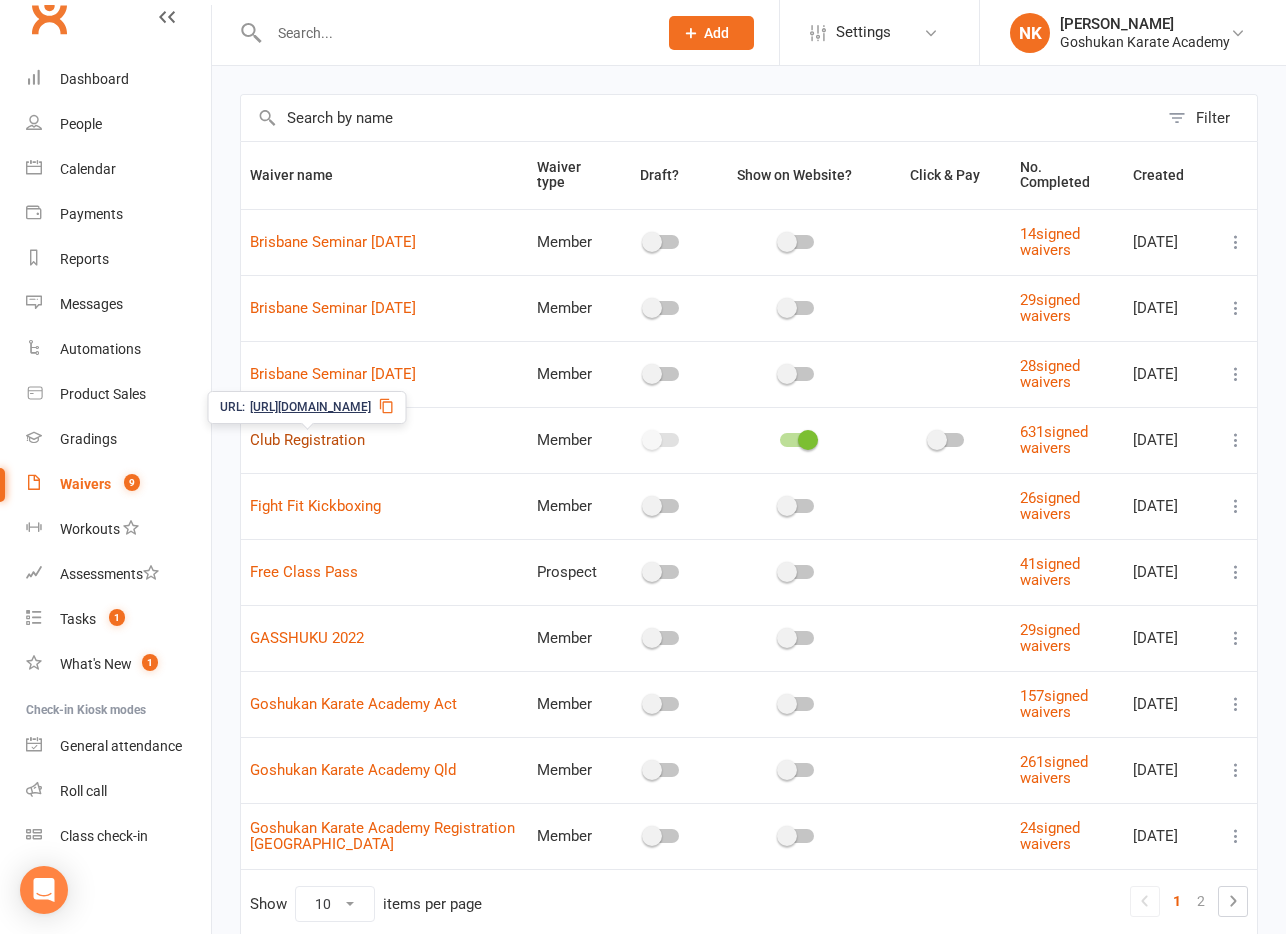 click on "Club Registration" at bounding box center (307, 440) 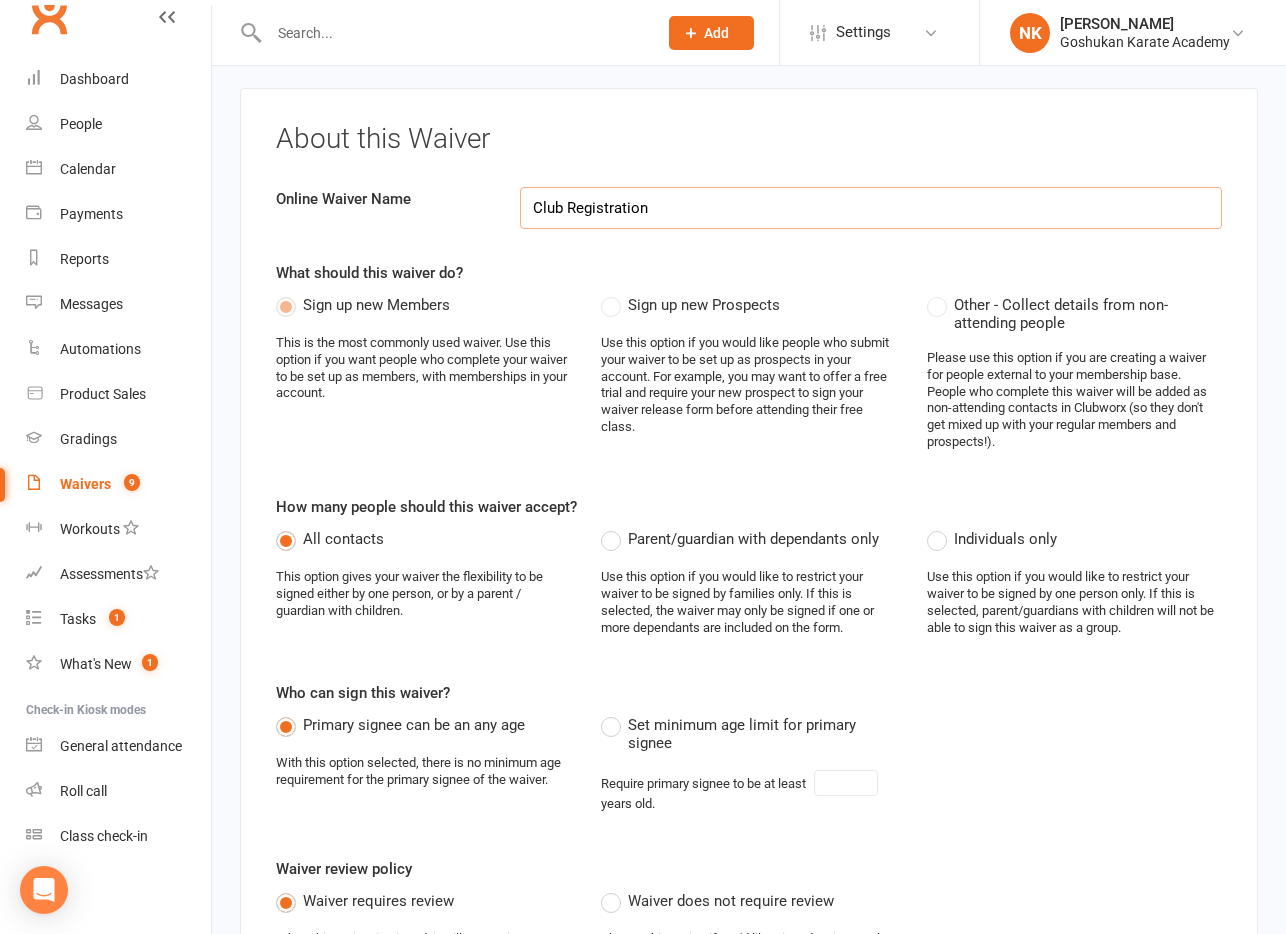 scroll, scrollTop: 0, scrollLeft: 0, axis: both 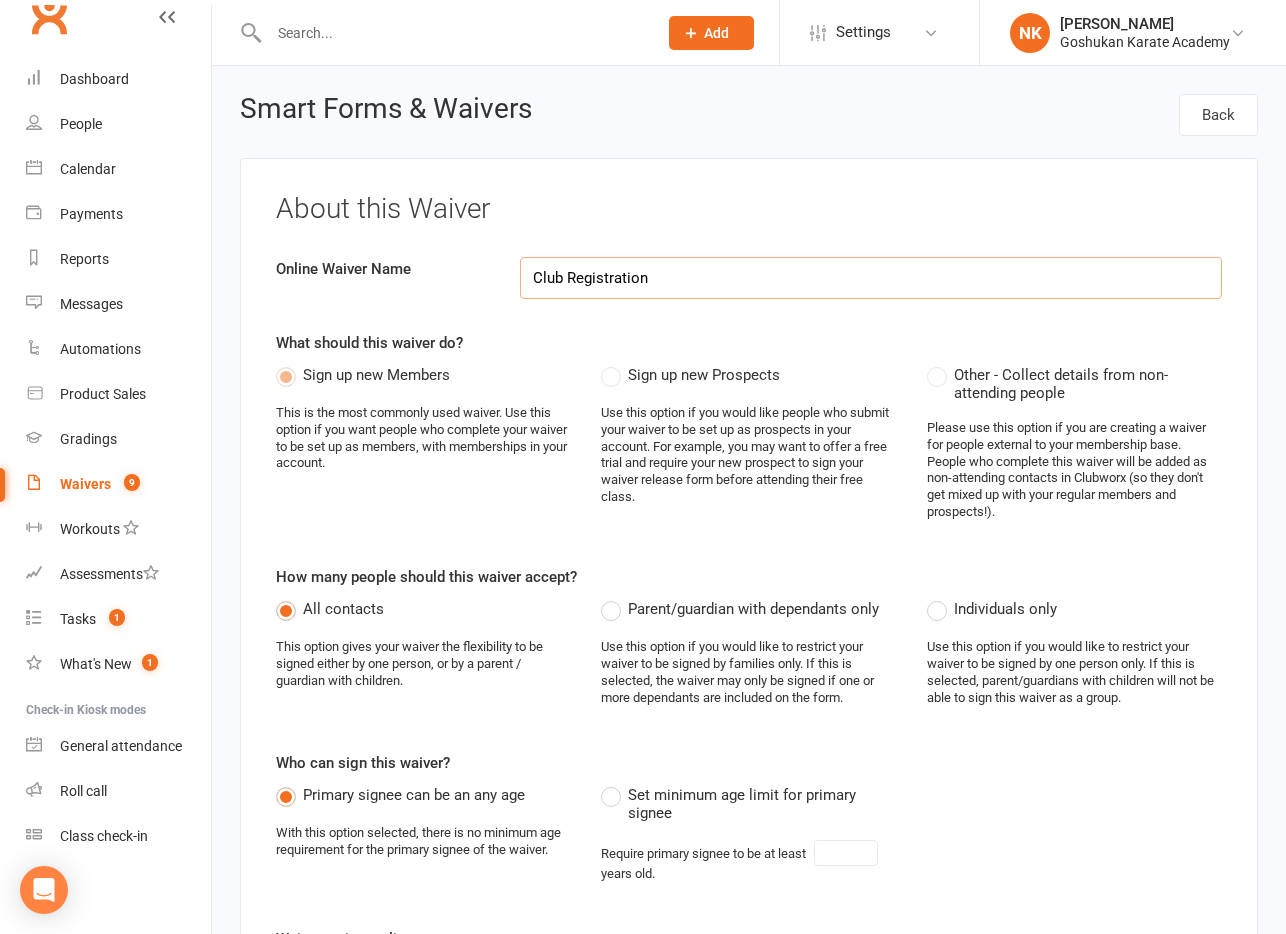 select on "applies_to_all_signees" 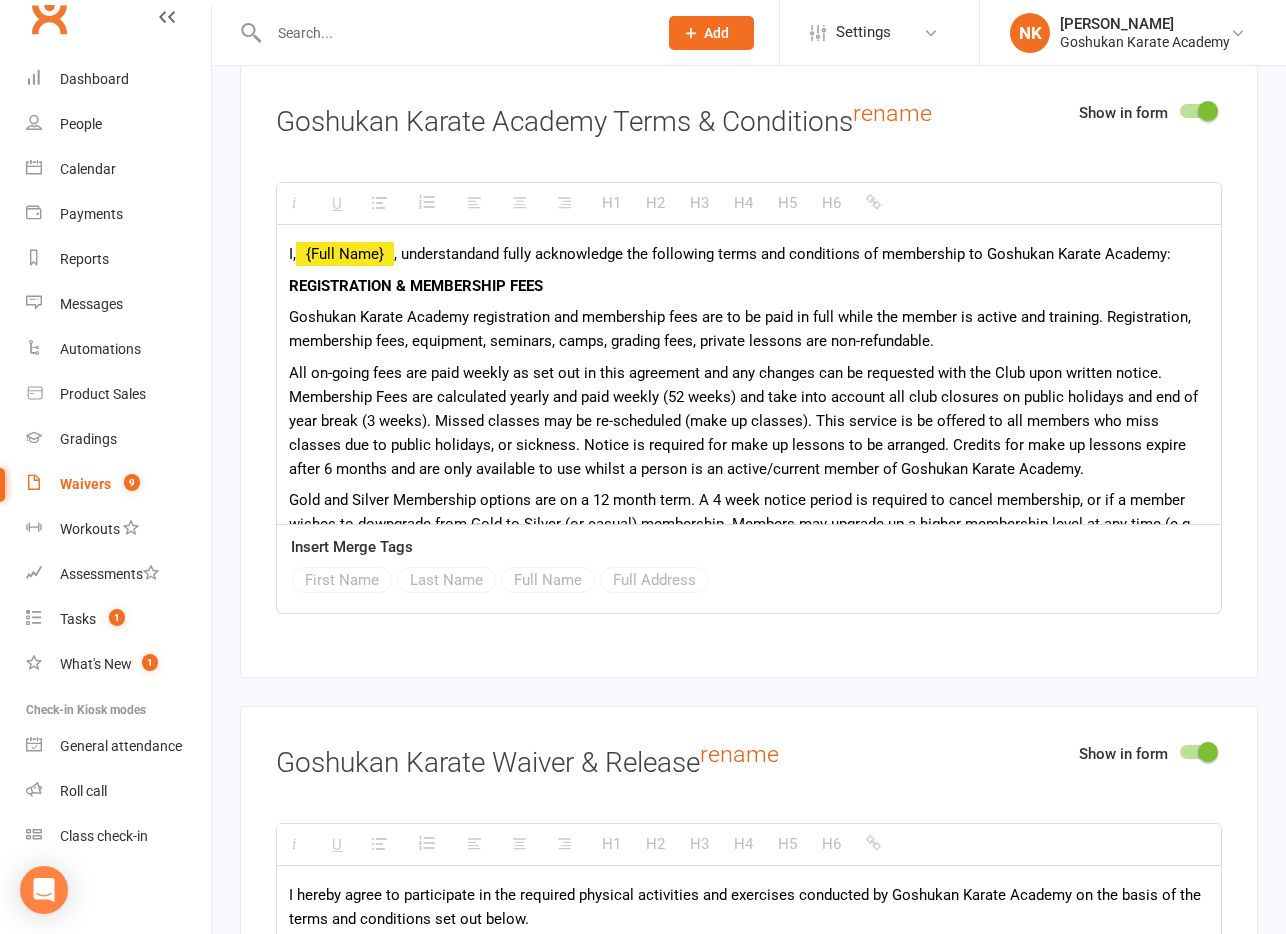 scroll, scrollTop: 4362, scrollLeft: 0, axis: vertical 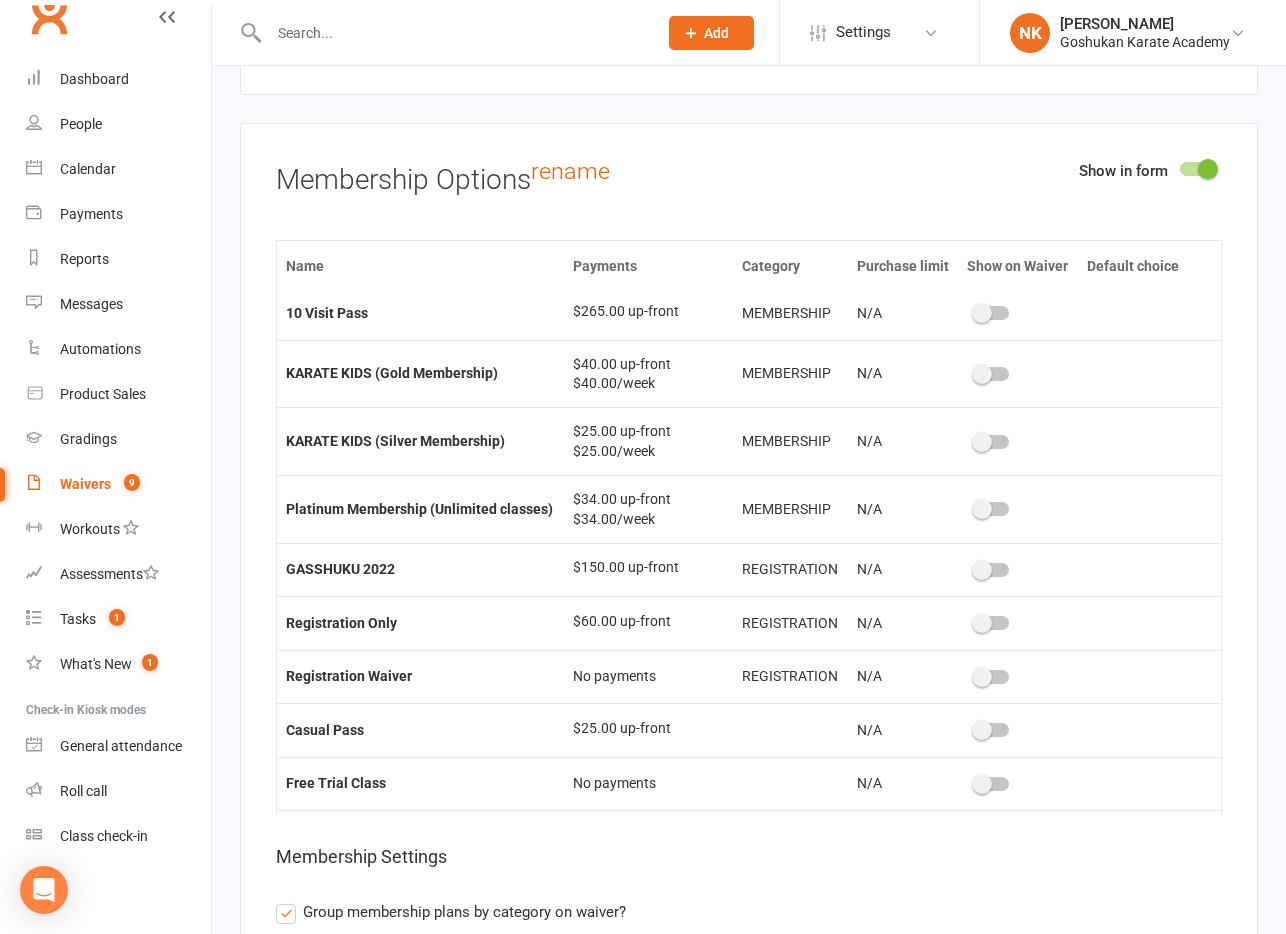 click at bounding box center [992, 623] 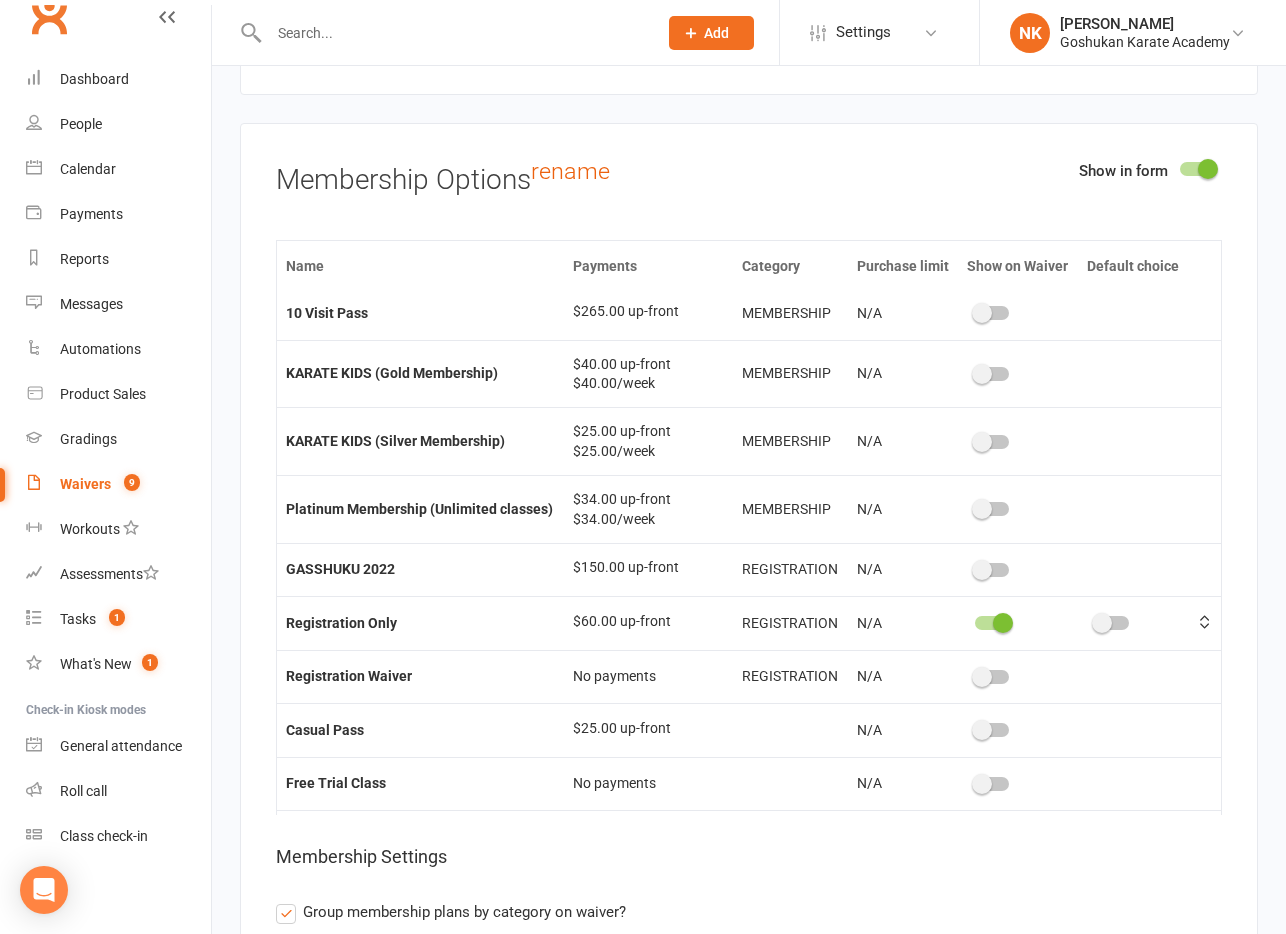 scroll, scrollTop: 0, scrollLeft: 0, axis: both 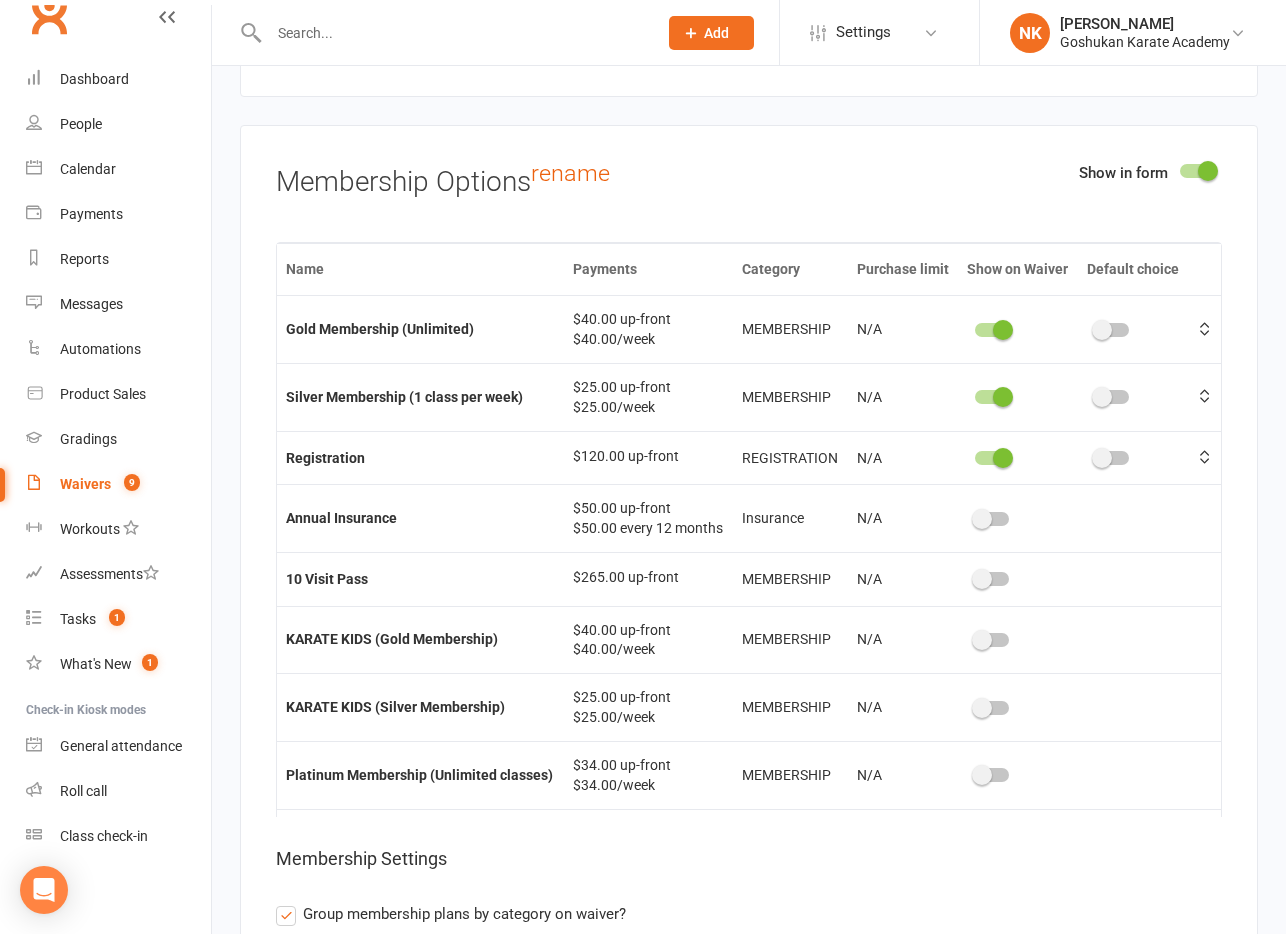click at bounding box center (992, 458) 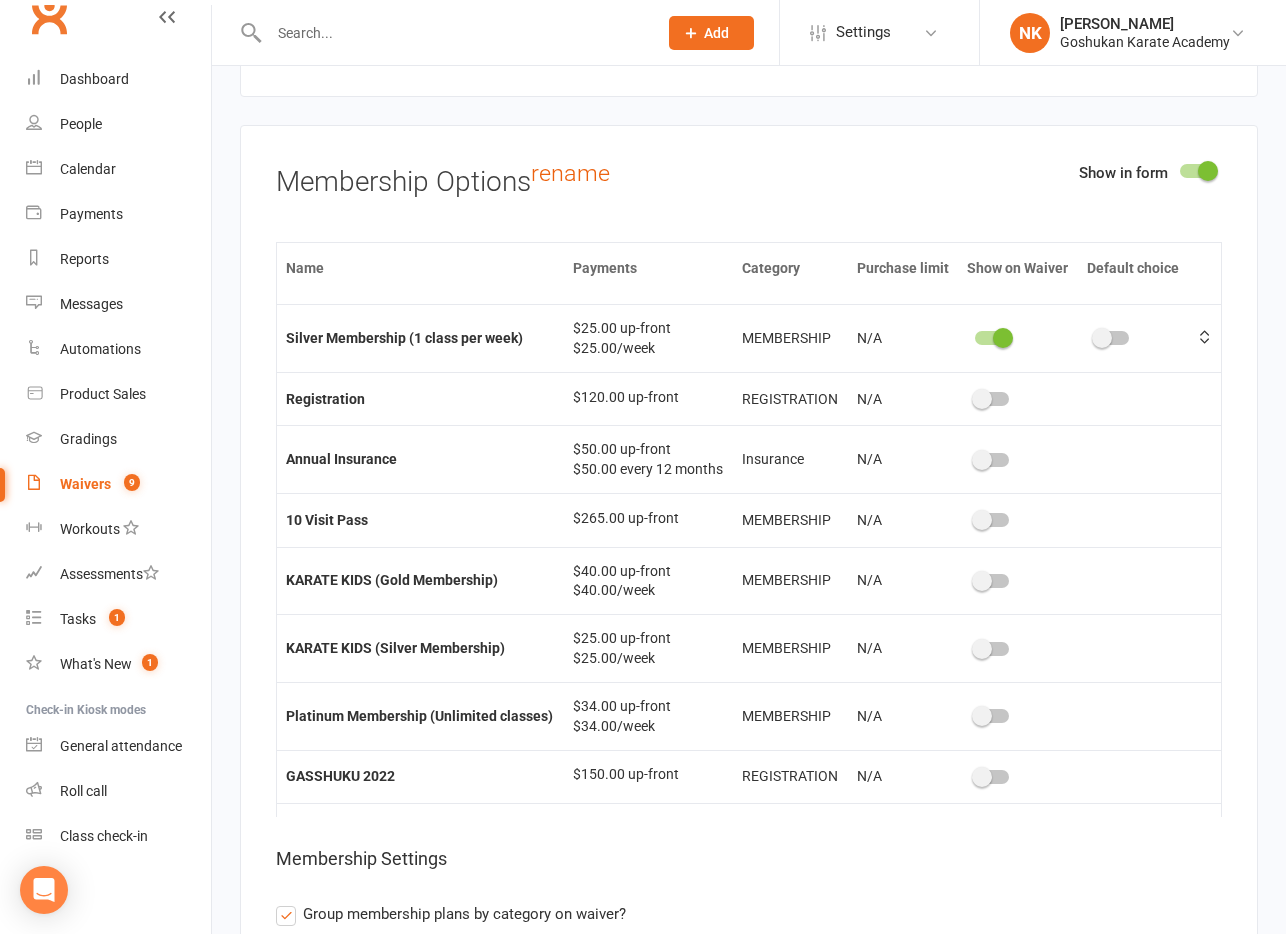 scroll, scrollTop: 0, scrollLeft: 0, axis: both 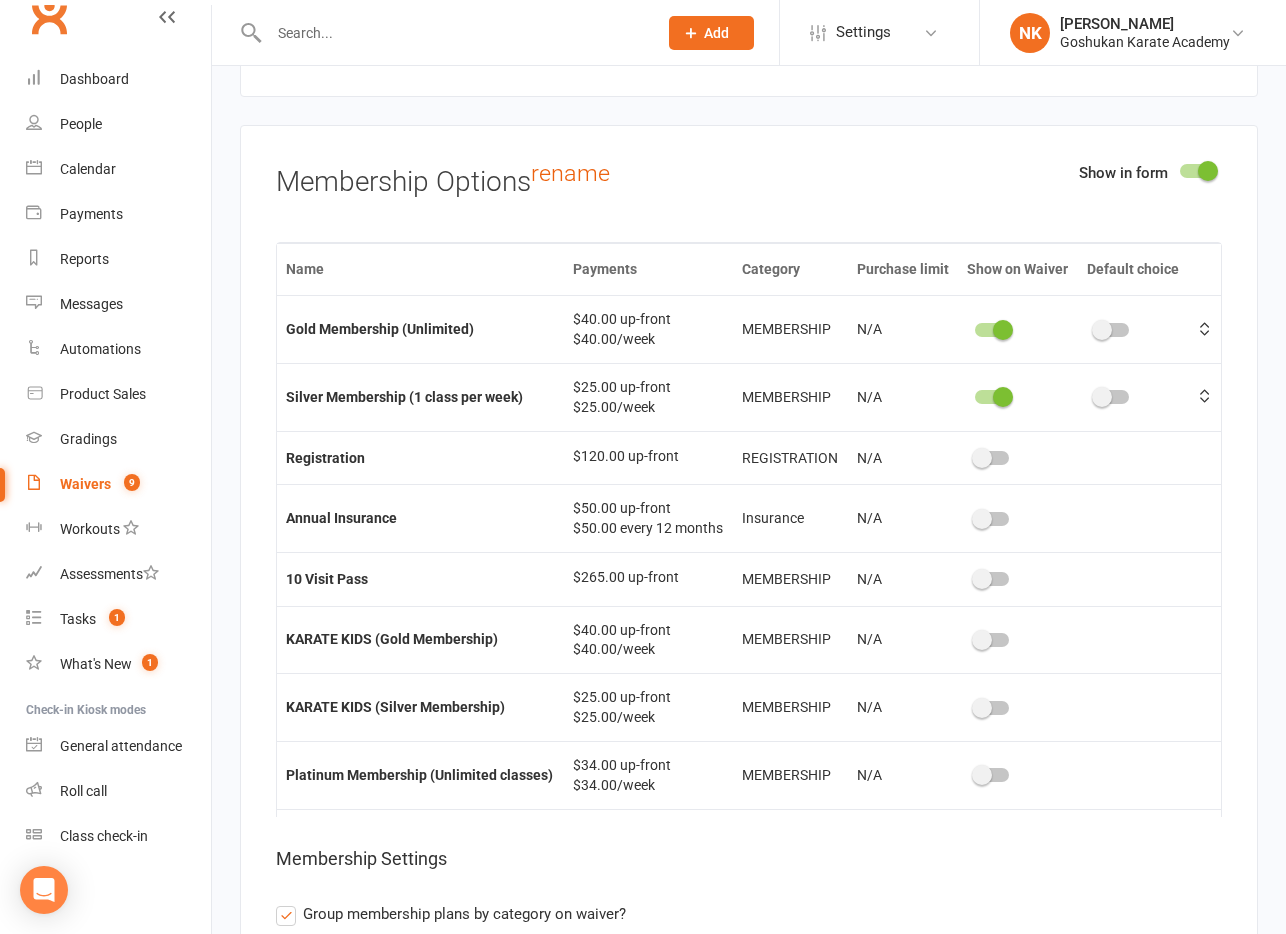 click on "Waivers" at bounding box center (85, 484) 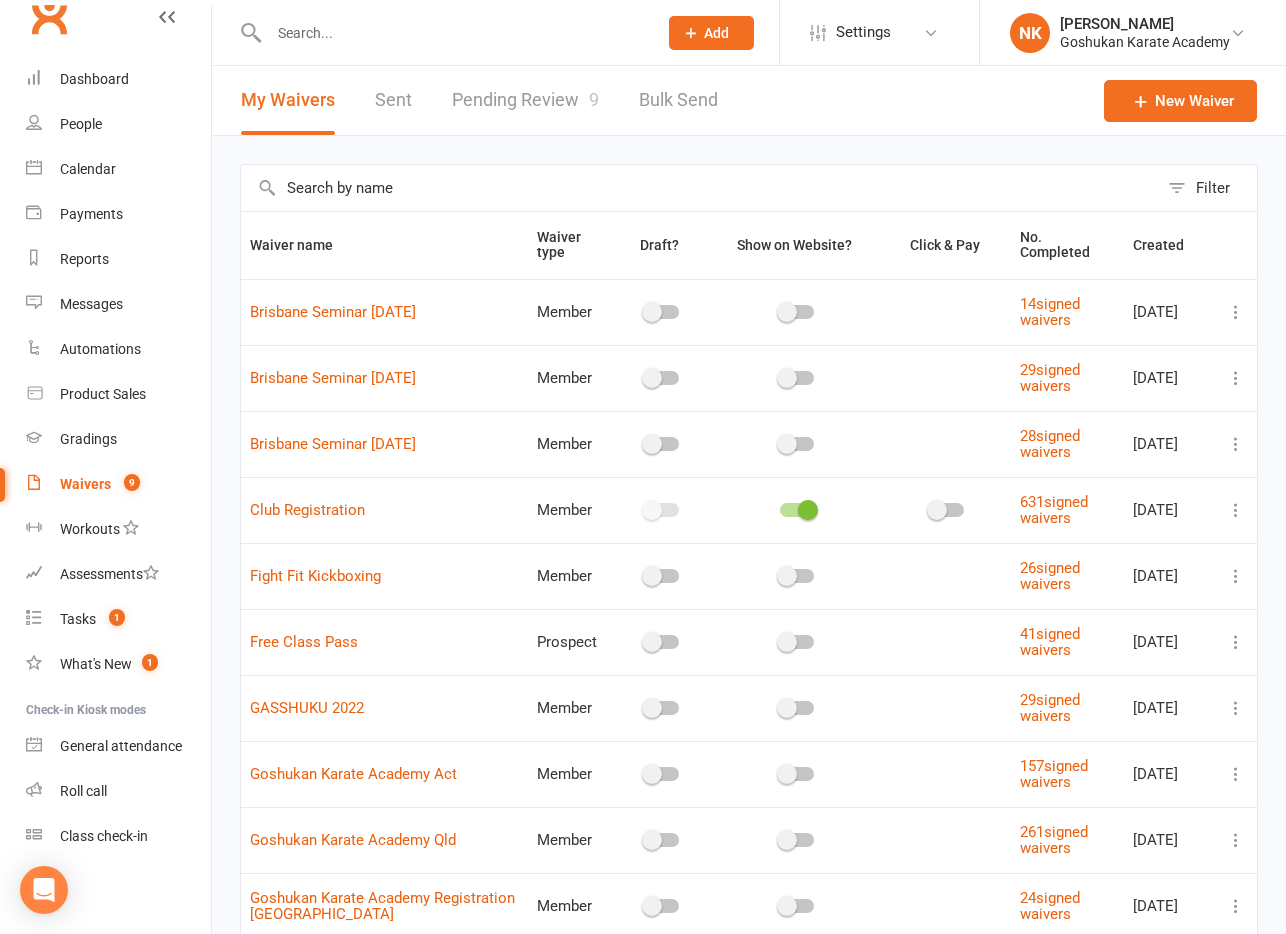 scroll, scrollTop: 160, scrollLeft: 0, axis: vertical 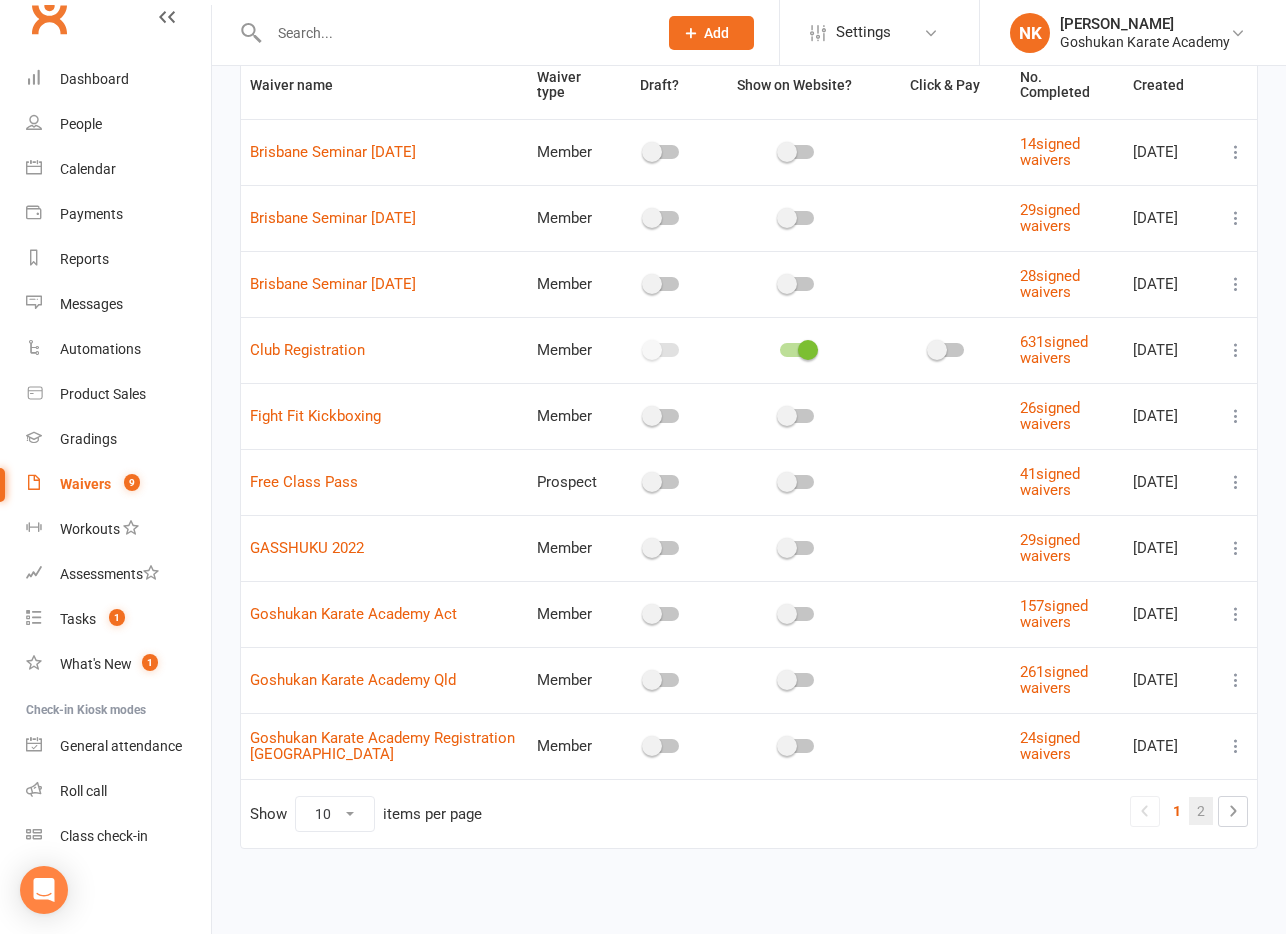 click on "2" at bounding box center [1201, 811] 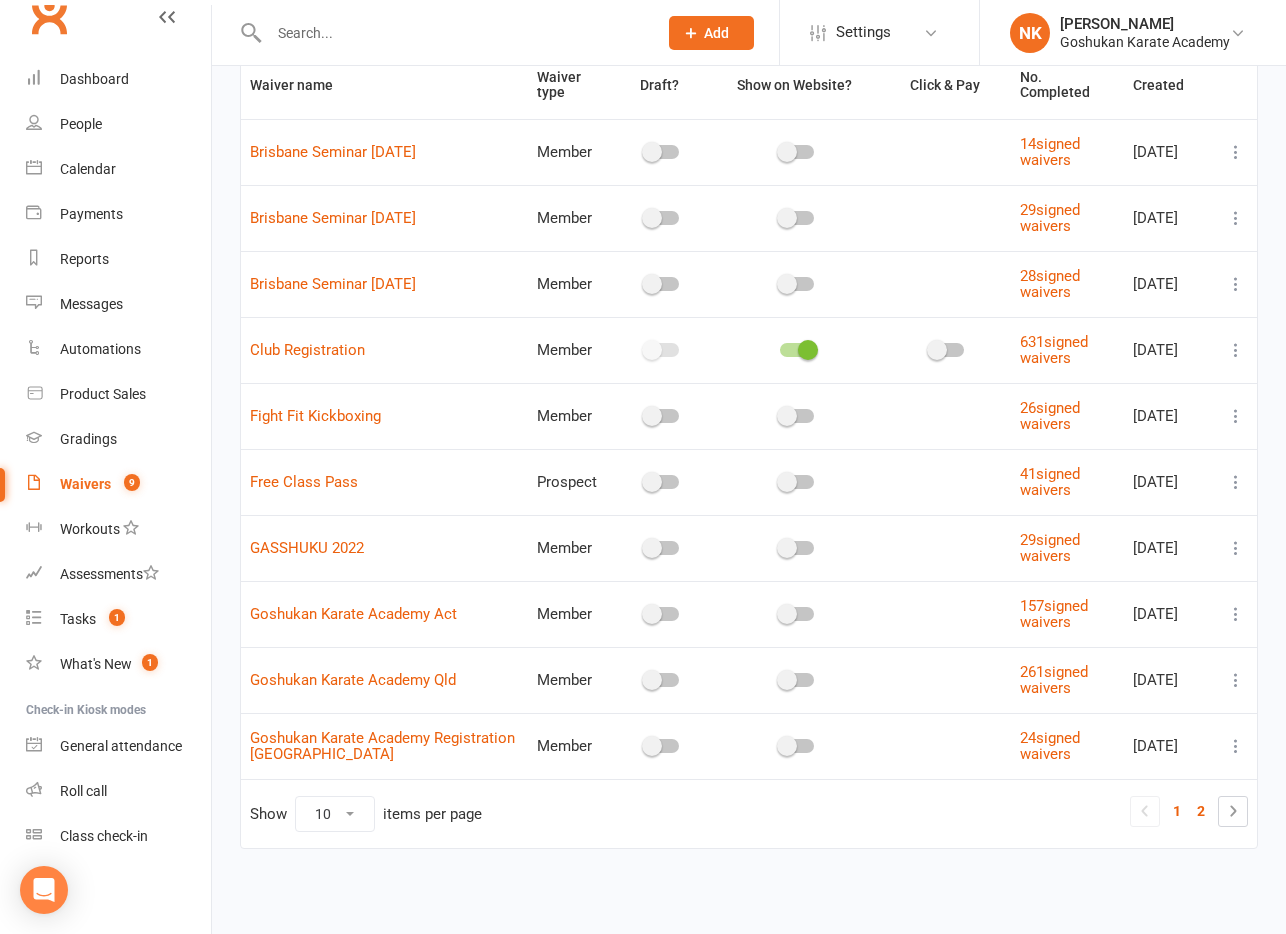 scroll, scrollTop: 0, scrollLeft: 0, axis: both 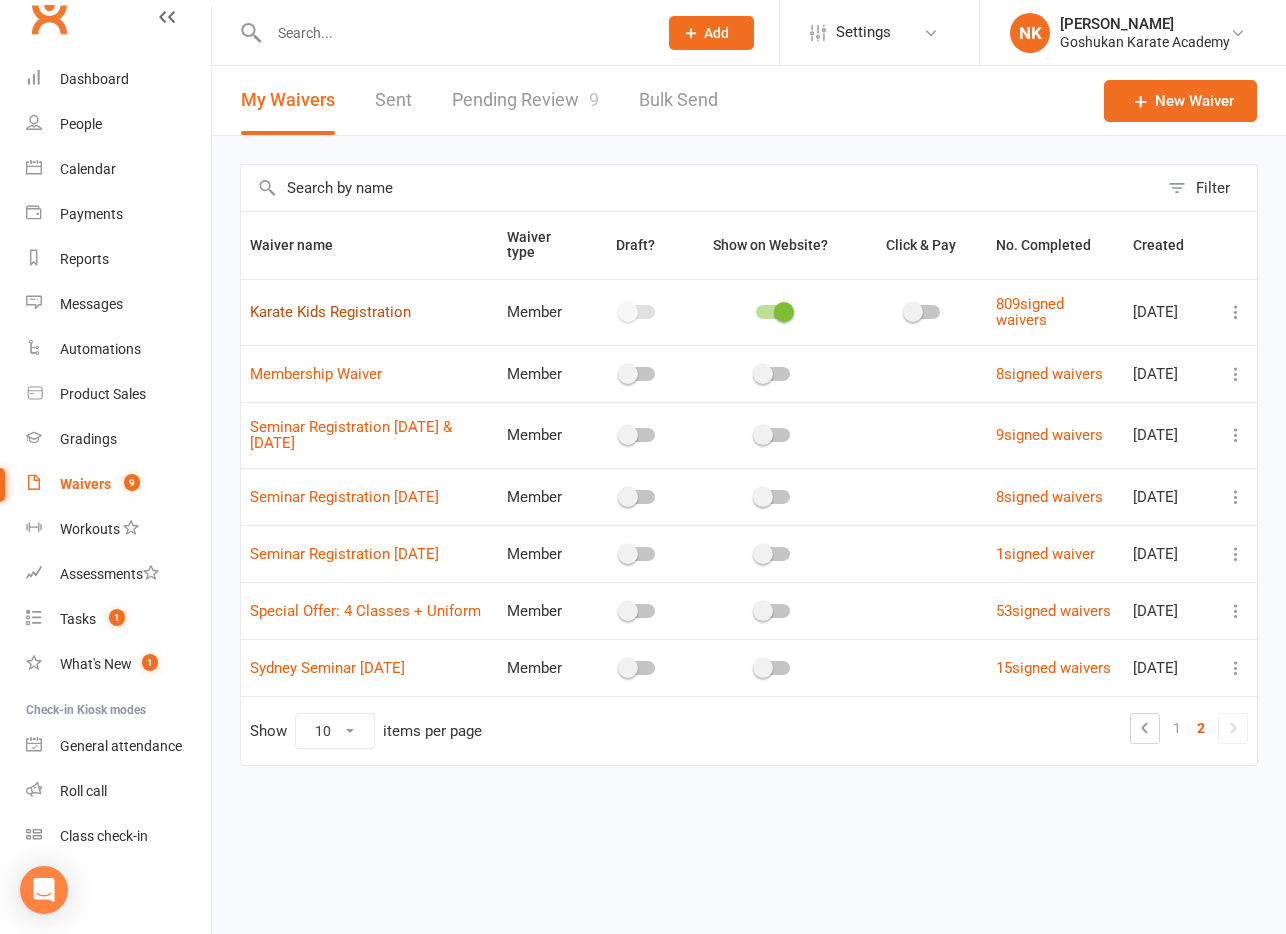 click on "Karate Kids Registration" at bounding box center [330, 312] 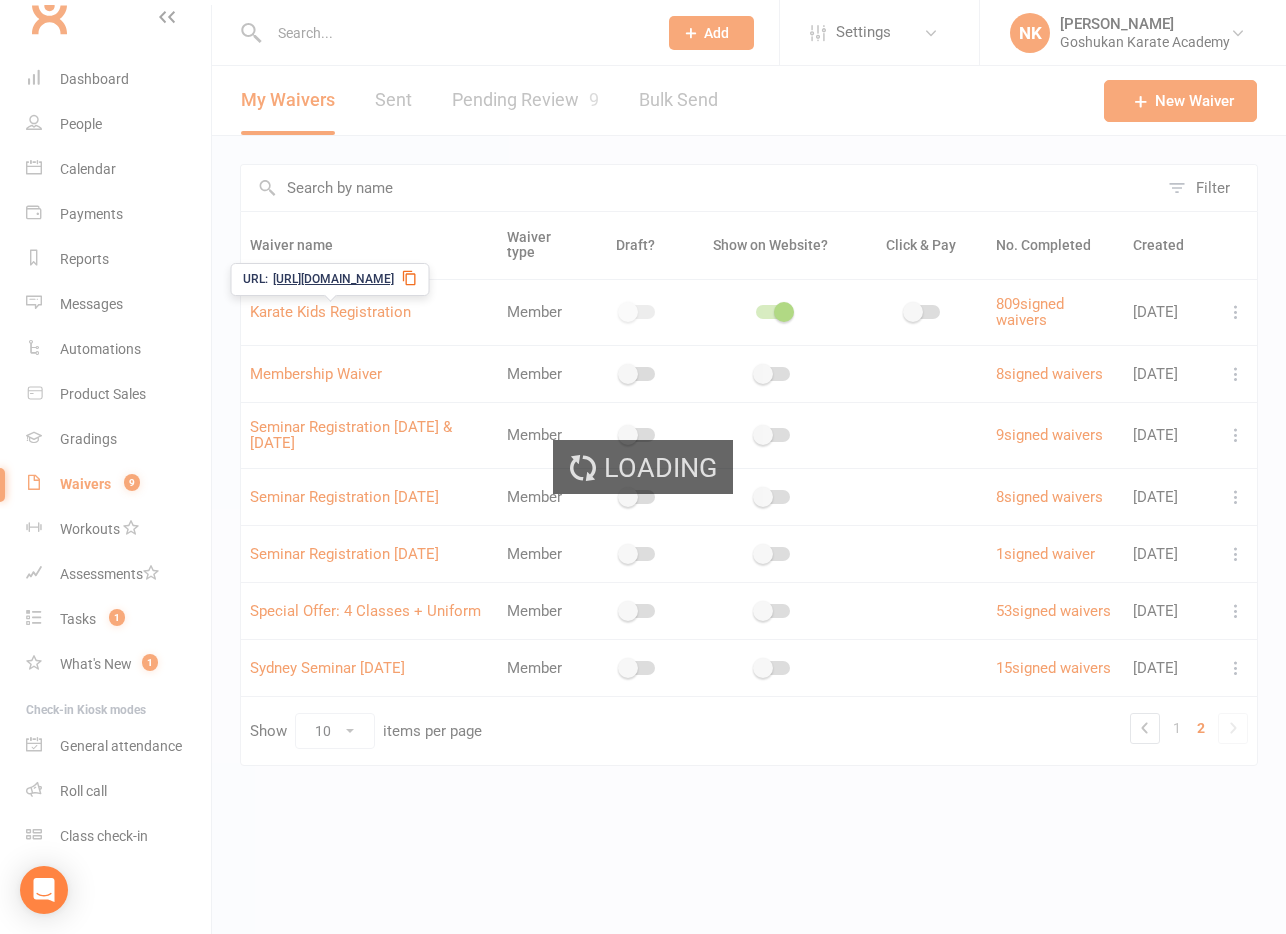 select on "applies_to_all_signees" 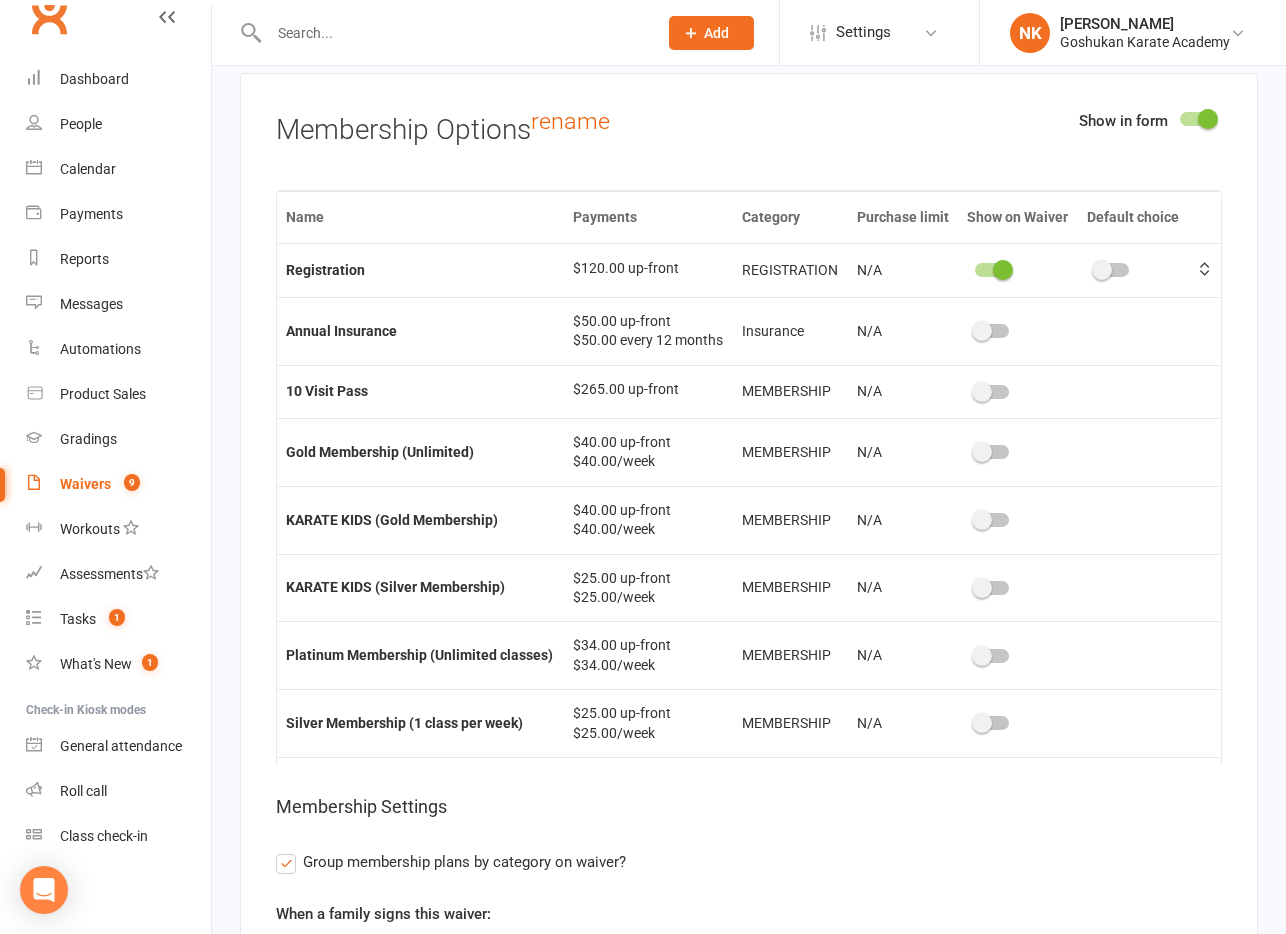 scroll, scrollTop: 5626, scrollLeft: 0, axis: vertical 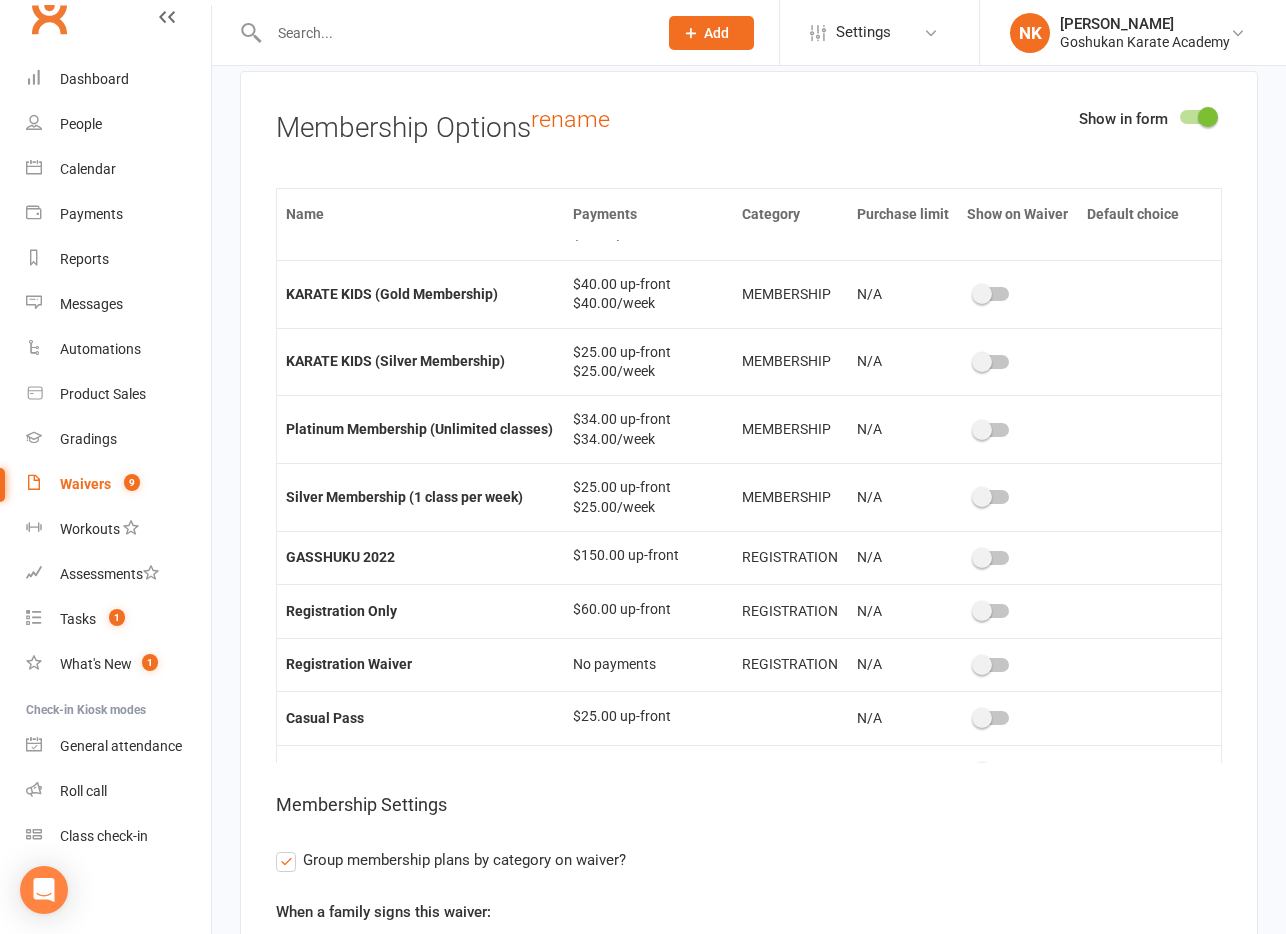 click at bounding box center [982, 611] 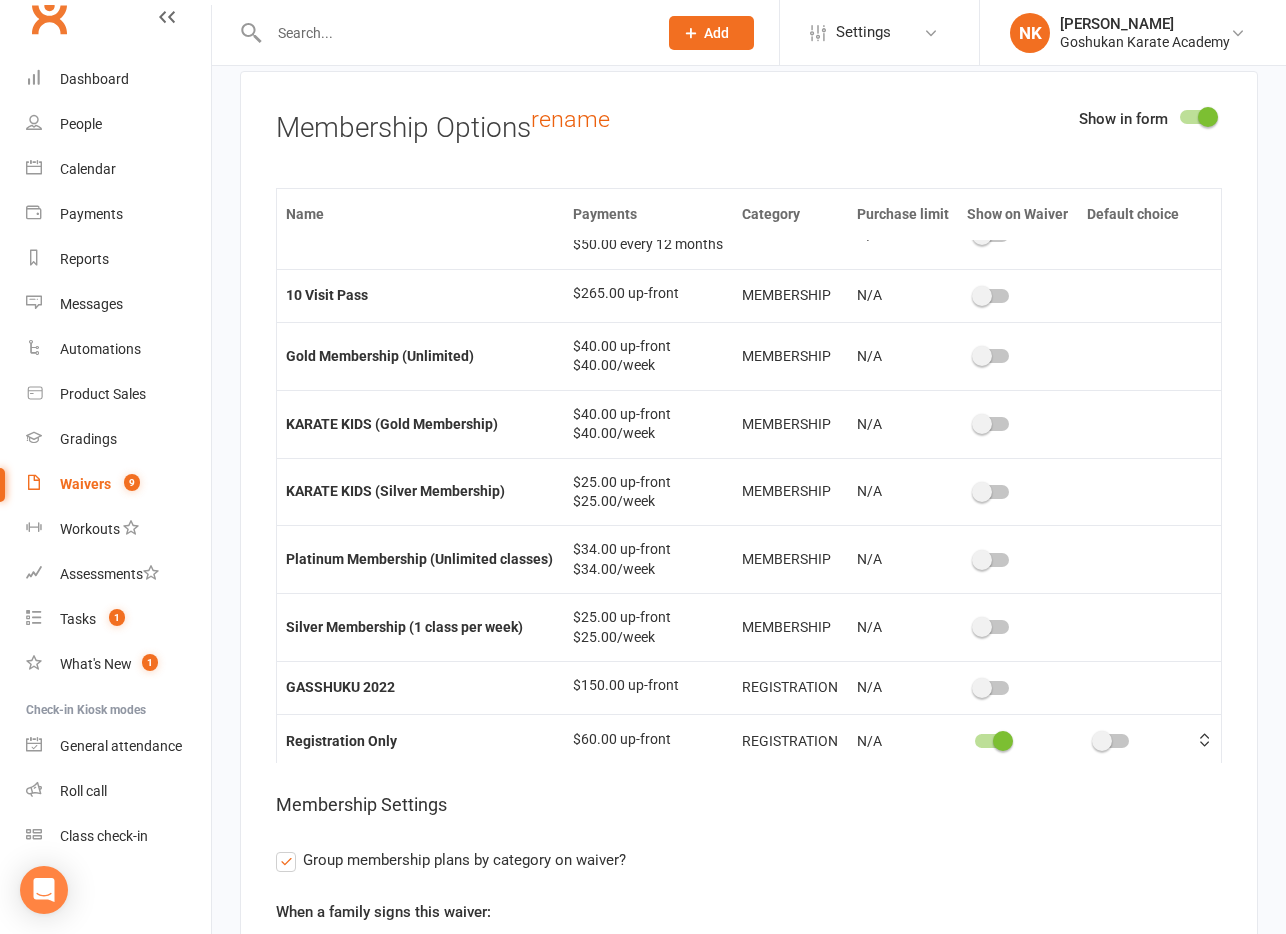 scroll, scrollTop: 0, scrollLeft: 0, axis: both 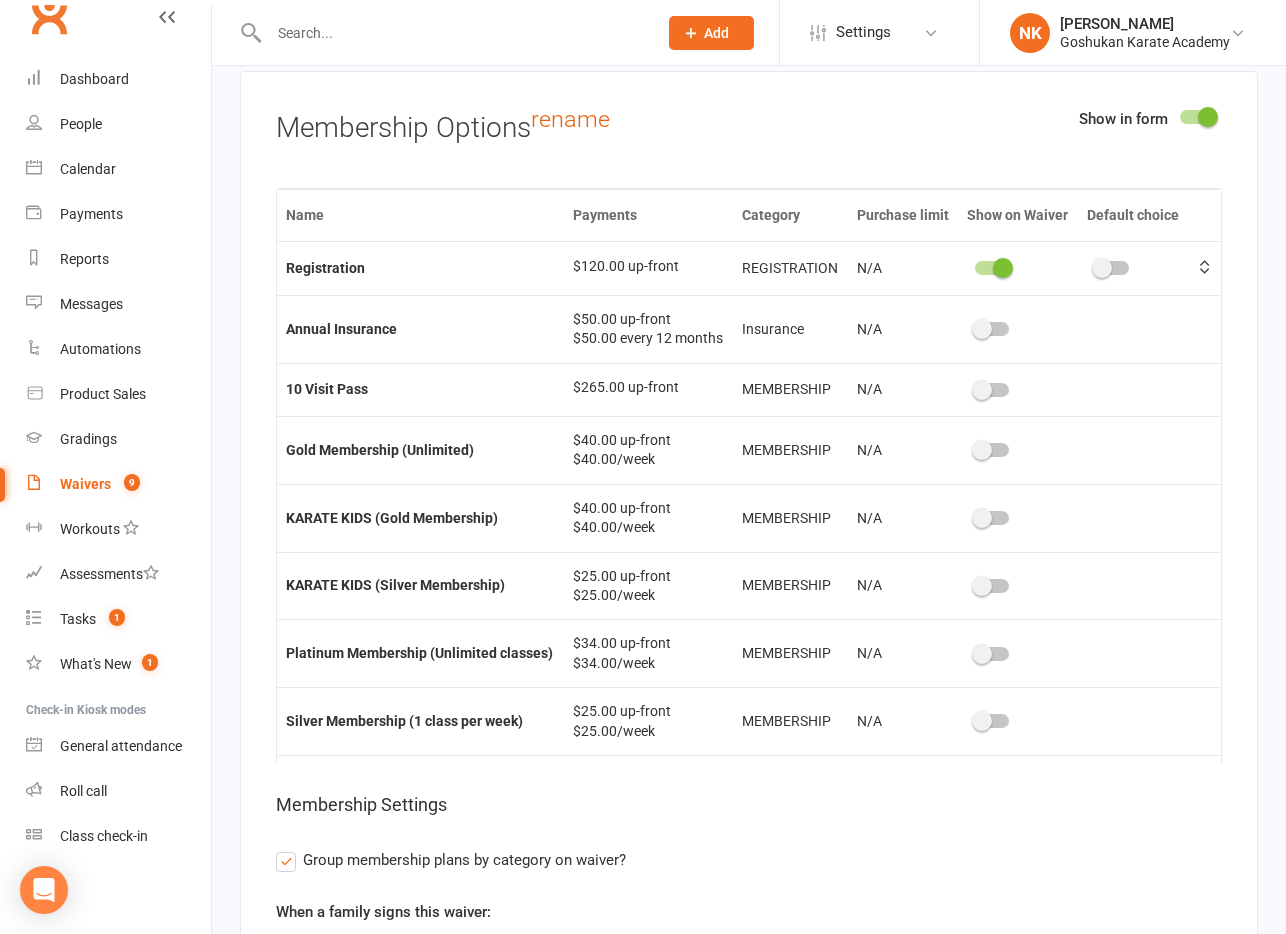 click at bounding box center (1003, 268) 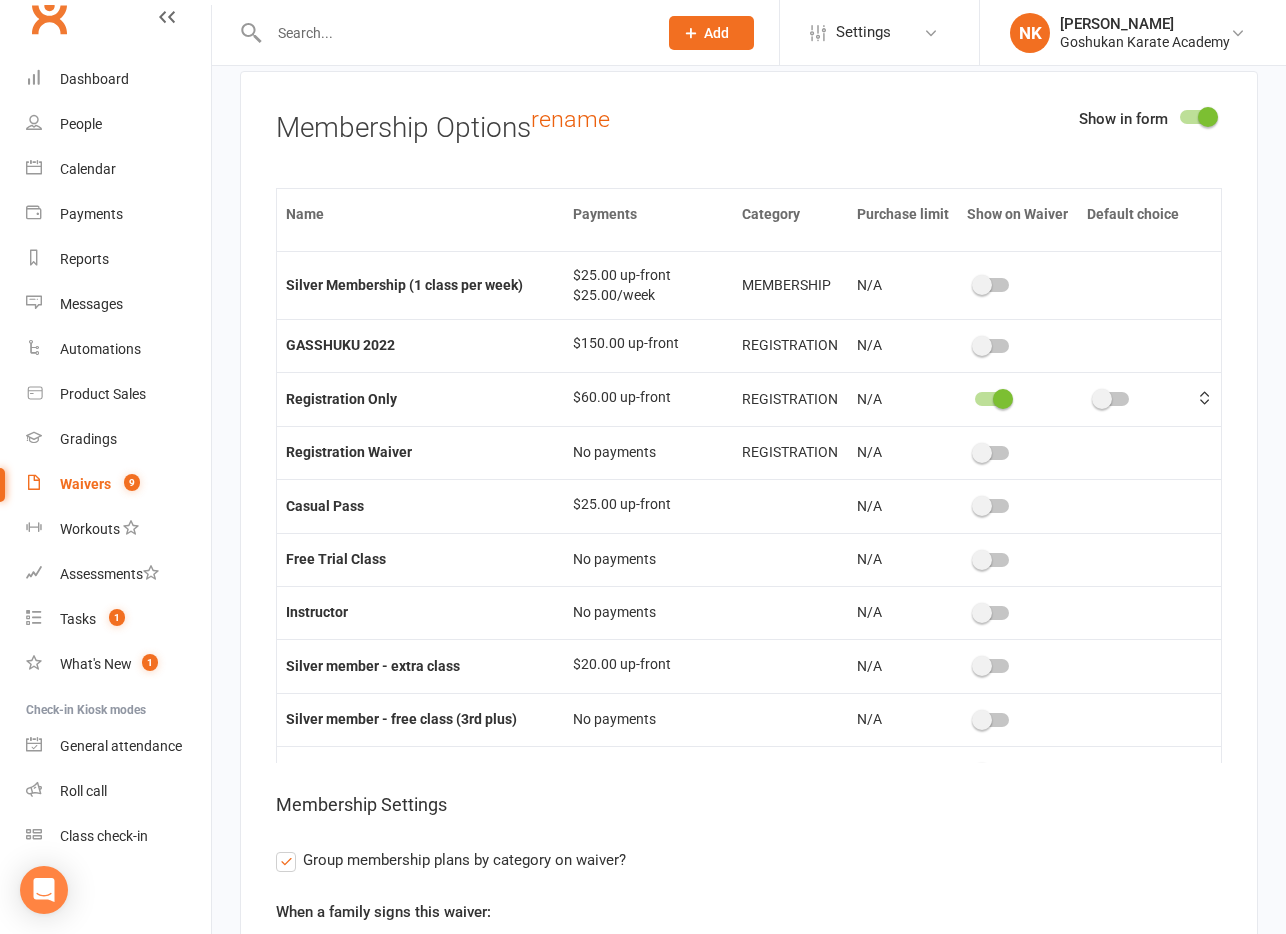 scroll, scrollTop: 501, scrollLeft: 0, axis: vertical 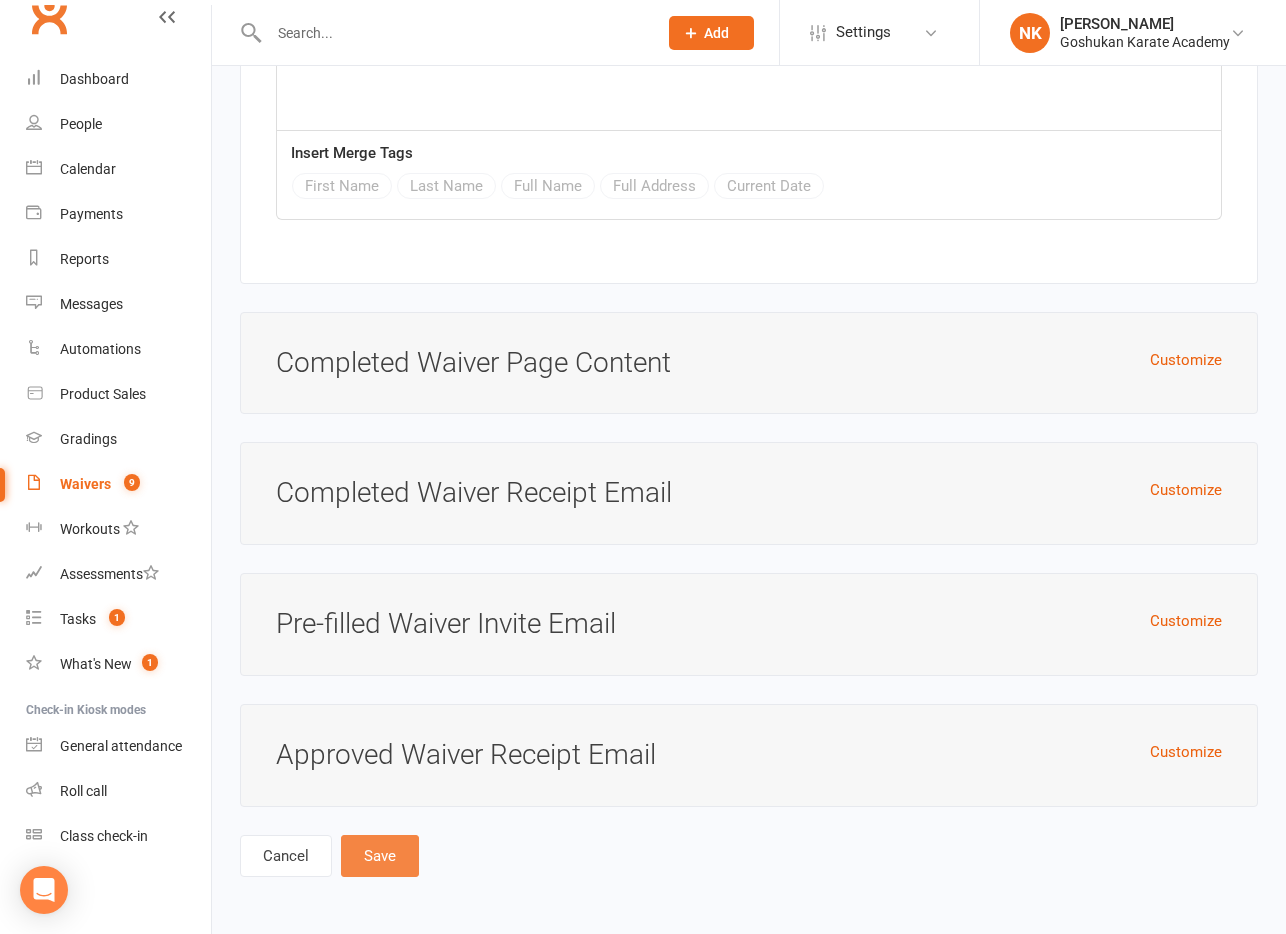 click on "Save" at bounding box center [380, 856] 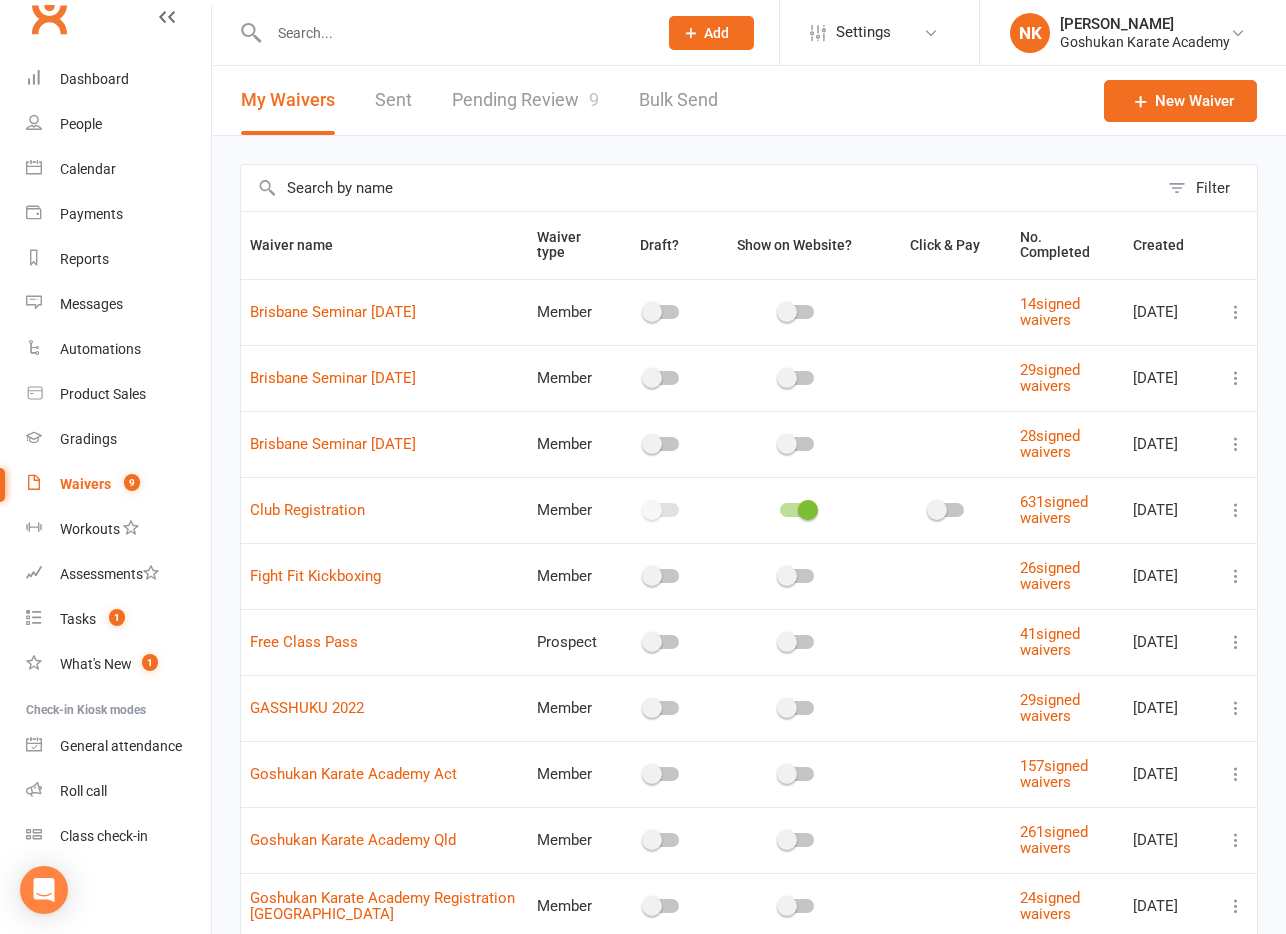 scroll, scrollTop: 160, scrollLeft: 0, axis: vertical 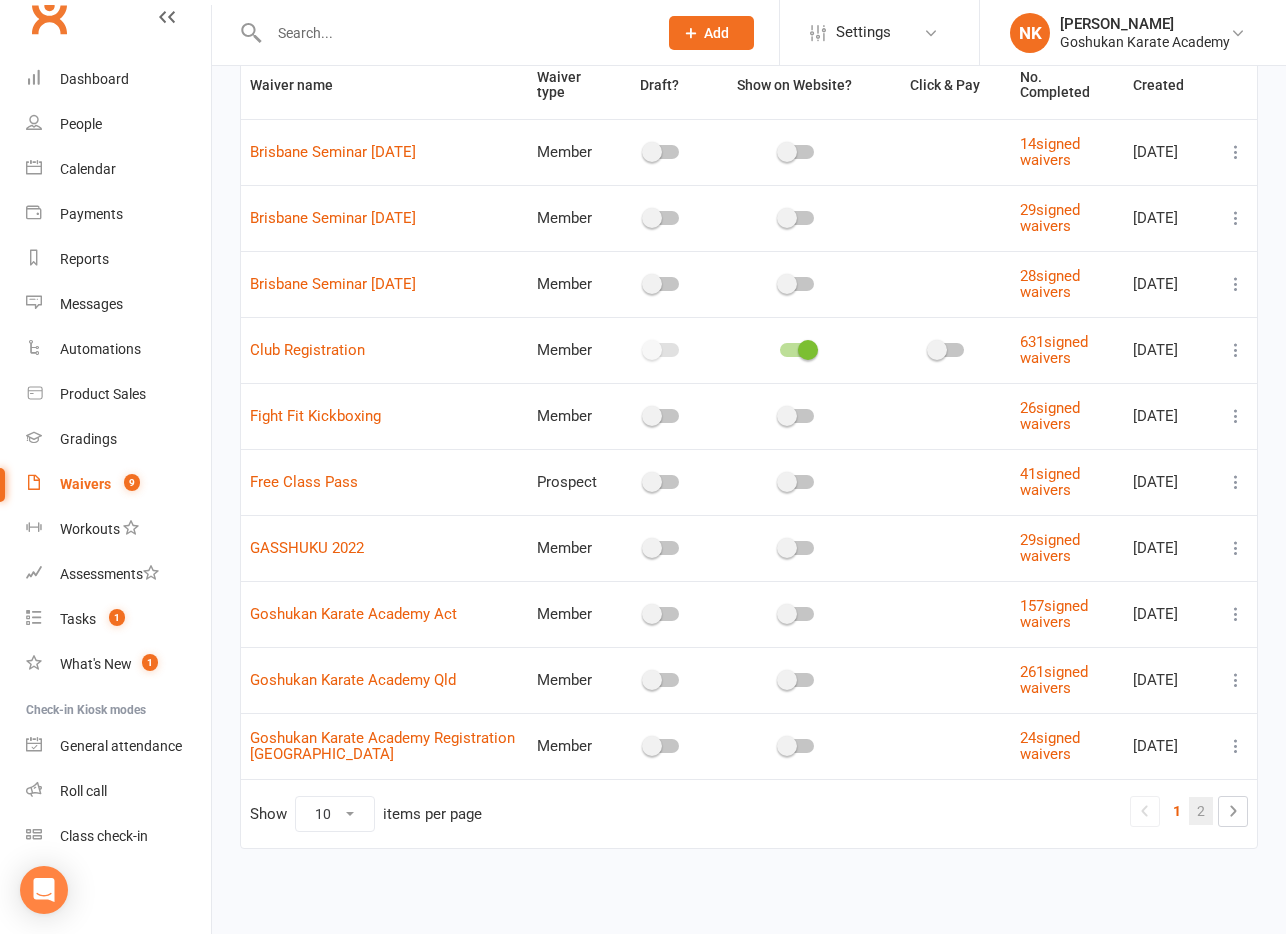 click on "2" at bounding box center [1201, 811] 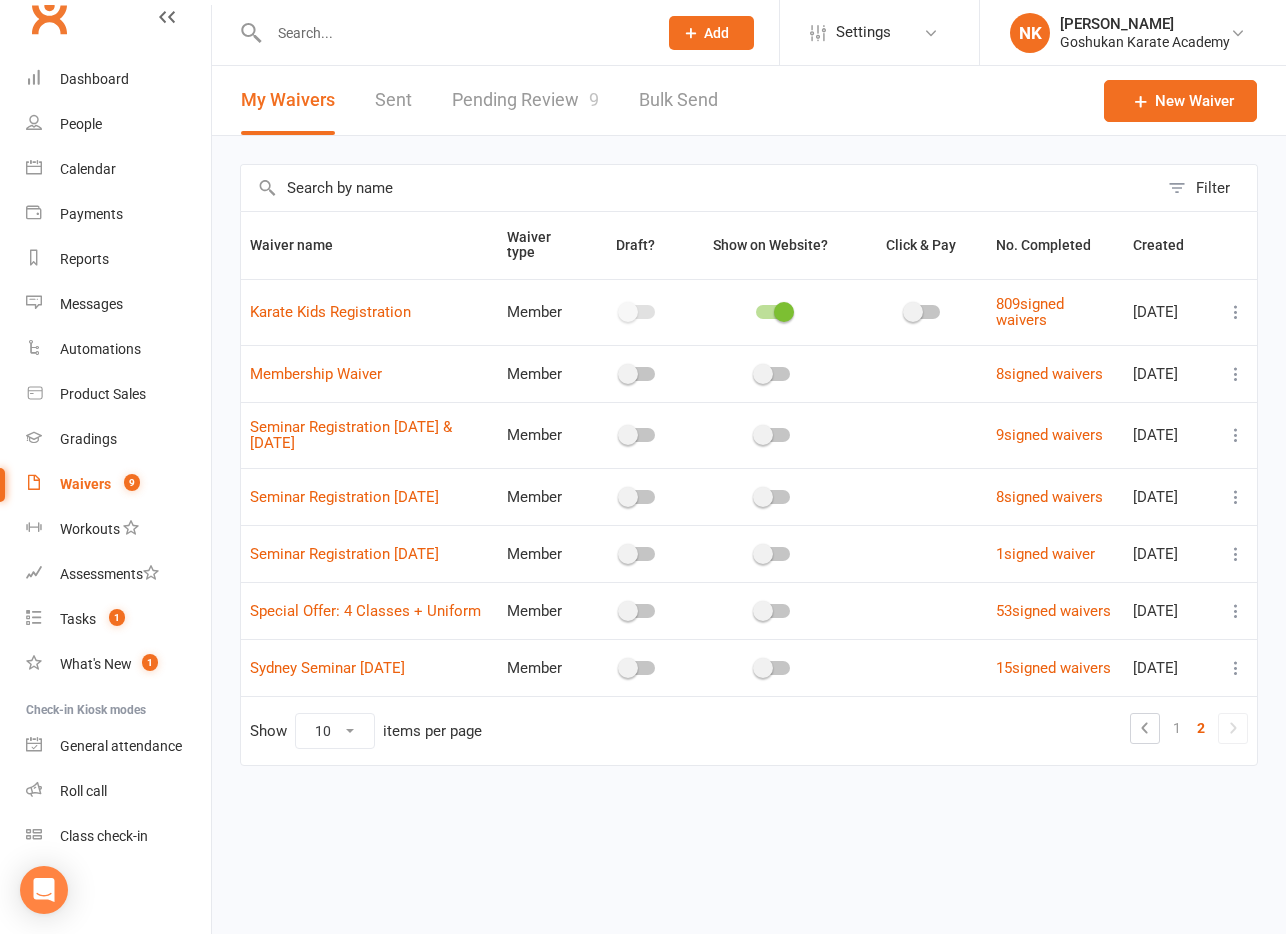 scroll, scrollTop: 0, scrollLeft: 0, axis: both 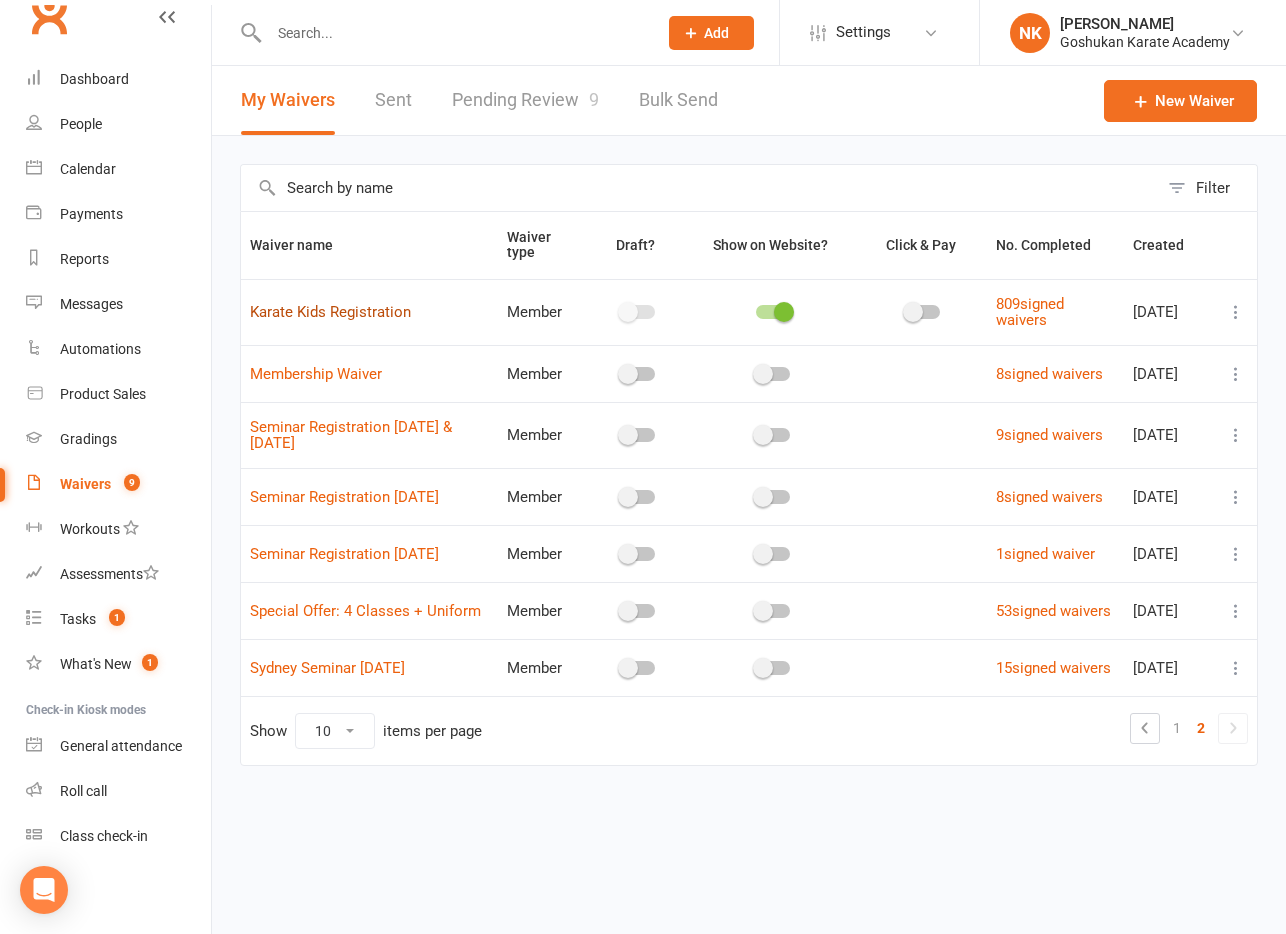 click on "Karate Kids Registration" at bounding box center (330, 312) 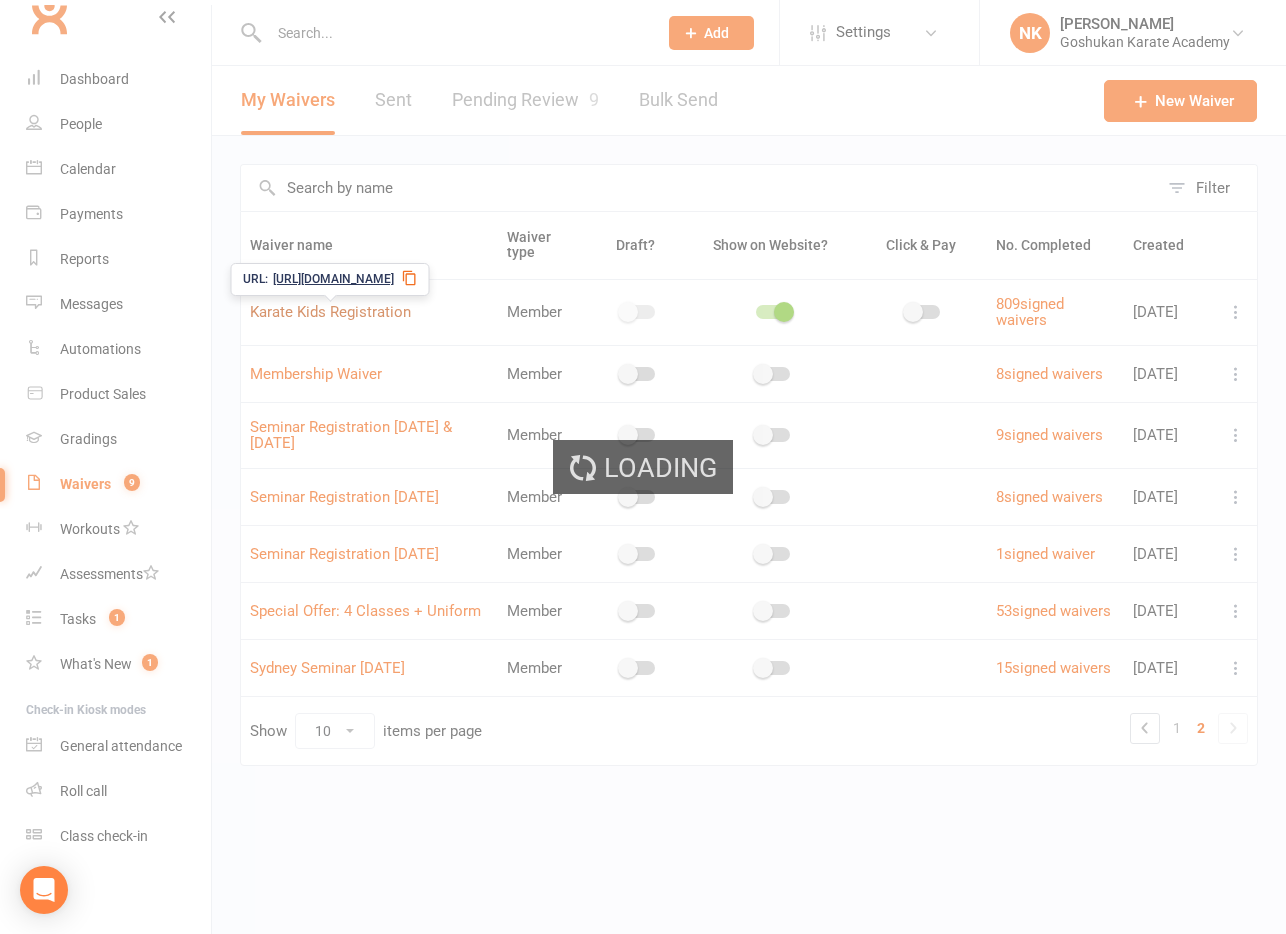 select on "applies_to_all_signees" 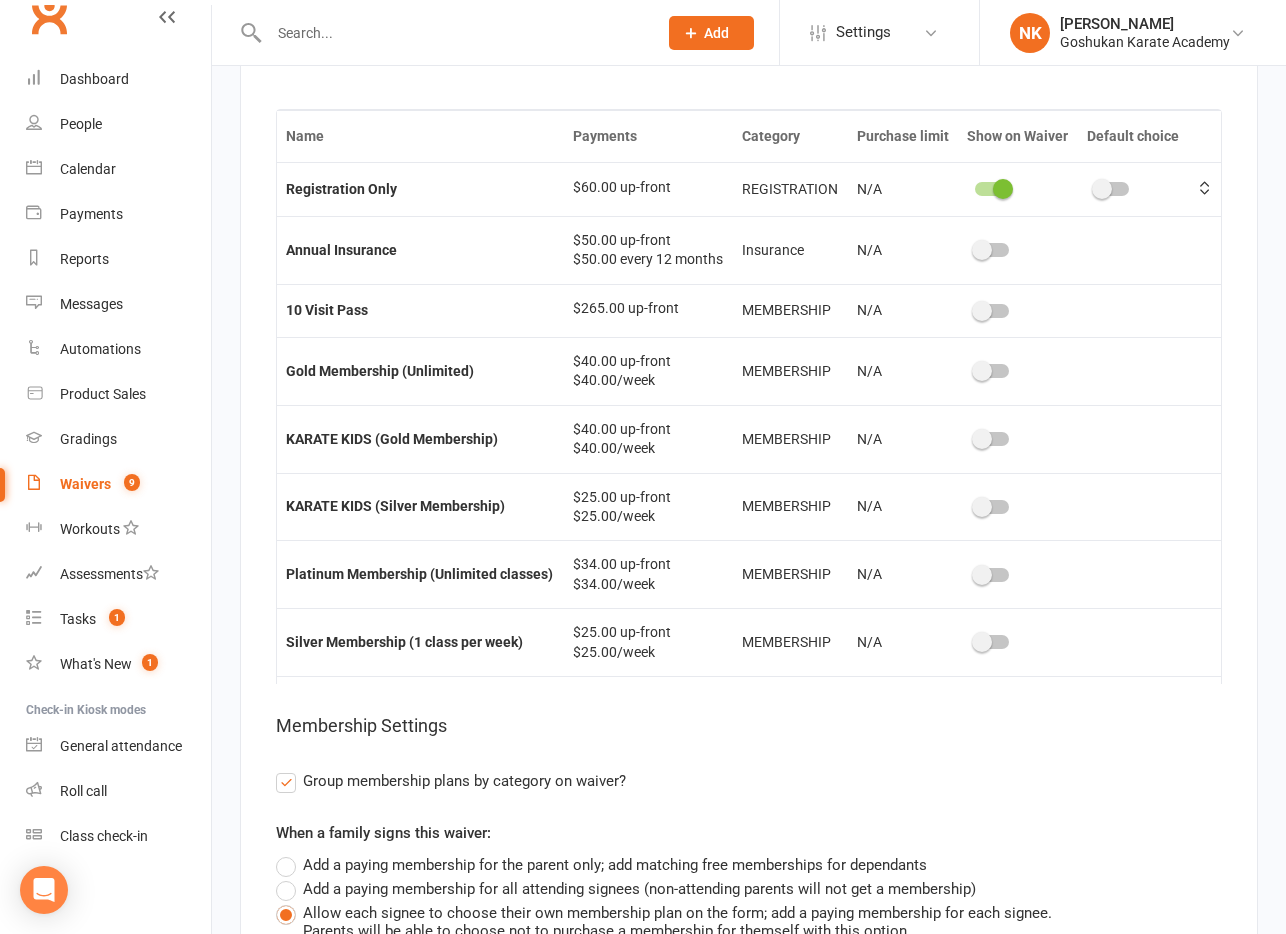 scroll, scrollTop: 5706, scrollLeft: 0, axis: vertical 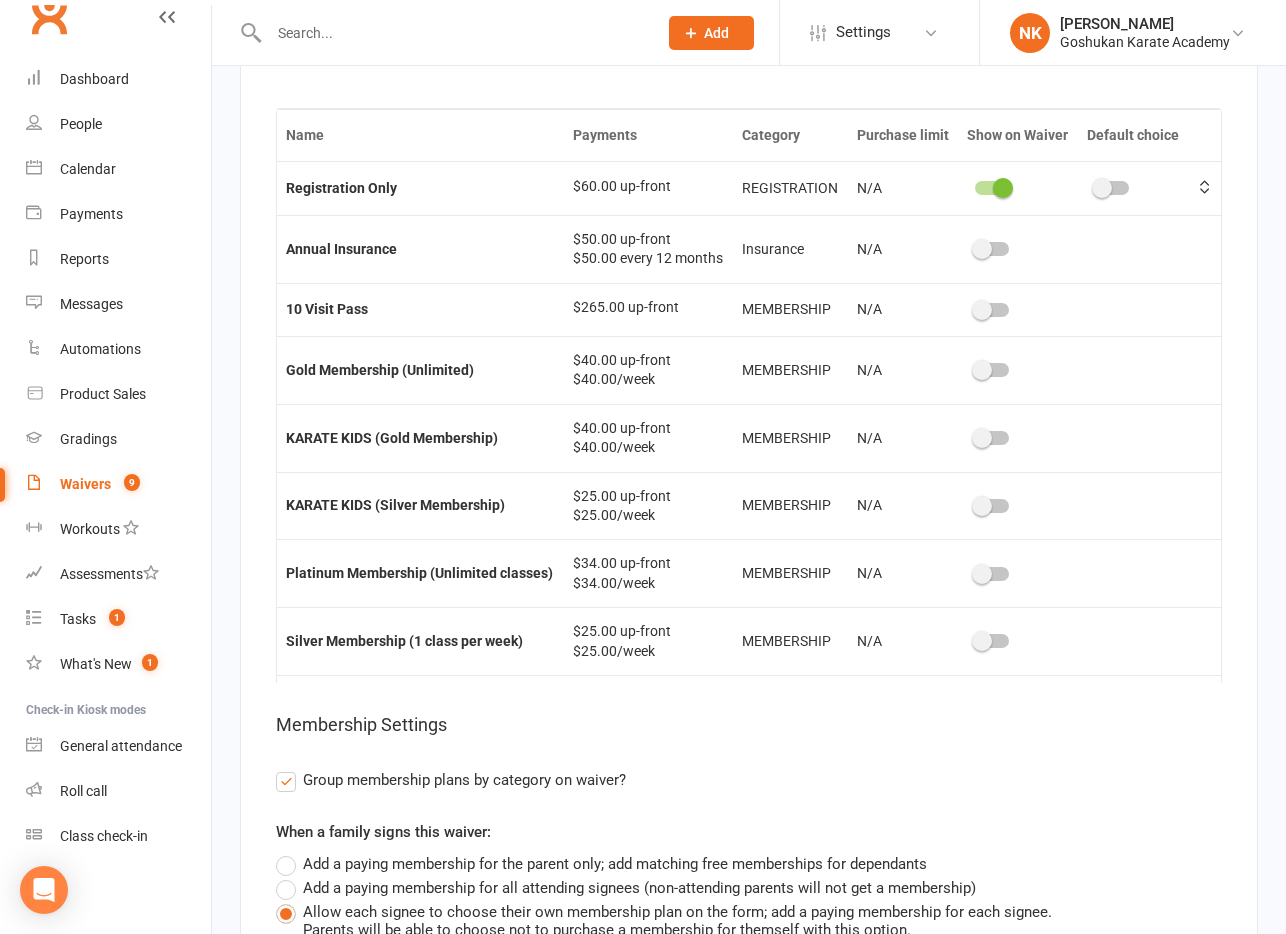 click at bounding box center [982, 438] 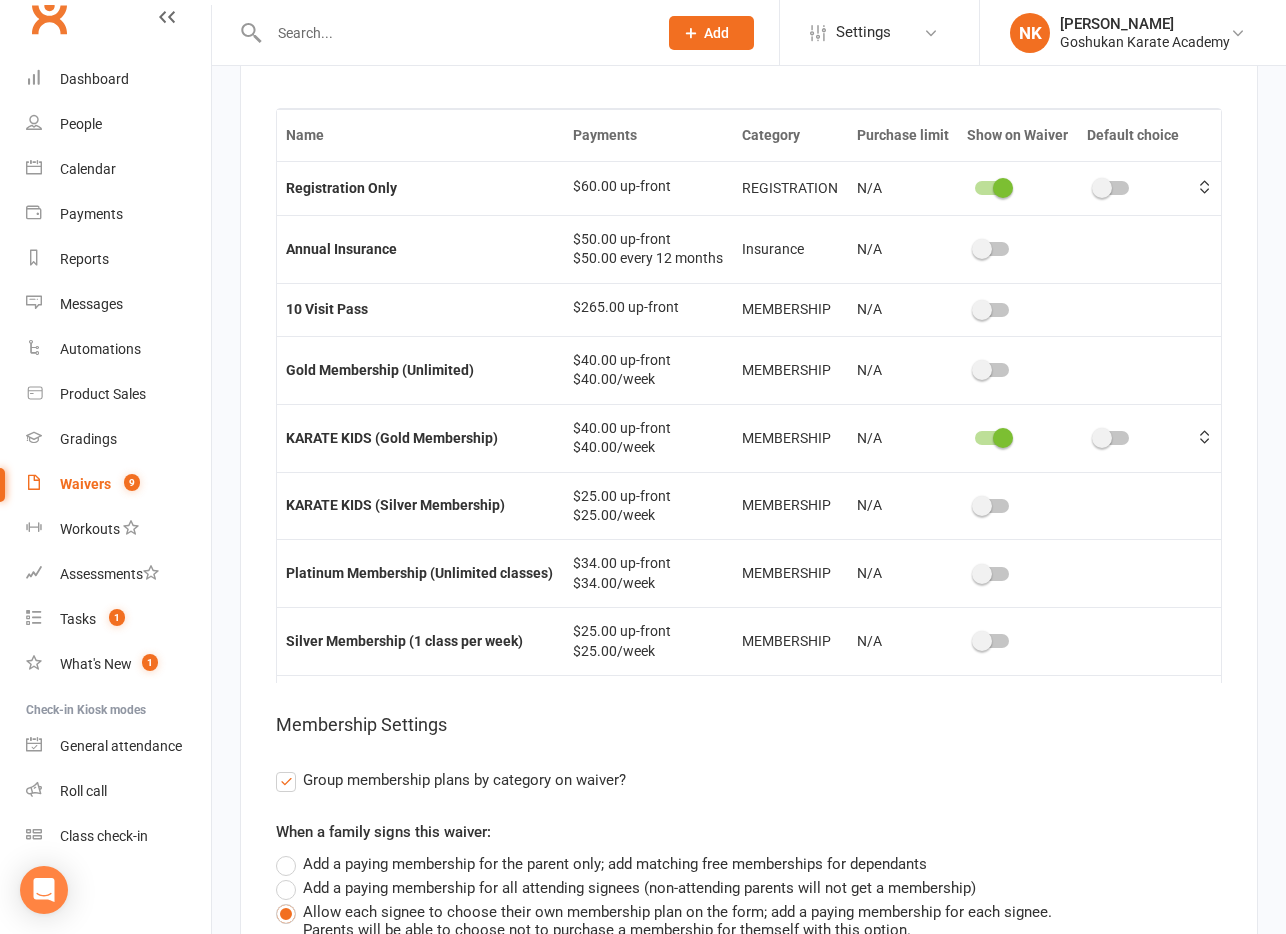 click at bounding box center (982, 506) 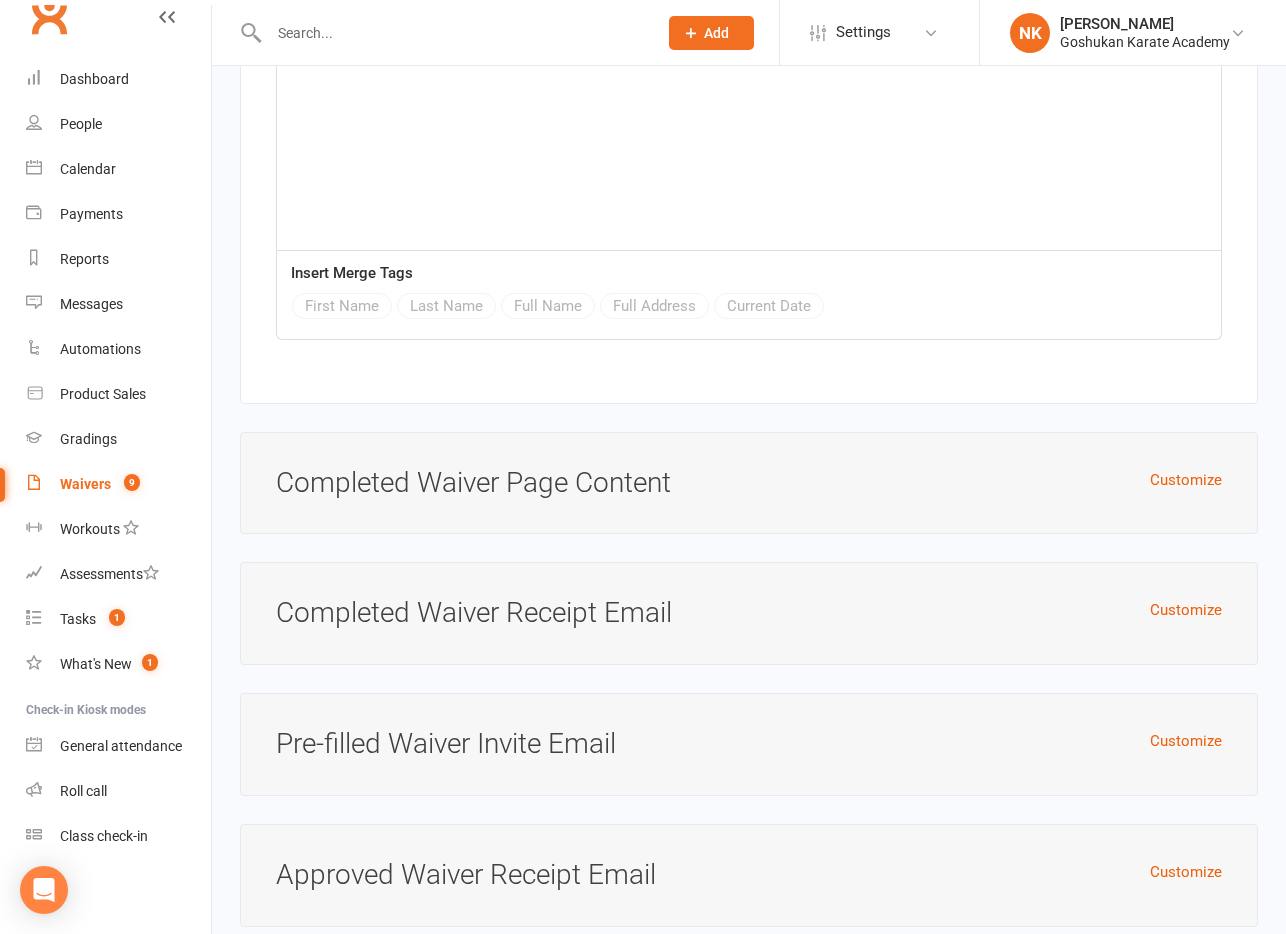 scroll, scrollTop: 8171, scrollLeft: 0, axis: vertical 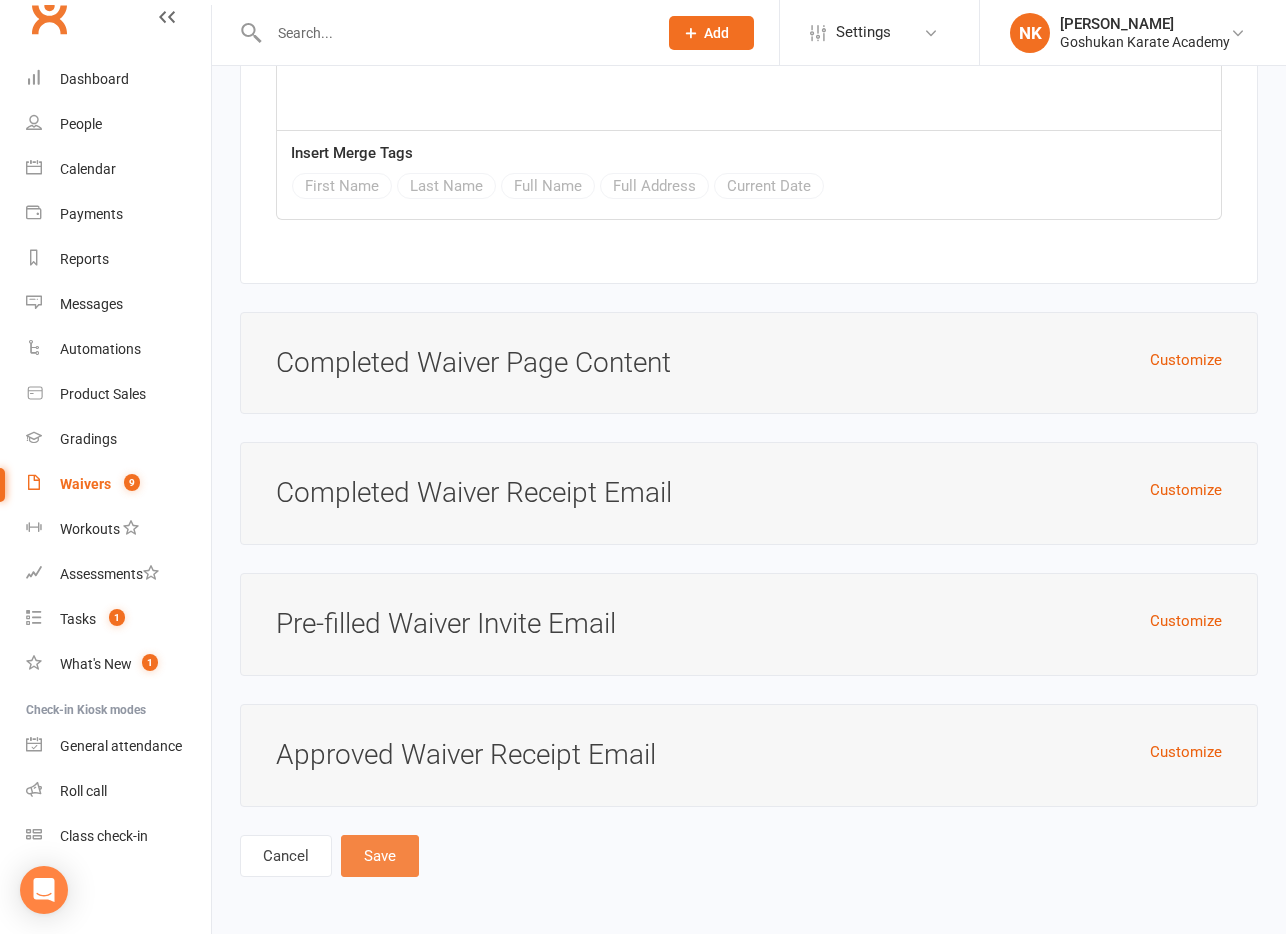 click on "Save" at bounding box center [380, 856] 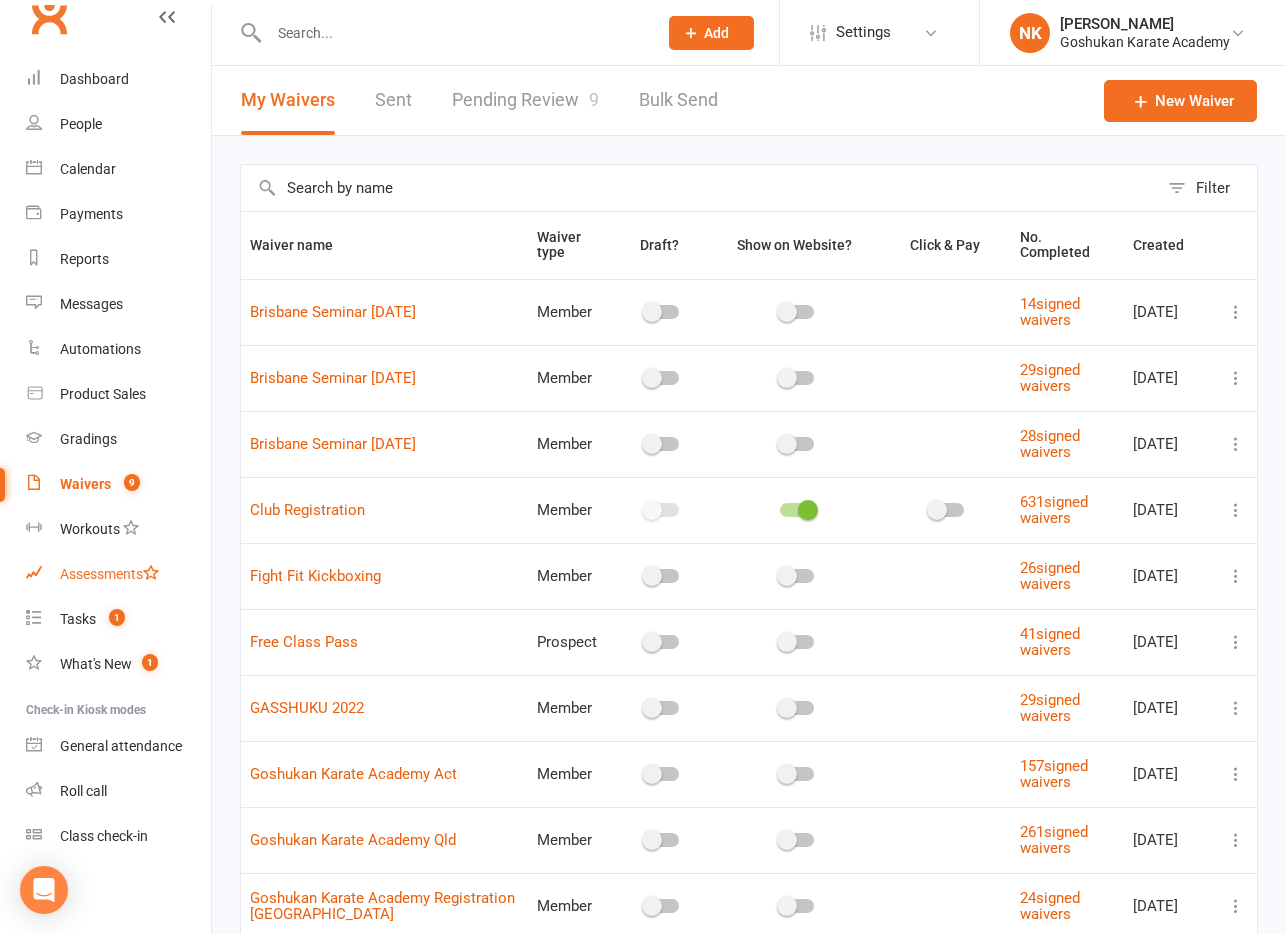 scroll, scrollTop: 160, scrollLeft: 0, axis: vertical 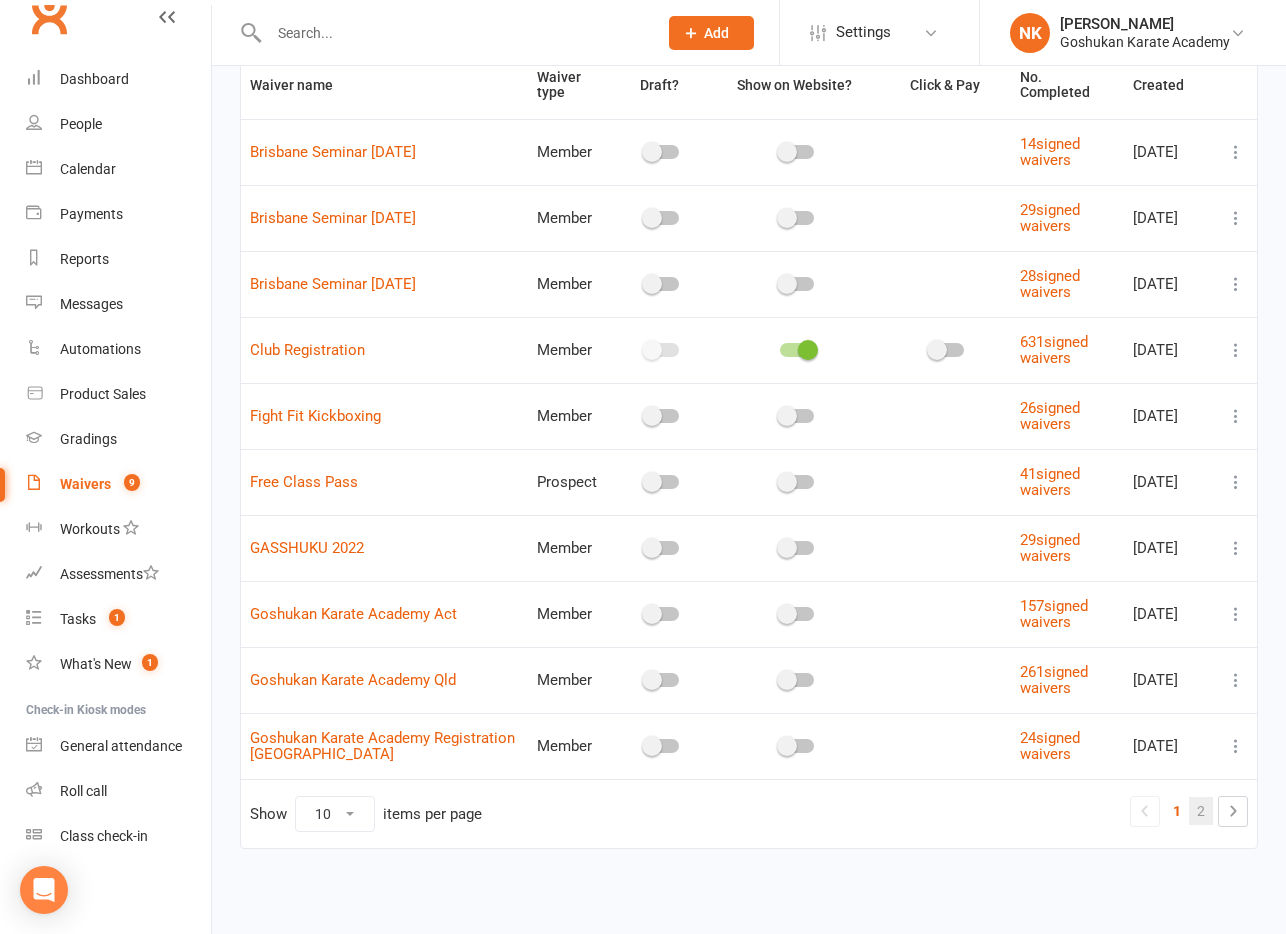 click on "2" at bounding box center [1201, 811] 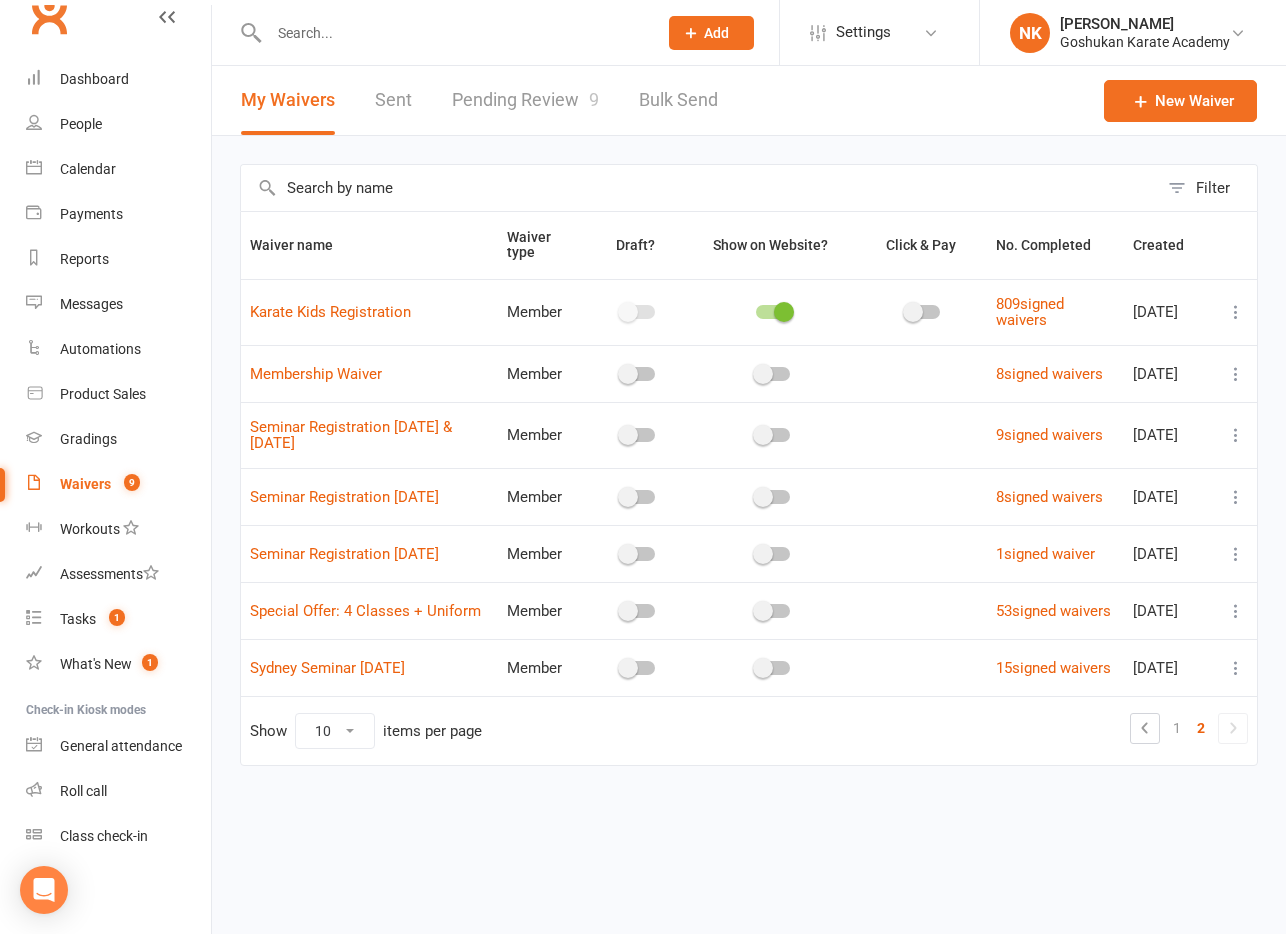 scroll, scrollTop: 0, scrollLeft: 0, axis: both 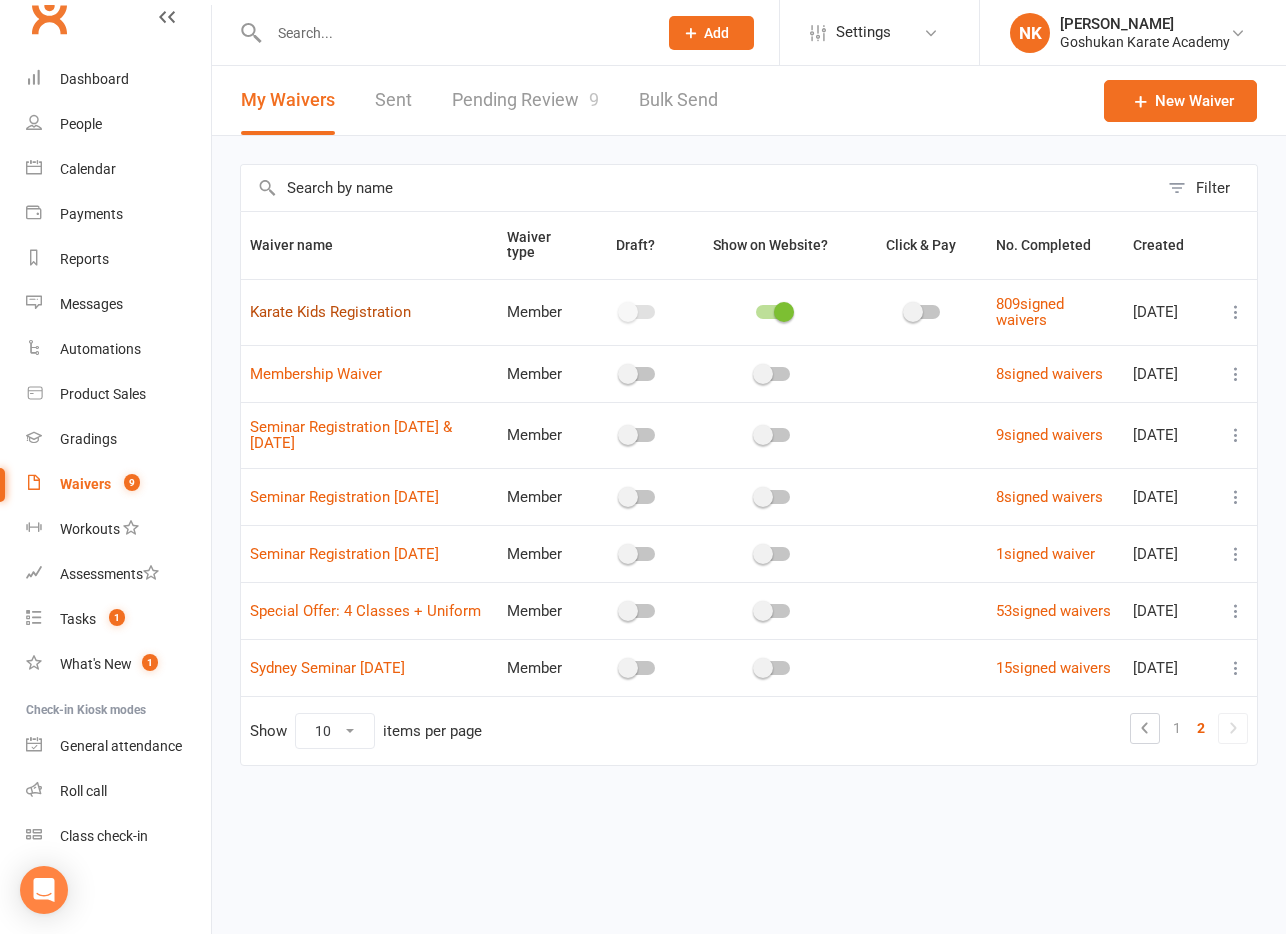 click on "Karate Kids Registration" at bounding box center (330, 312) 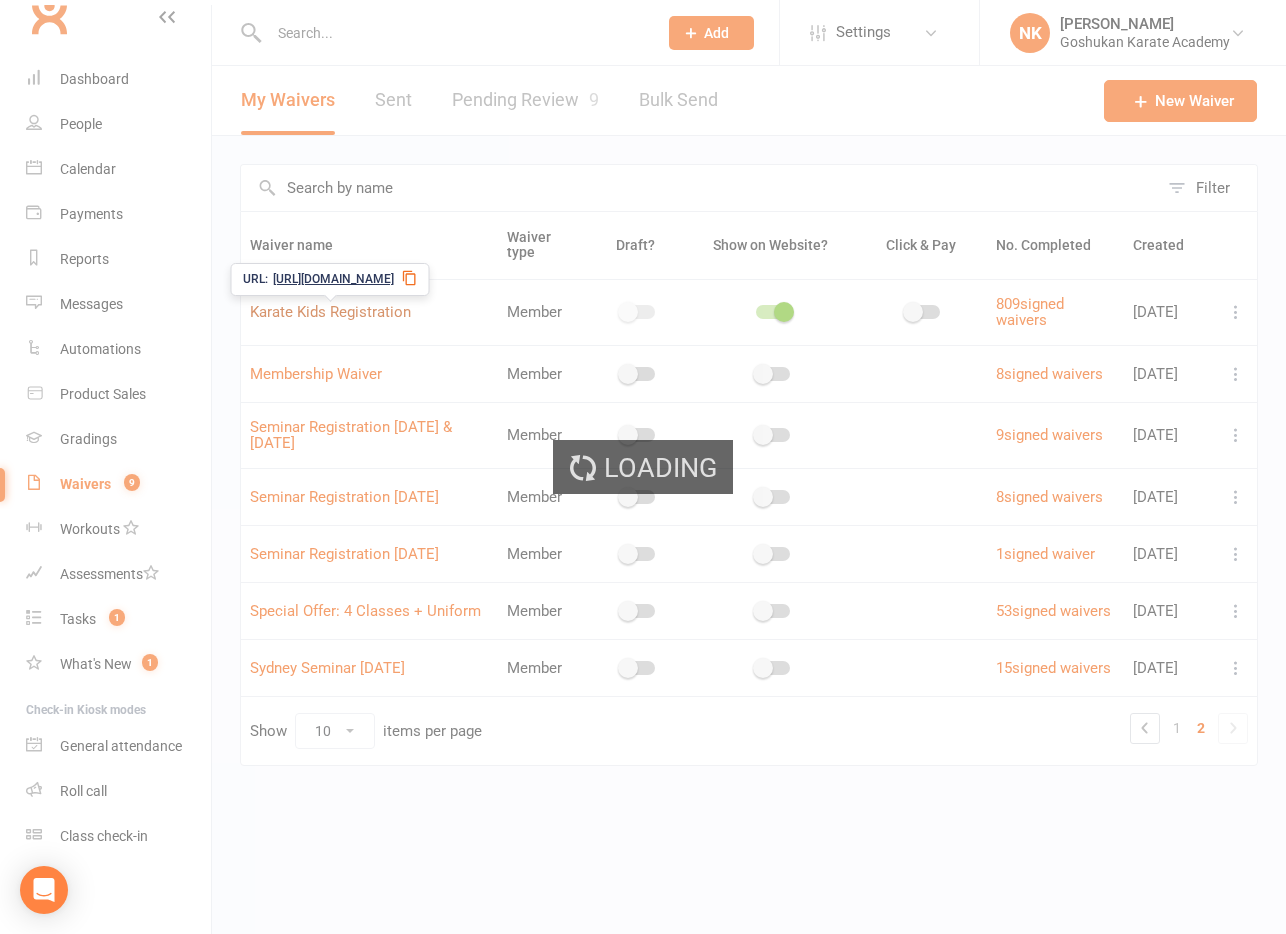 select on "applies_to_all_signees" 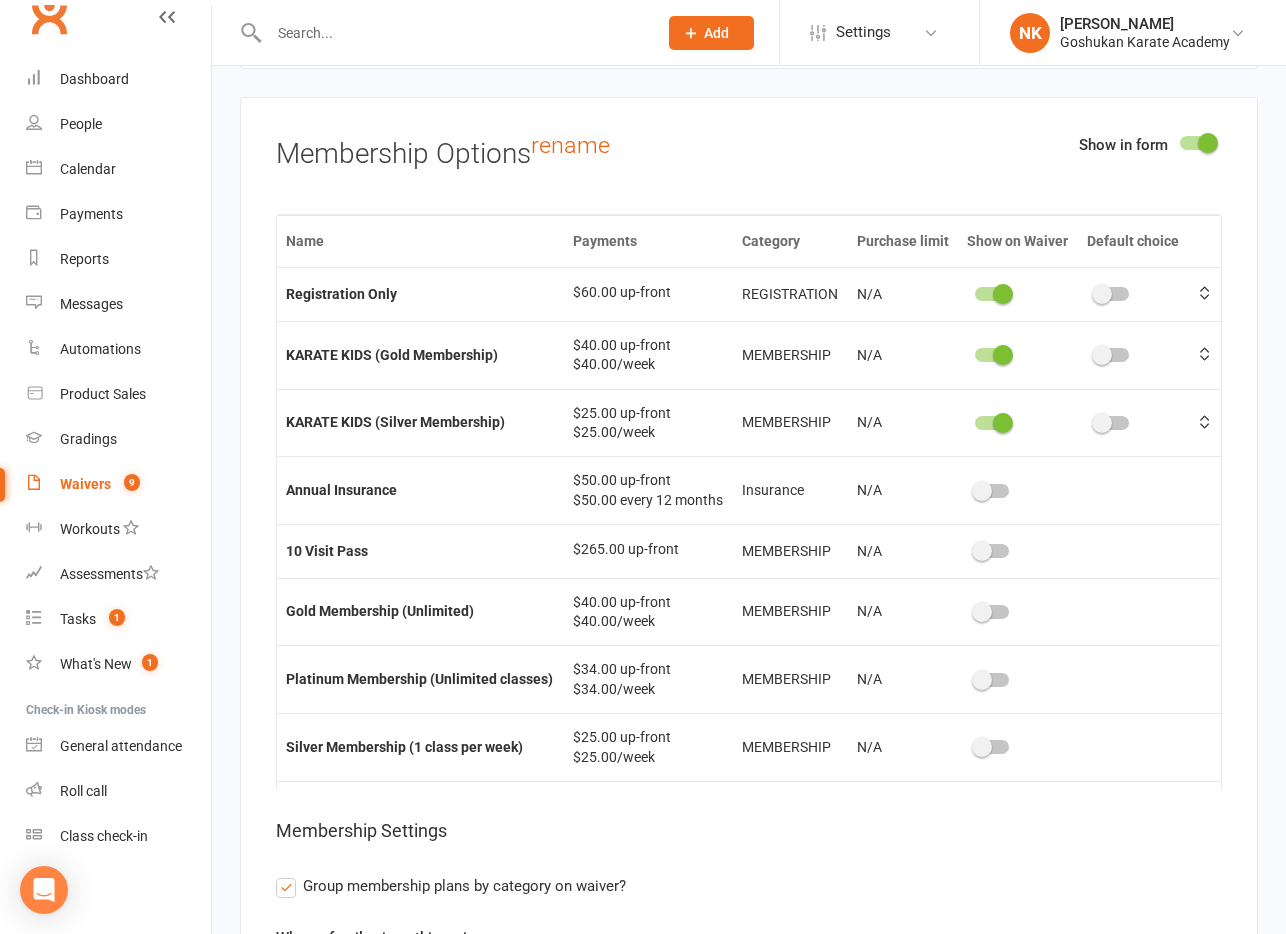 scroll, scrollTop: 5603, scrollLeft: 0, axis: vertical 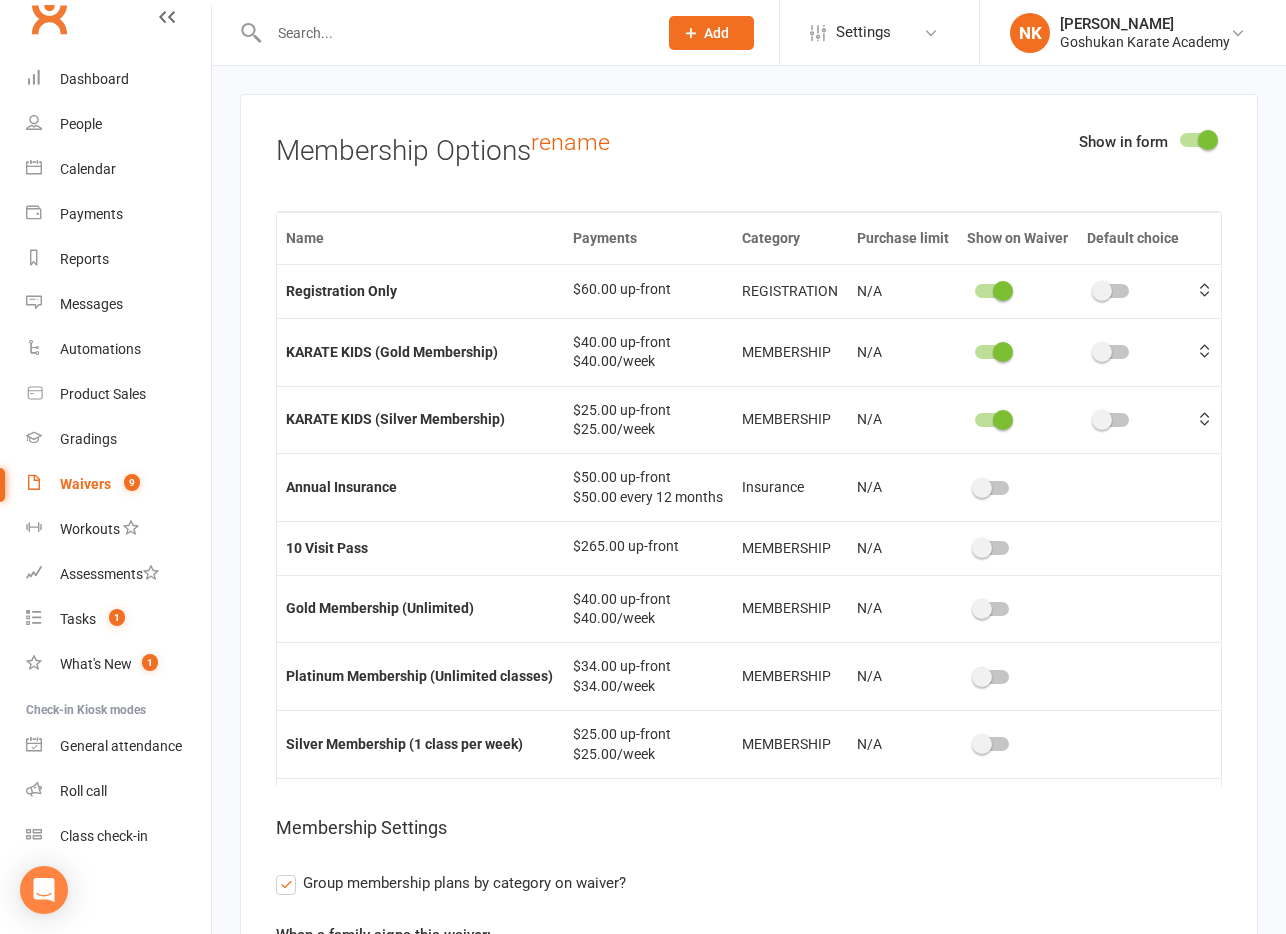 click at bounding box center [1003, 352] 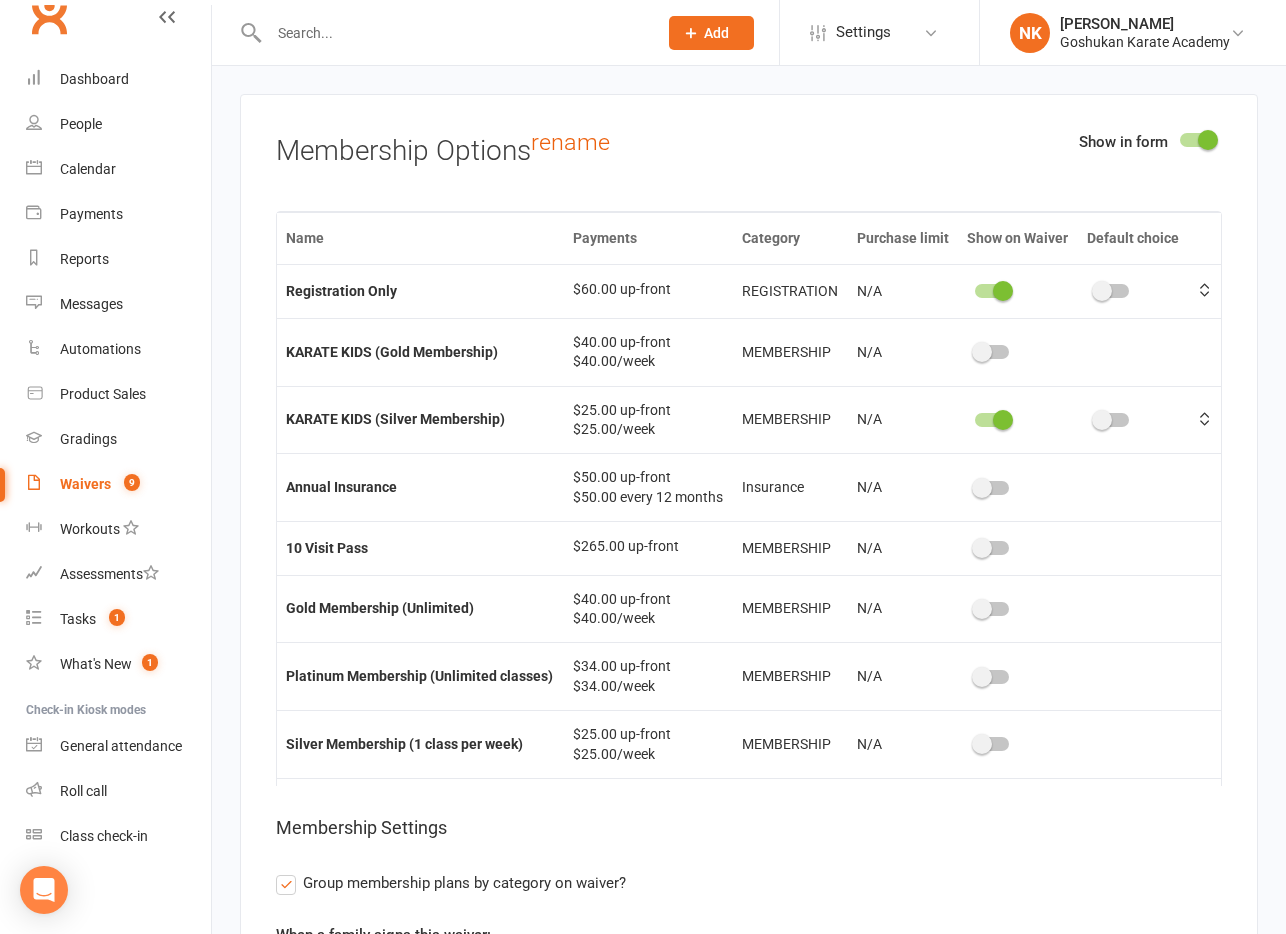 click at bounding box center (1003, 420) 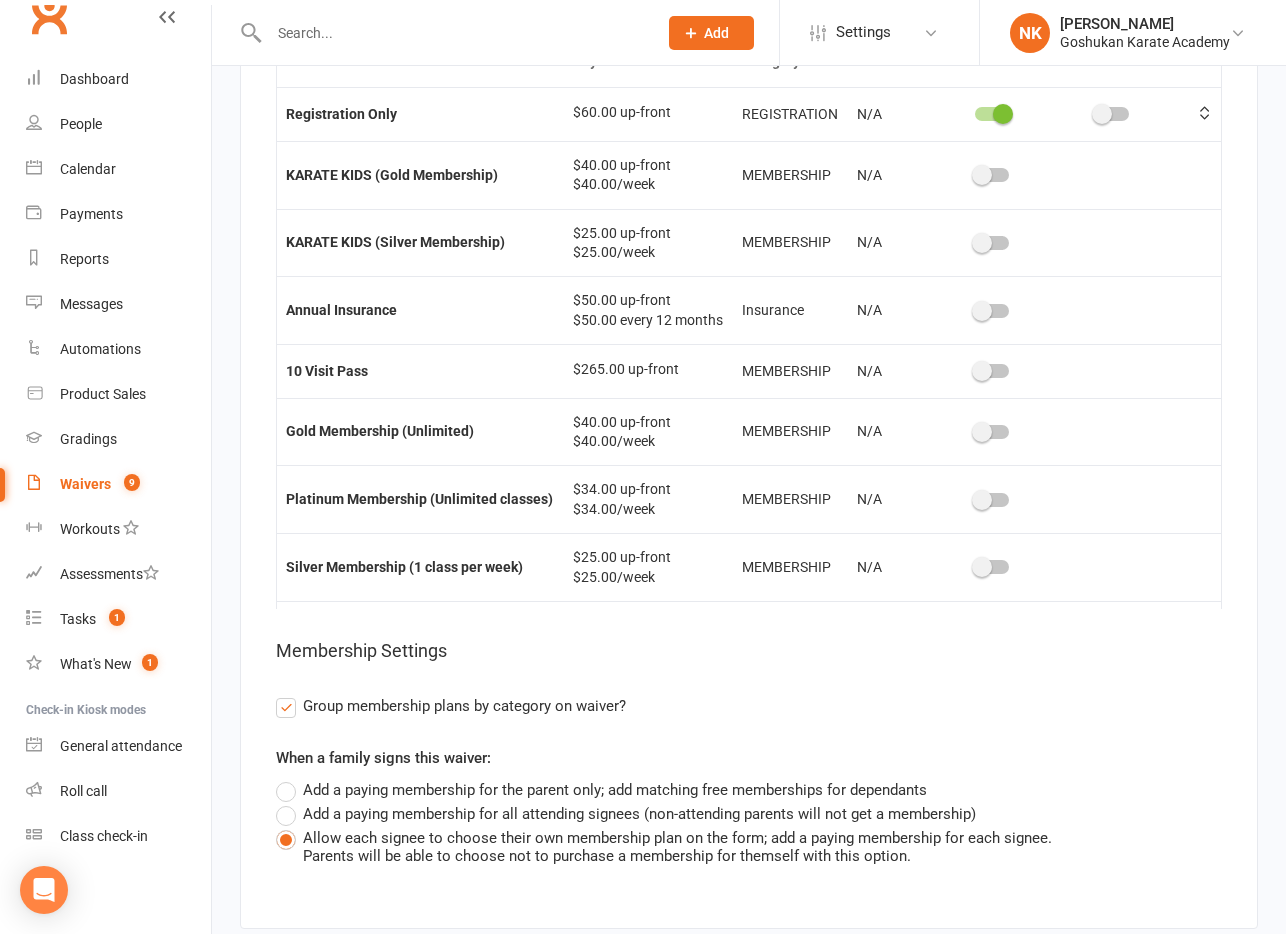 scroll, scrollTop: 5787, scrollLeft: 0, axis: vertical 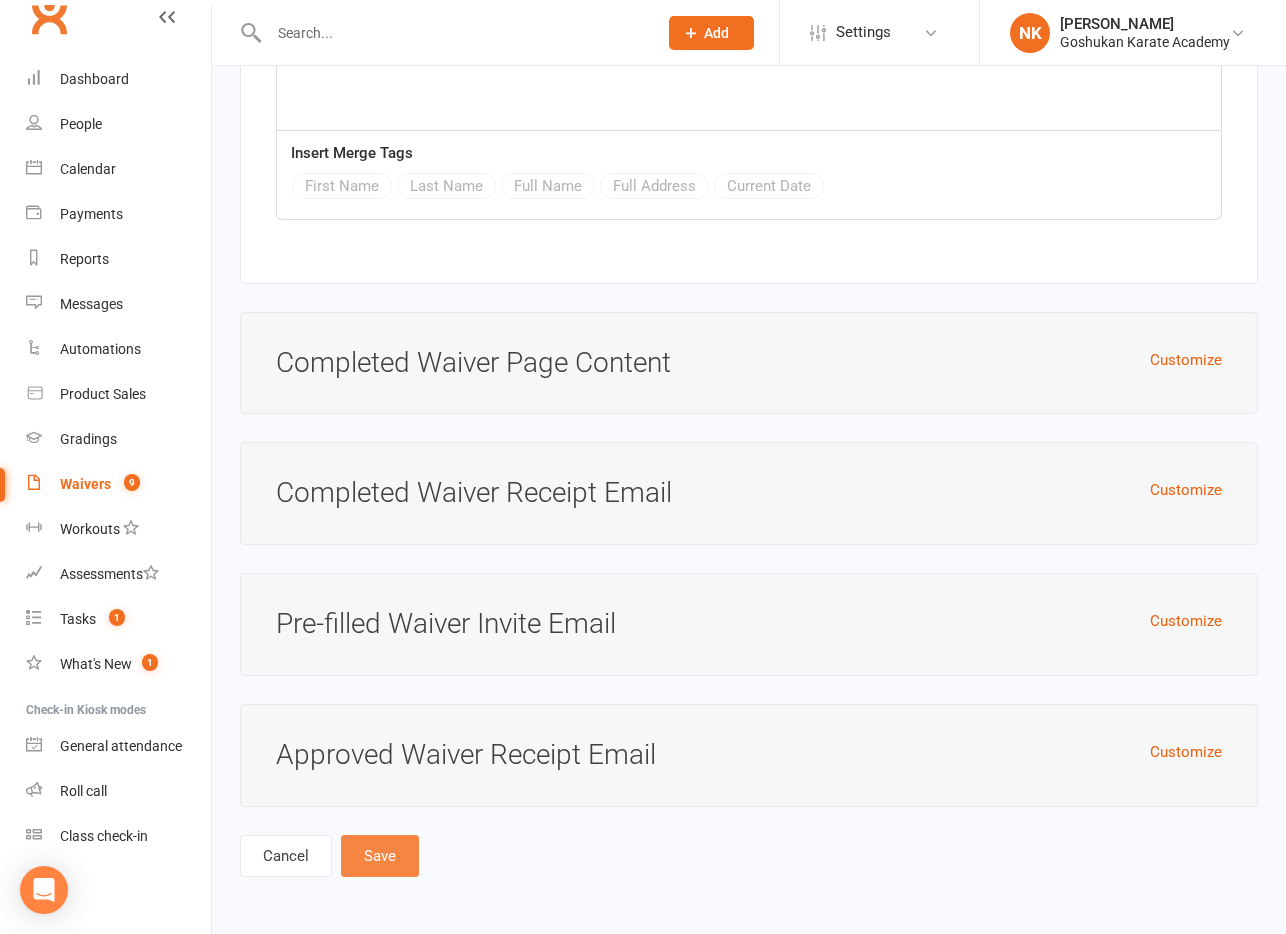 click on "Save" at bounding box center [380, 856] 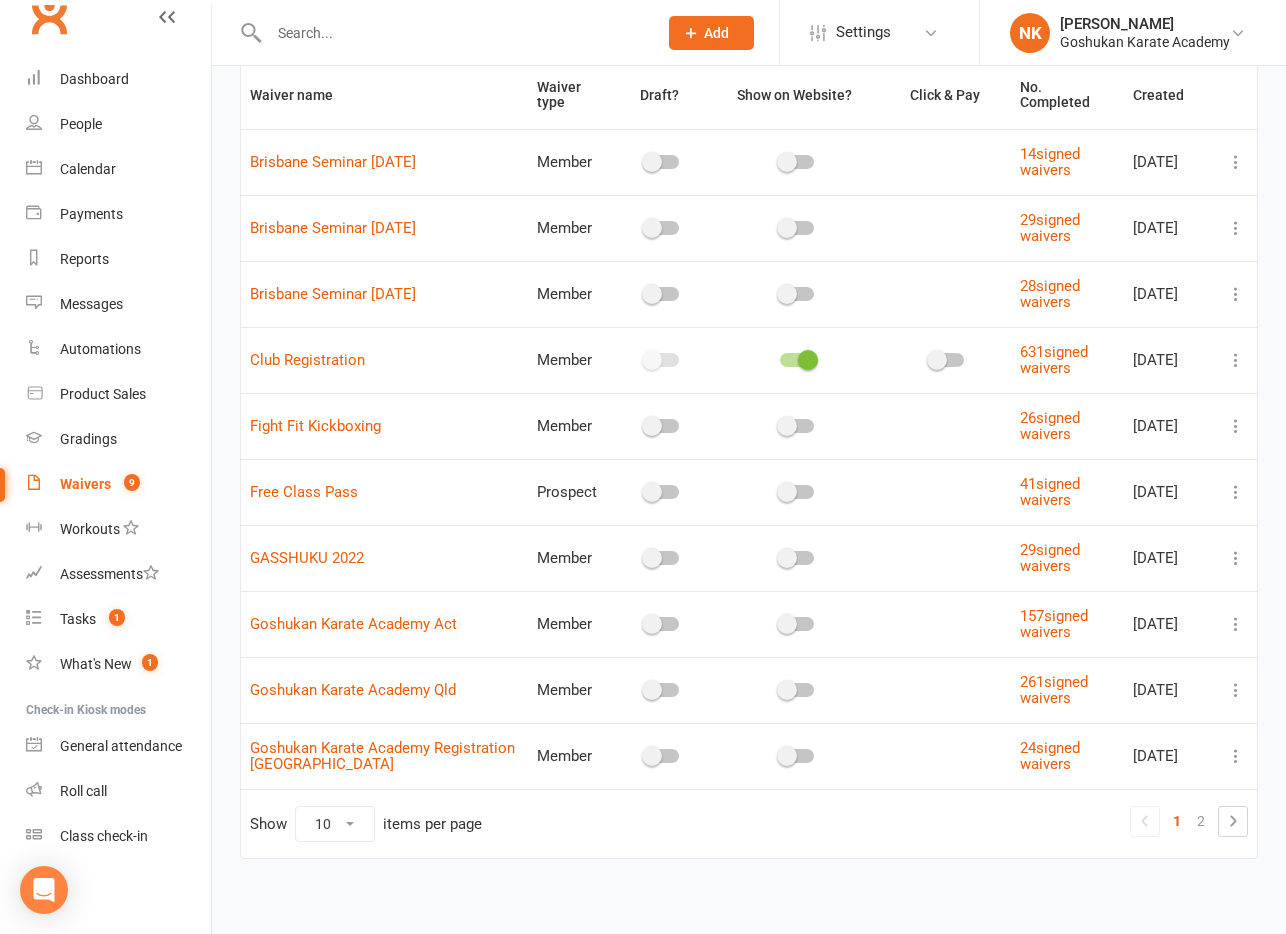 scroll, scrollTop: 160, scrollLeft: 0, axis: vertical 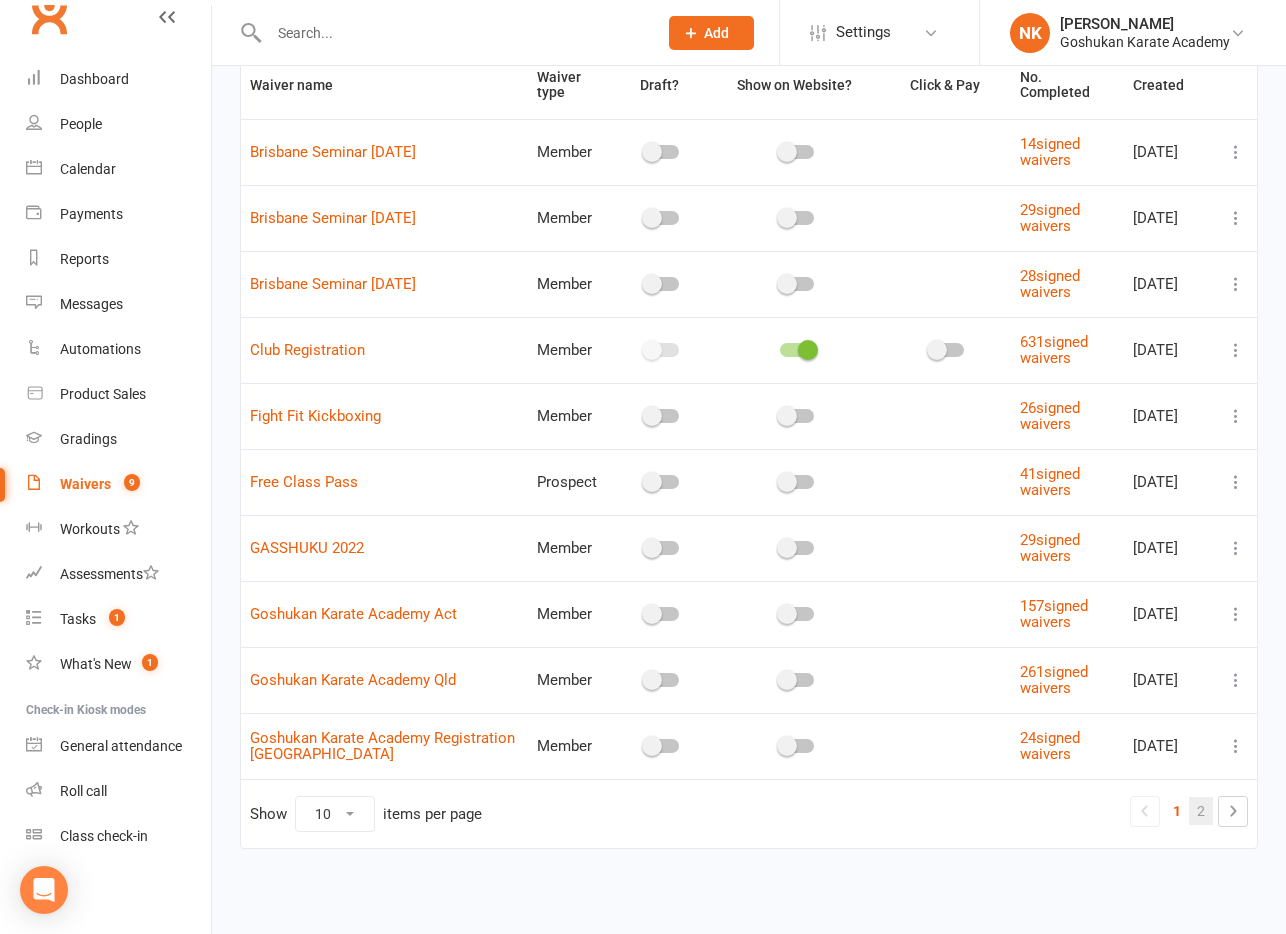 click on "2" at bounding box center (1201, 811) 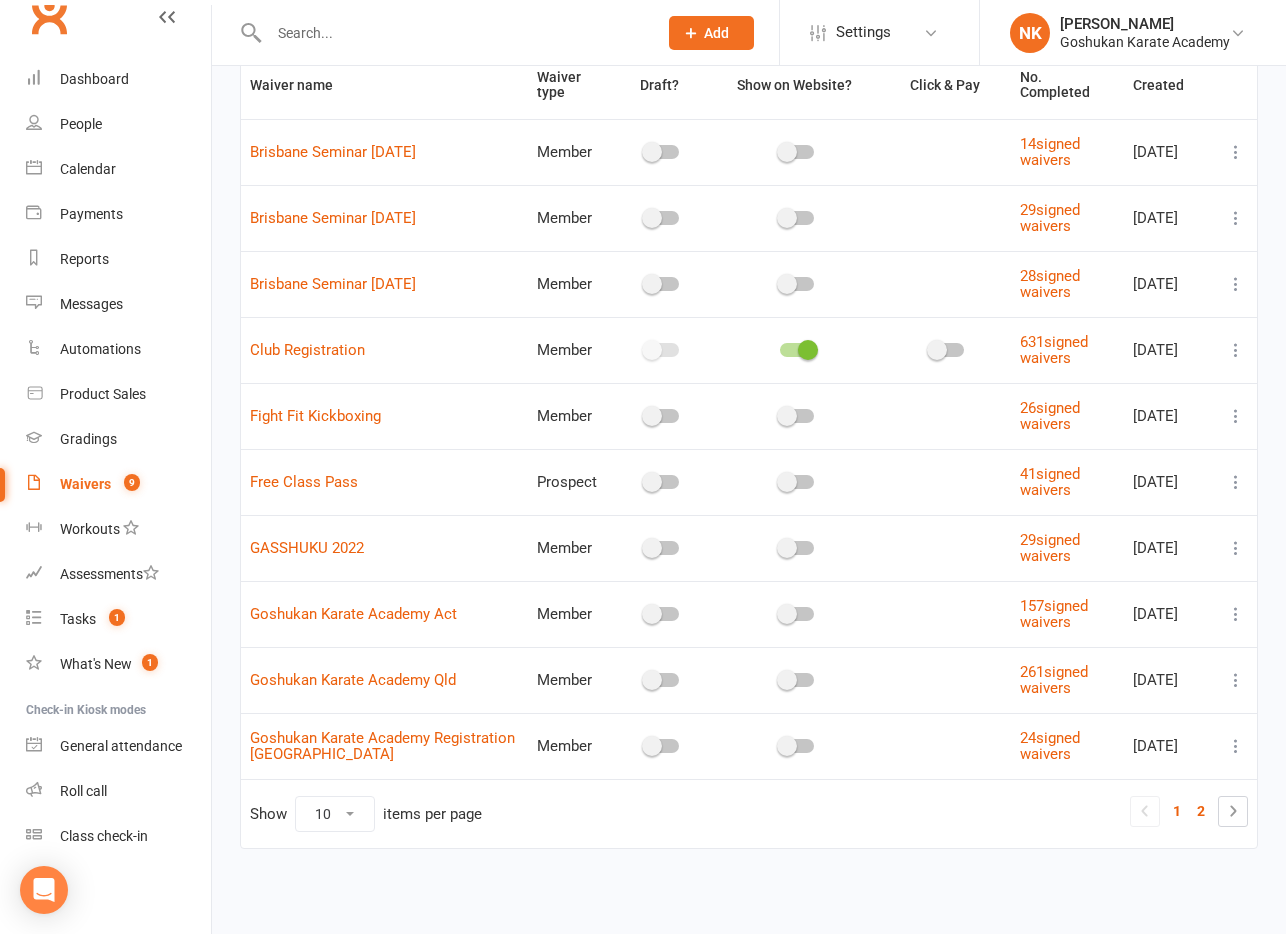 scroll, scrollTop: 0, scrollLeft: 0, axis: both 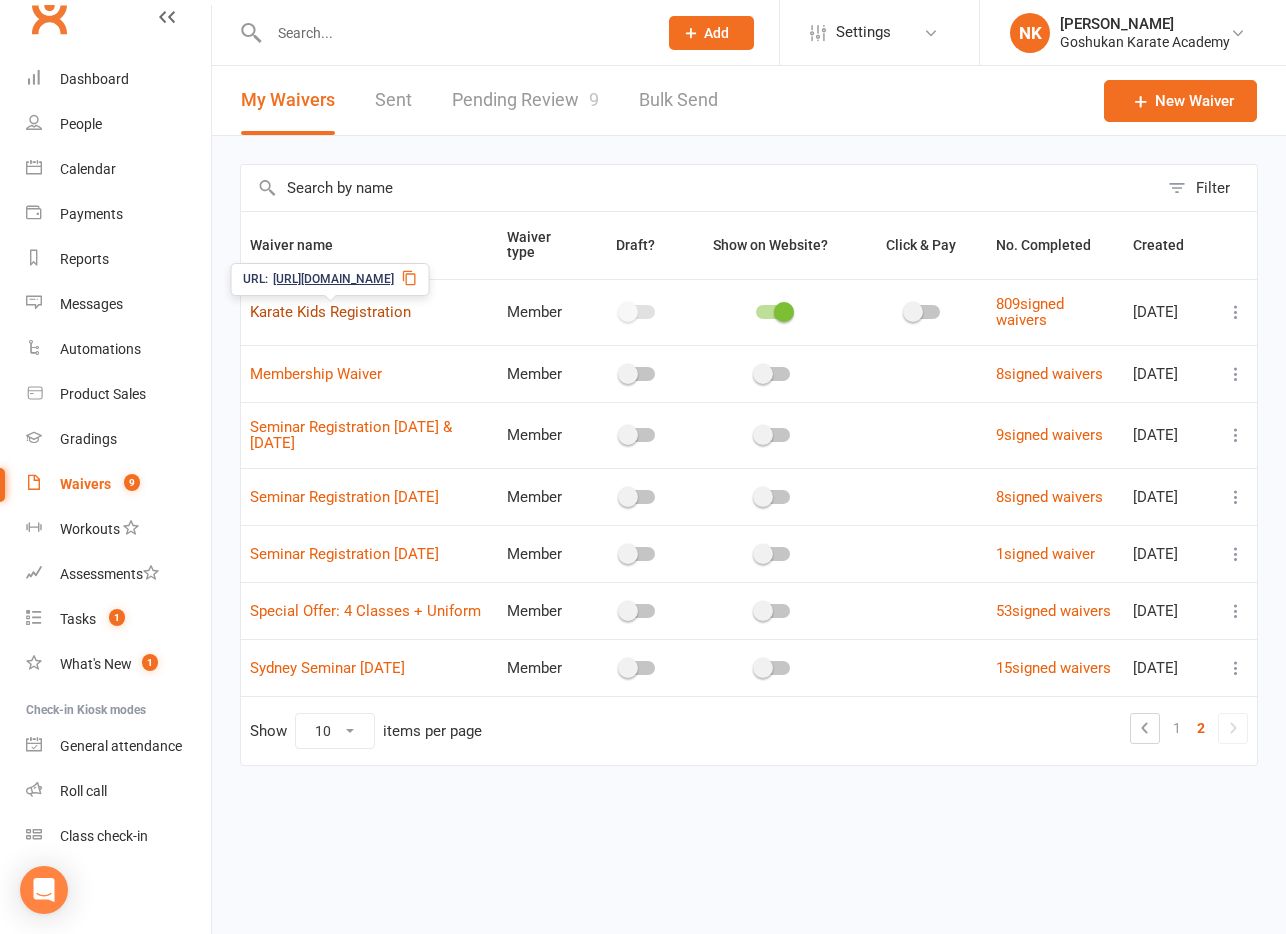 click on "Karate Kids Registration" at bounding box center (330, 312) 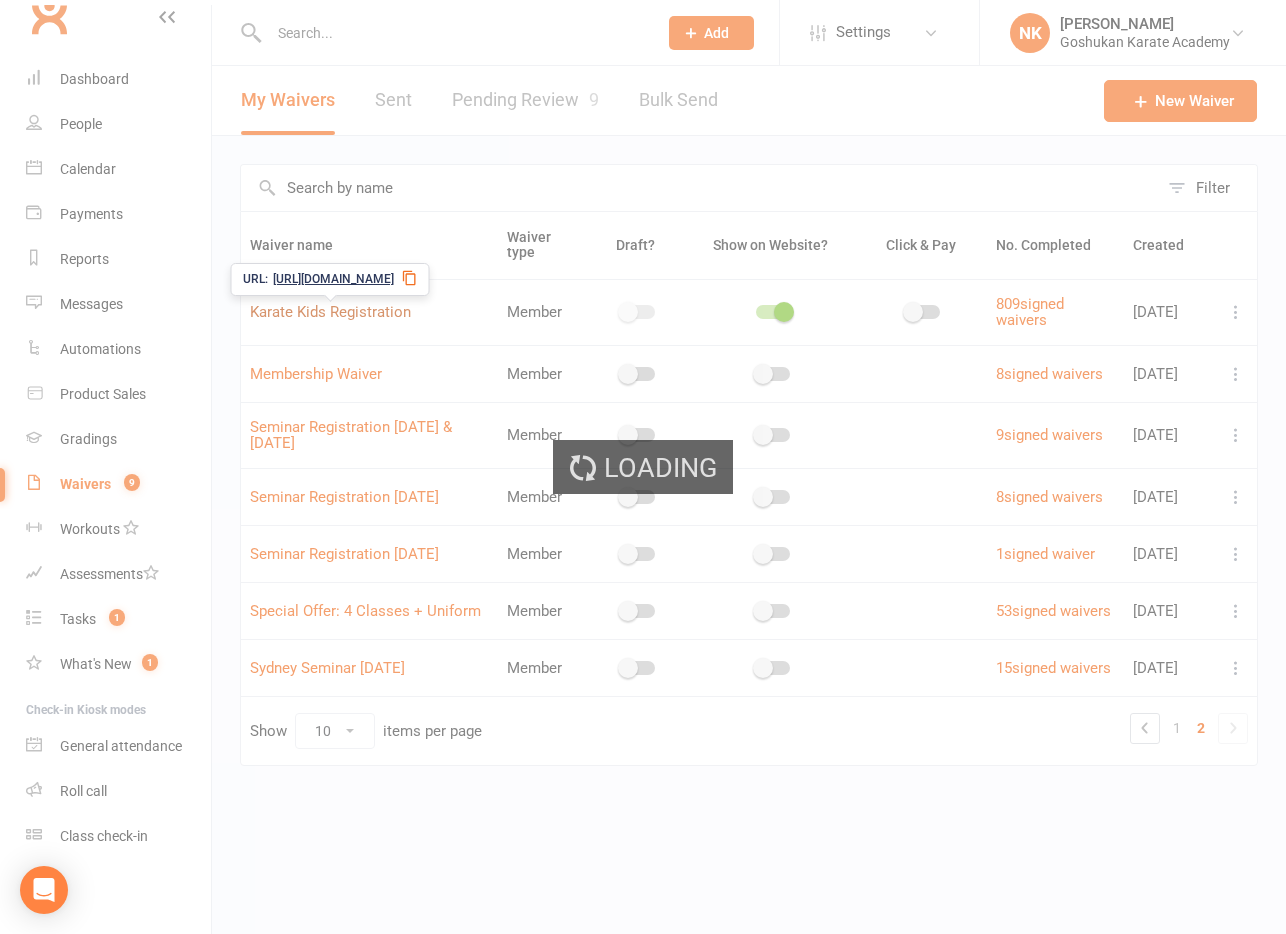 select on "applies_to_all_signees" 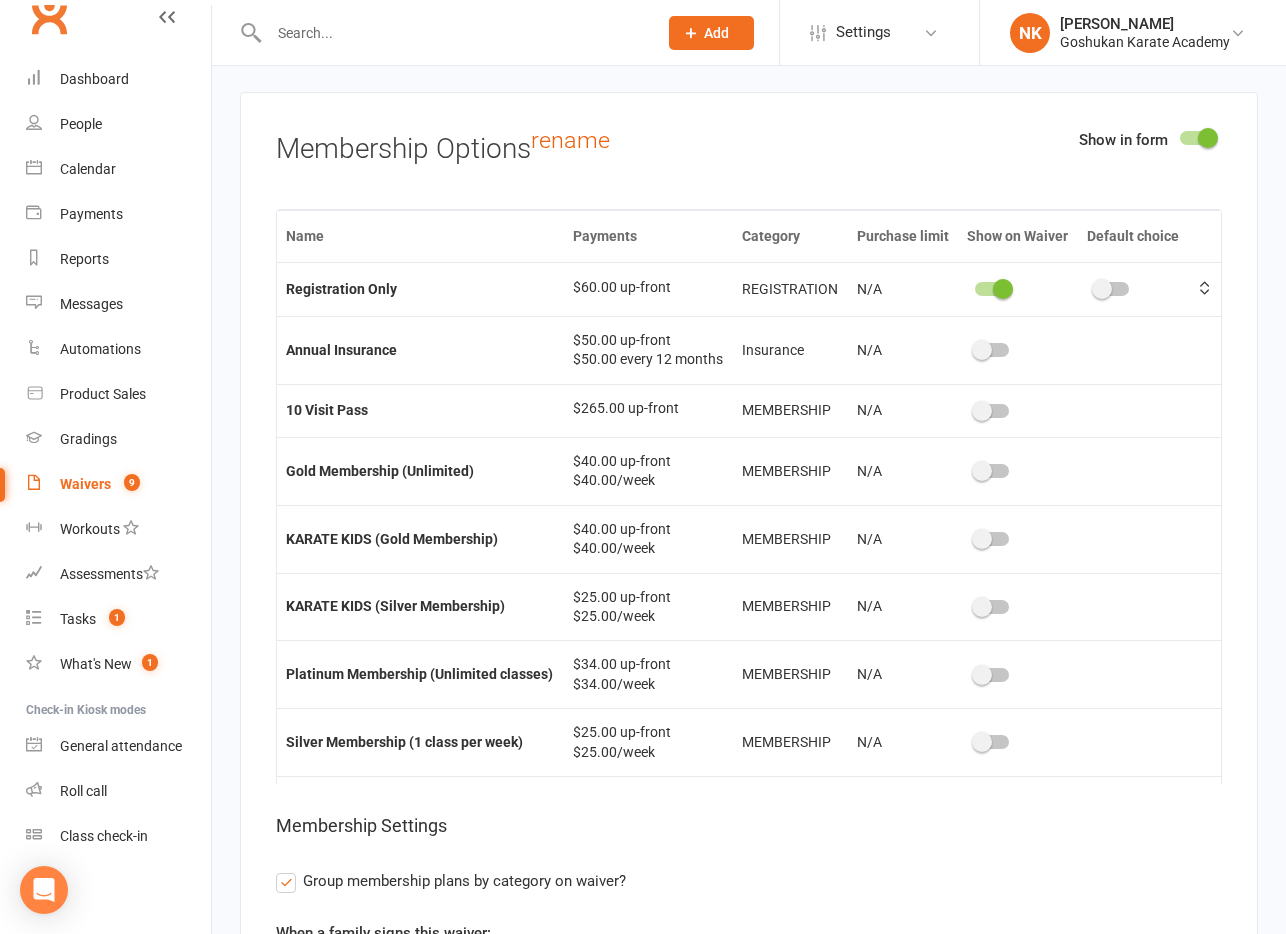 scroll, scrollTop: 5609, scrollLeft: 0, axis: vertical 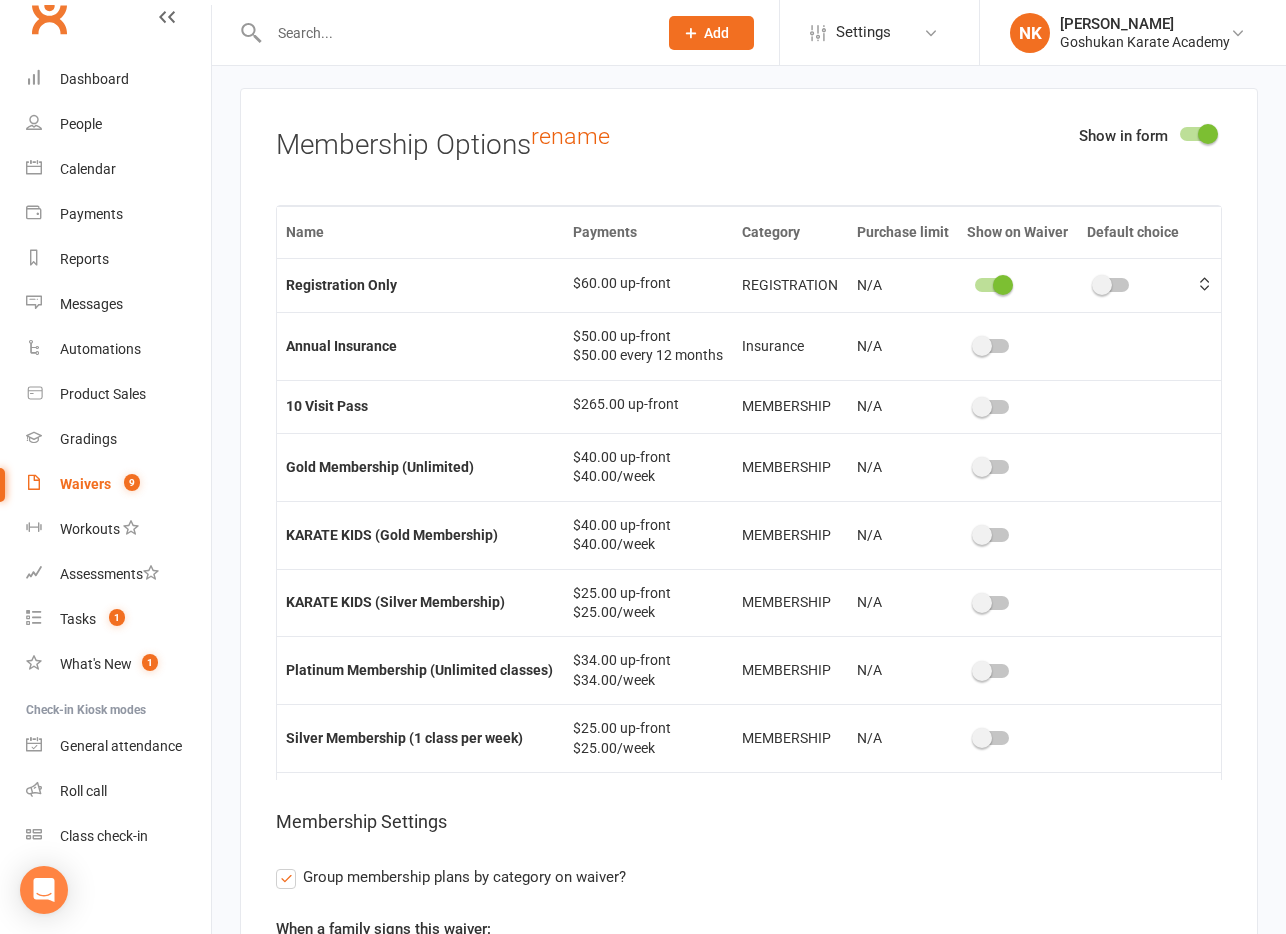click at bounding box center [992, 535] 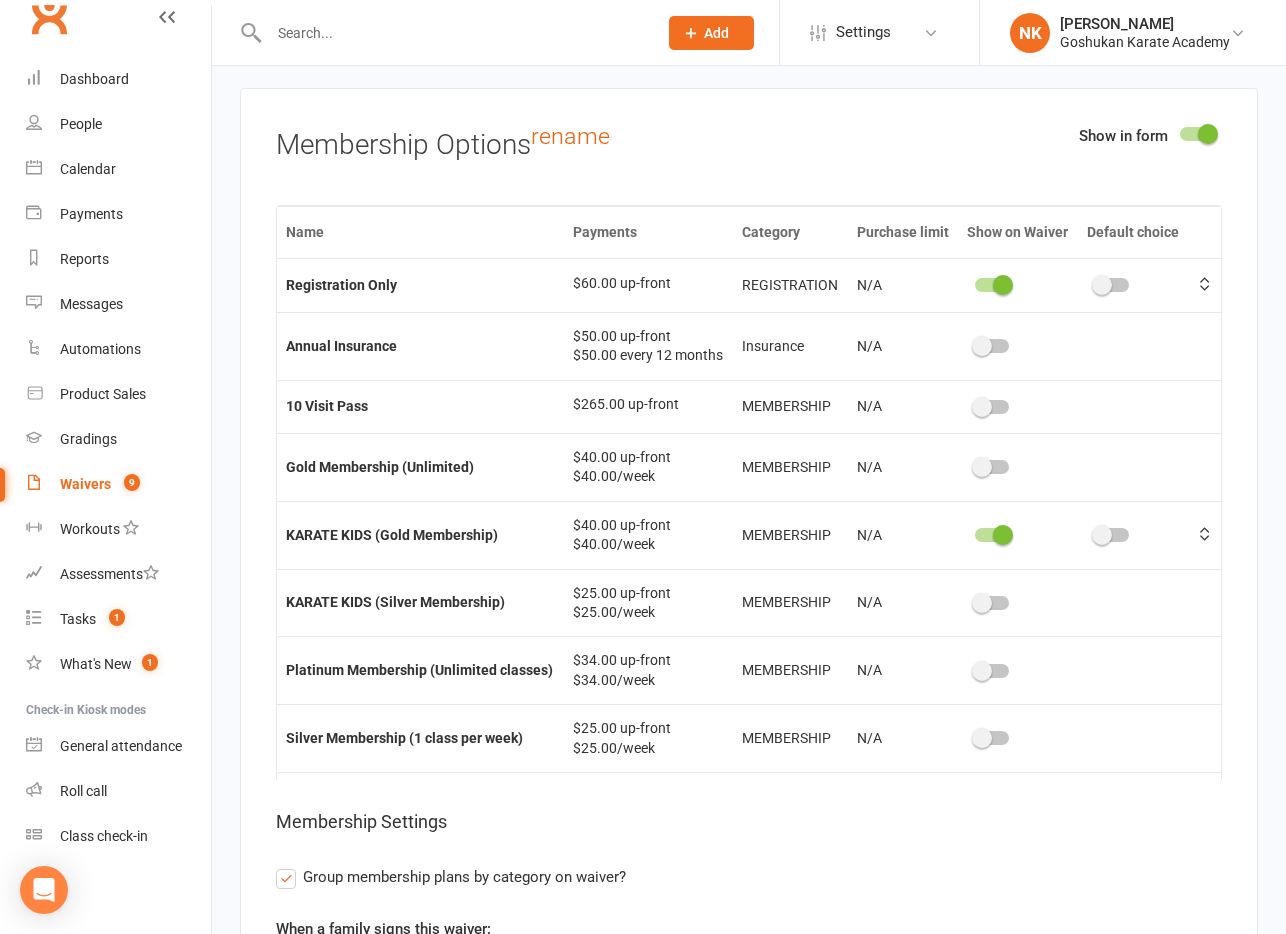 click at bounding box center (982, 603) 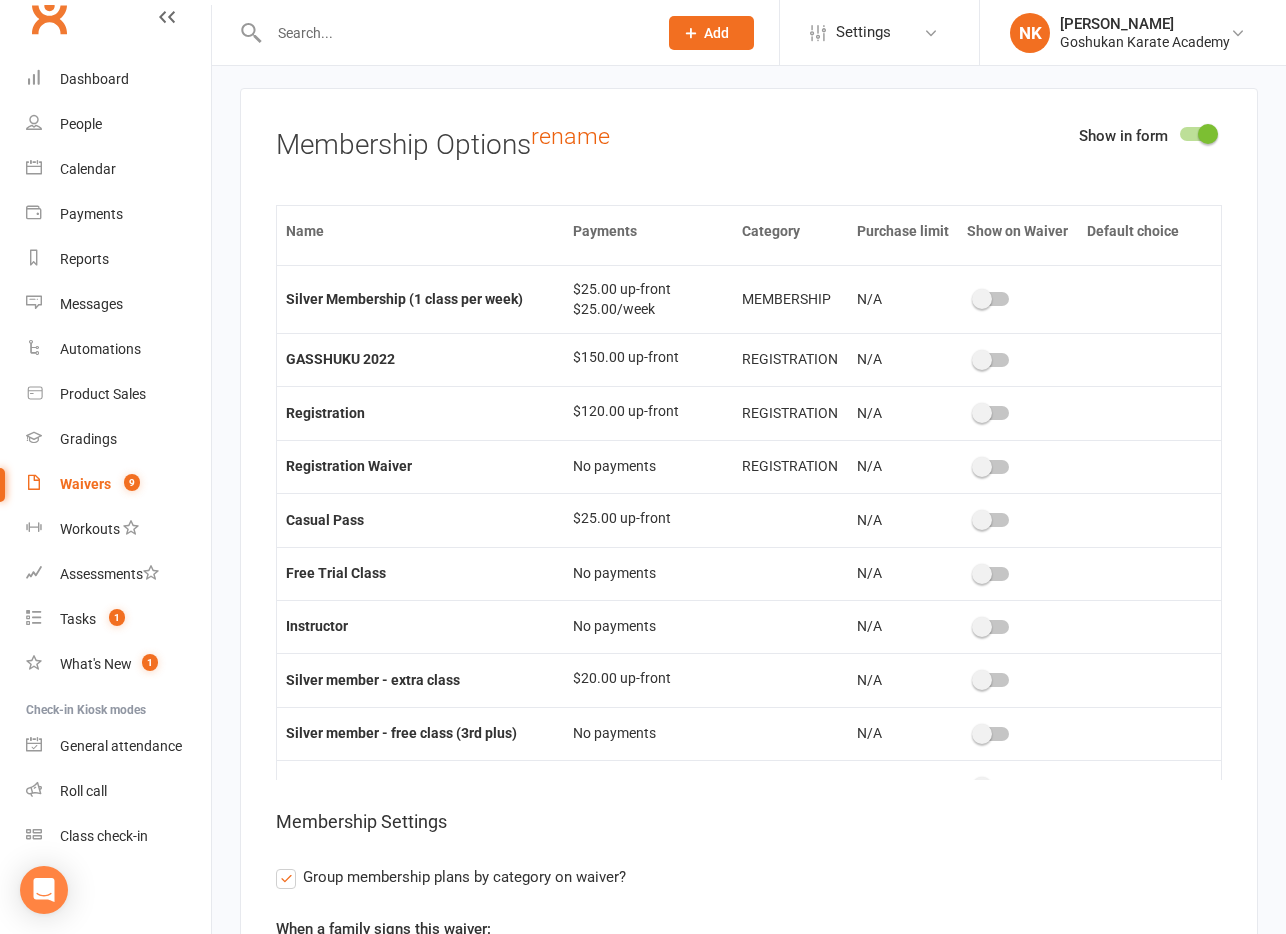 scroll, scrollTop: 501, scrollLeft: 0, axis: vertical 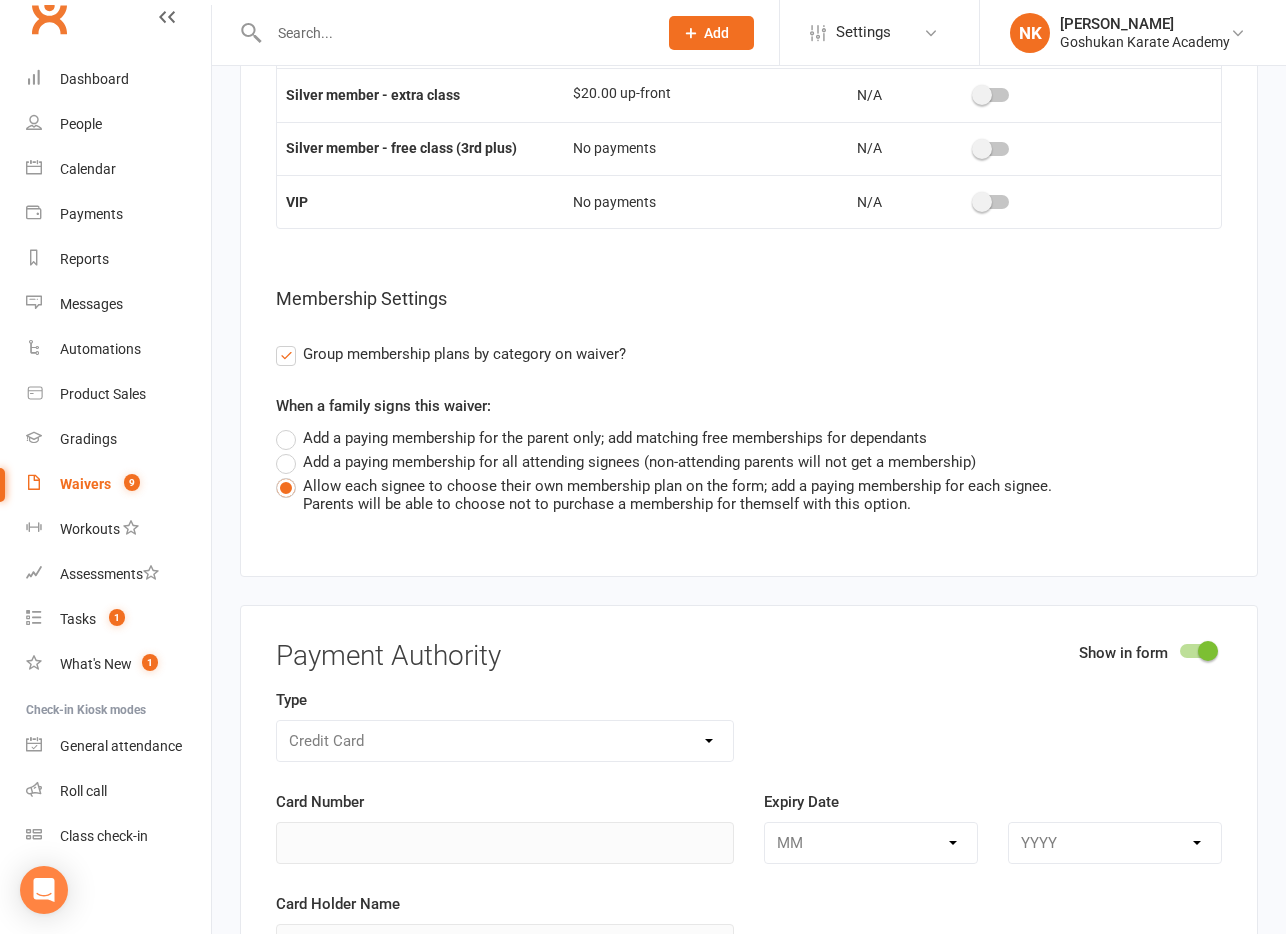 click on "Allow each signee to choose their own membership plan on the form; add a paying membership for each signee. Parents will be able to choose not to purchase a membership for themself with this option." at bounding box center (664, 493) 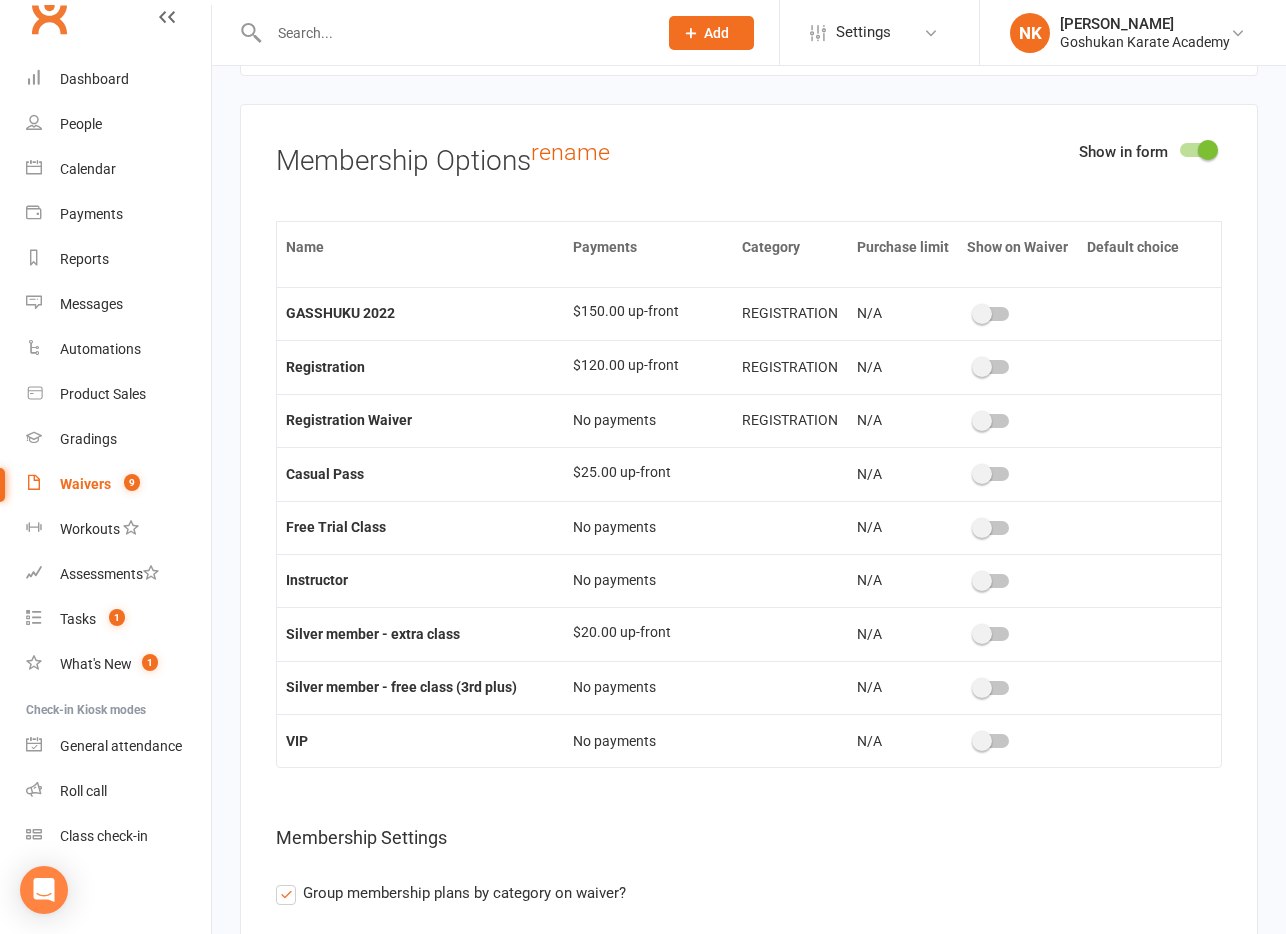 scroll, scrollTop: 5582, scrollLeft: 0, axis: vertical 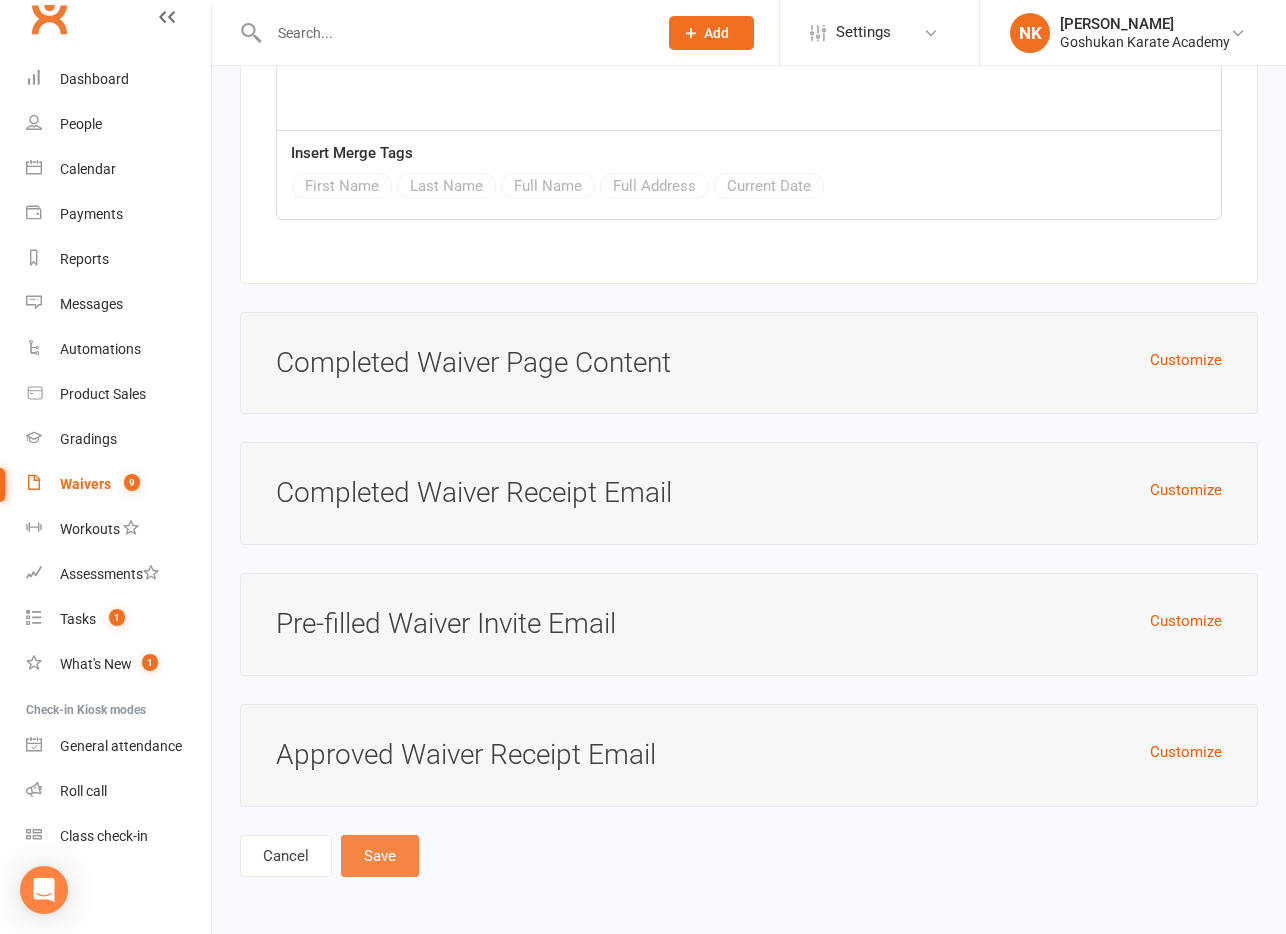 click on "Save" at bounding box center (380, 856) 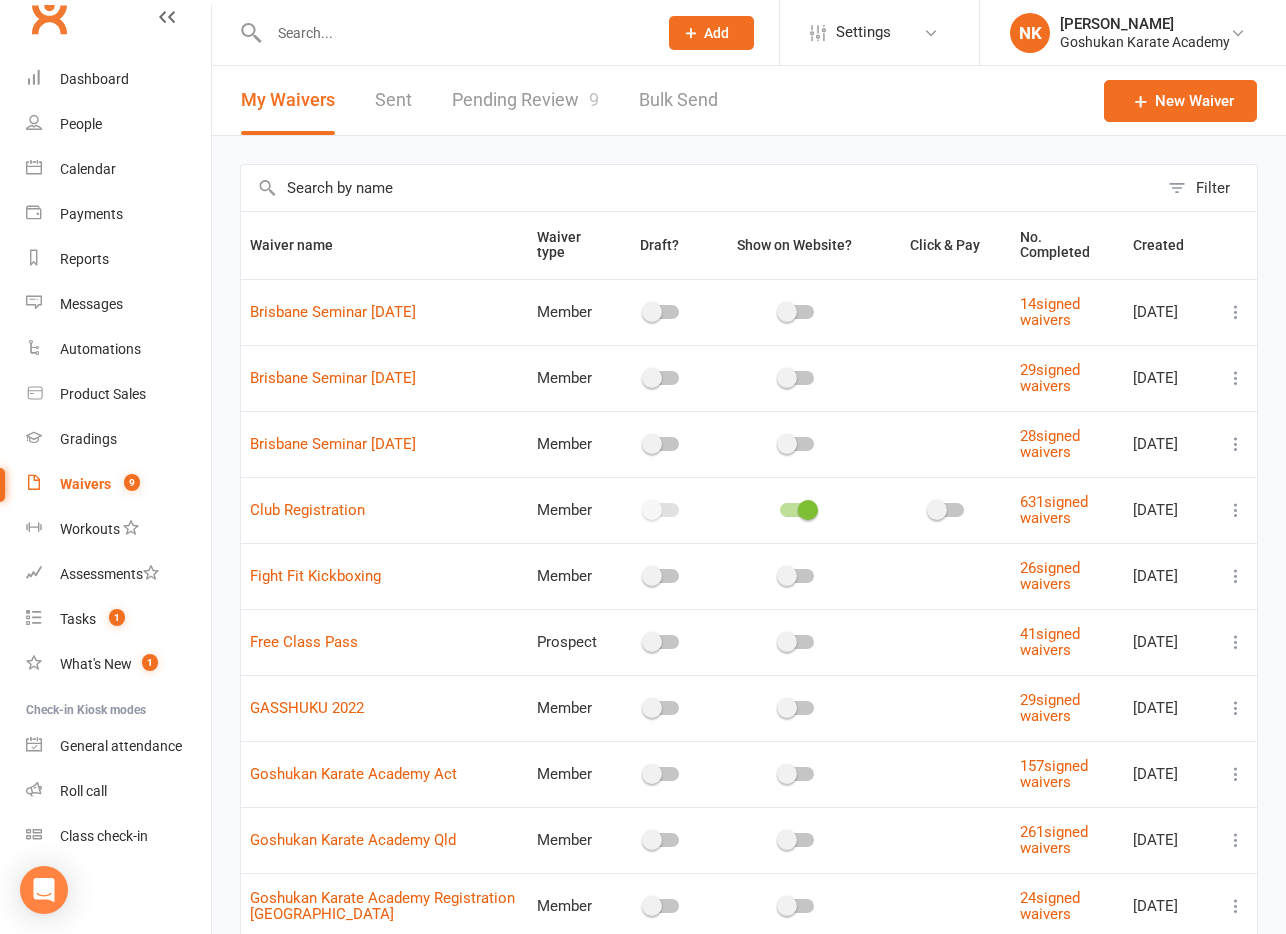 scroll, scrollTop: 160, scrollLeft: 0, axis: vertical 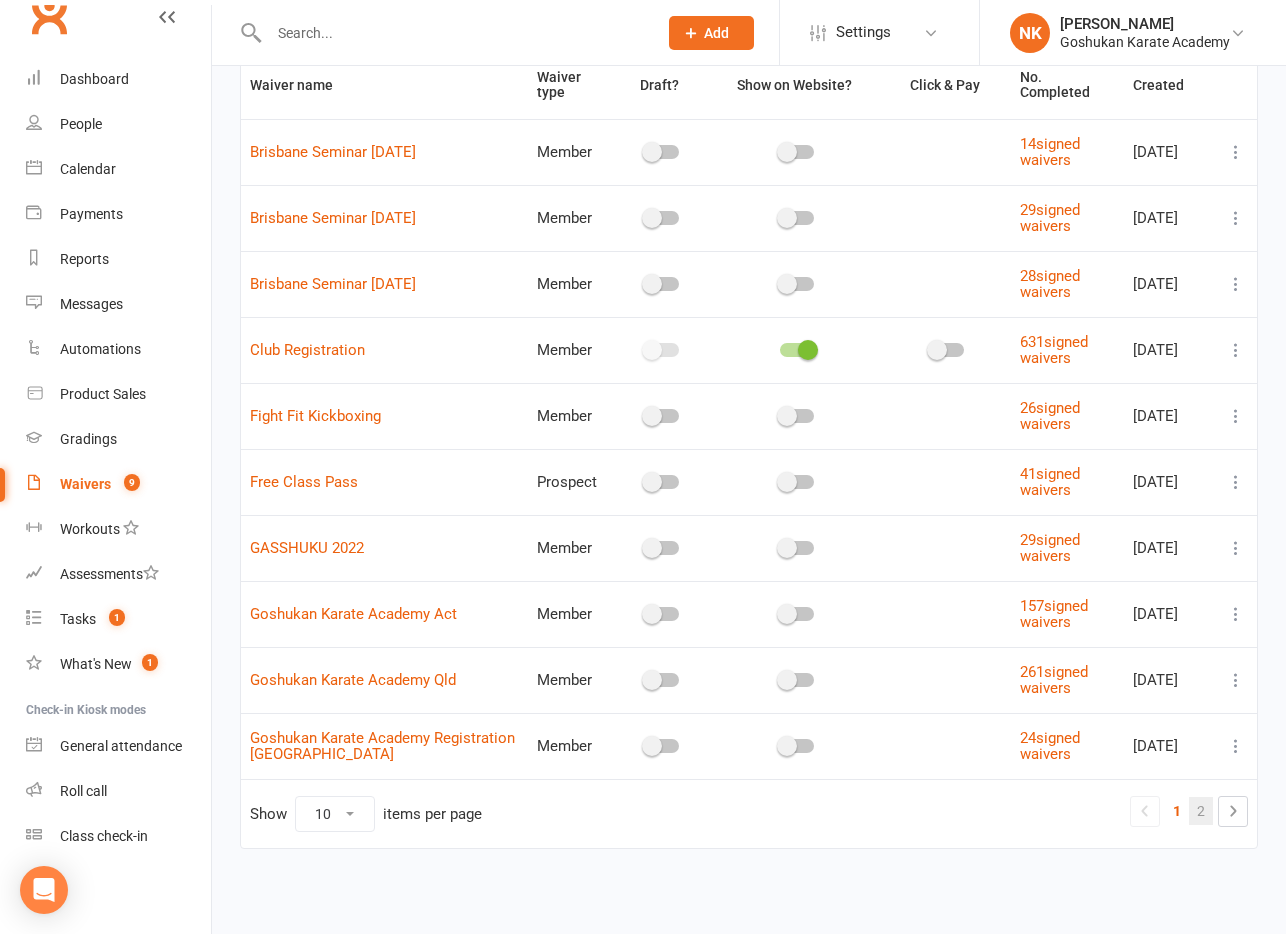 click on "2" at bounding box center [1201, 811] 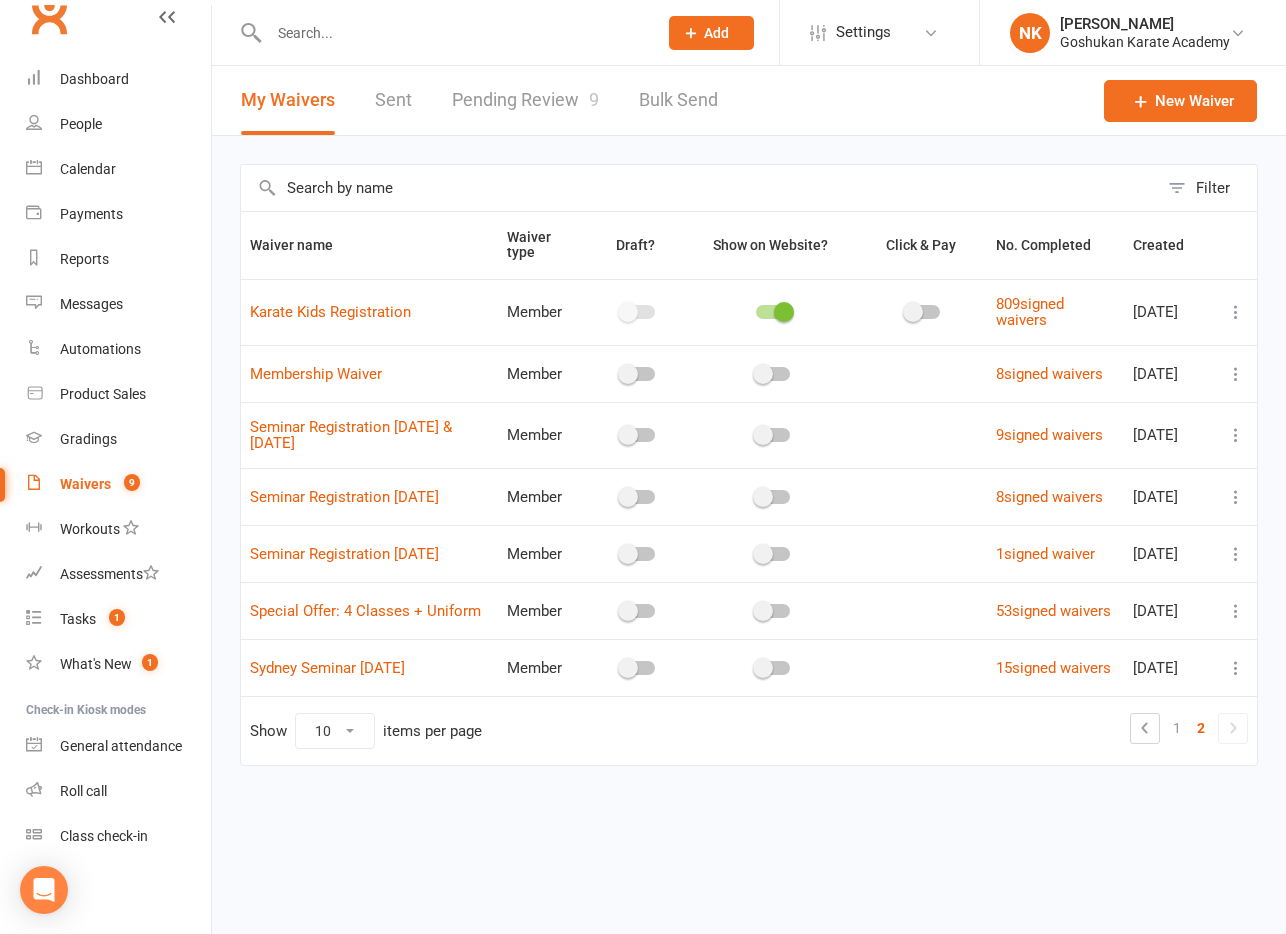 scroll, scrollTop: 0, scrollLeft: 0, axis: both 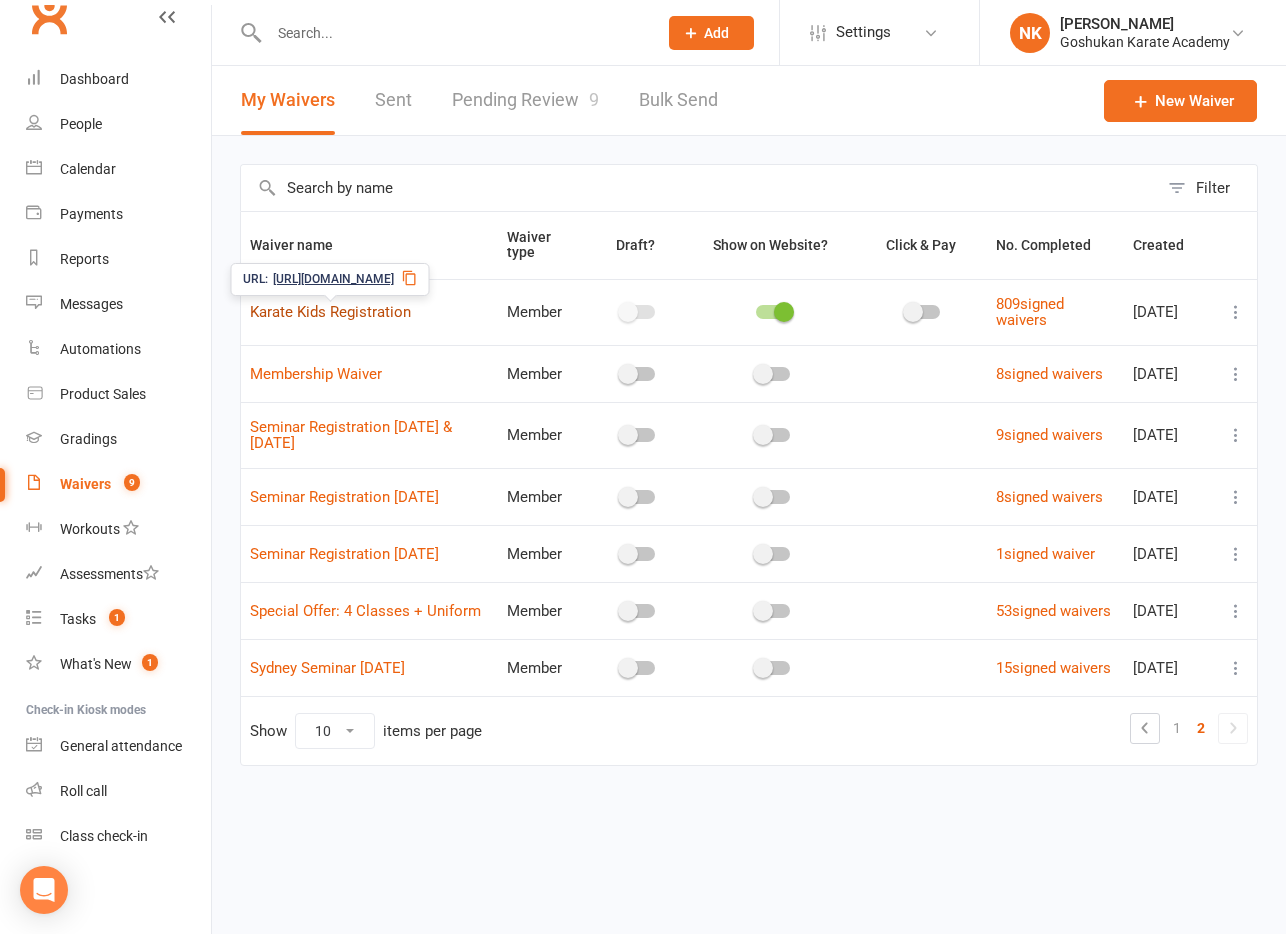 click on "Karate Kids Registration" at bounding box center (330, 312) 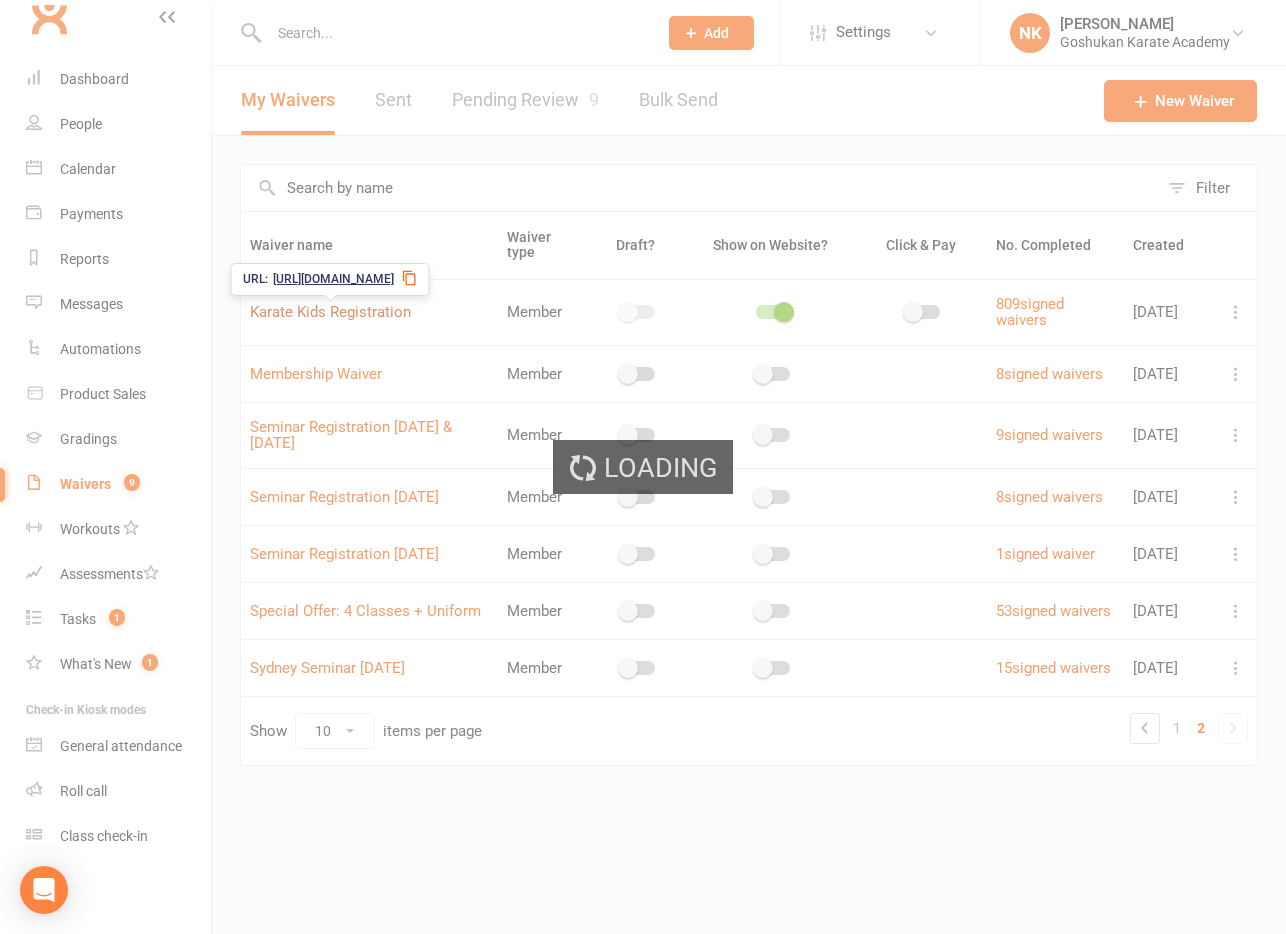 select on "applies_to_all_signees" 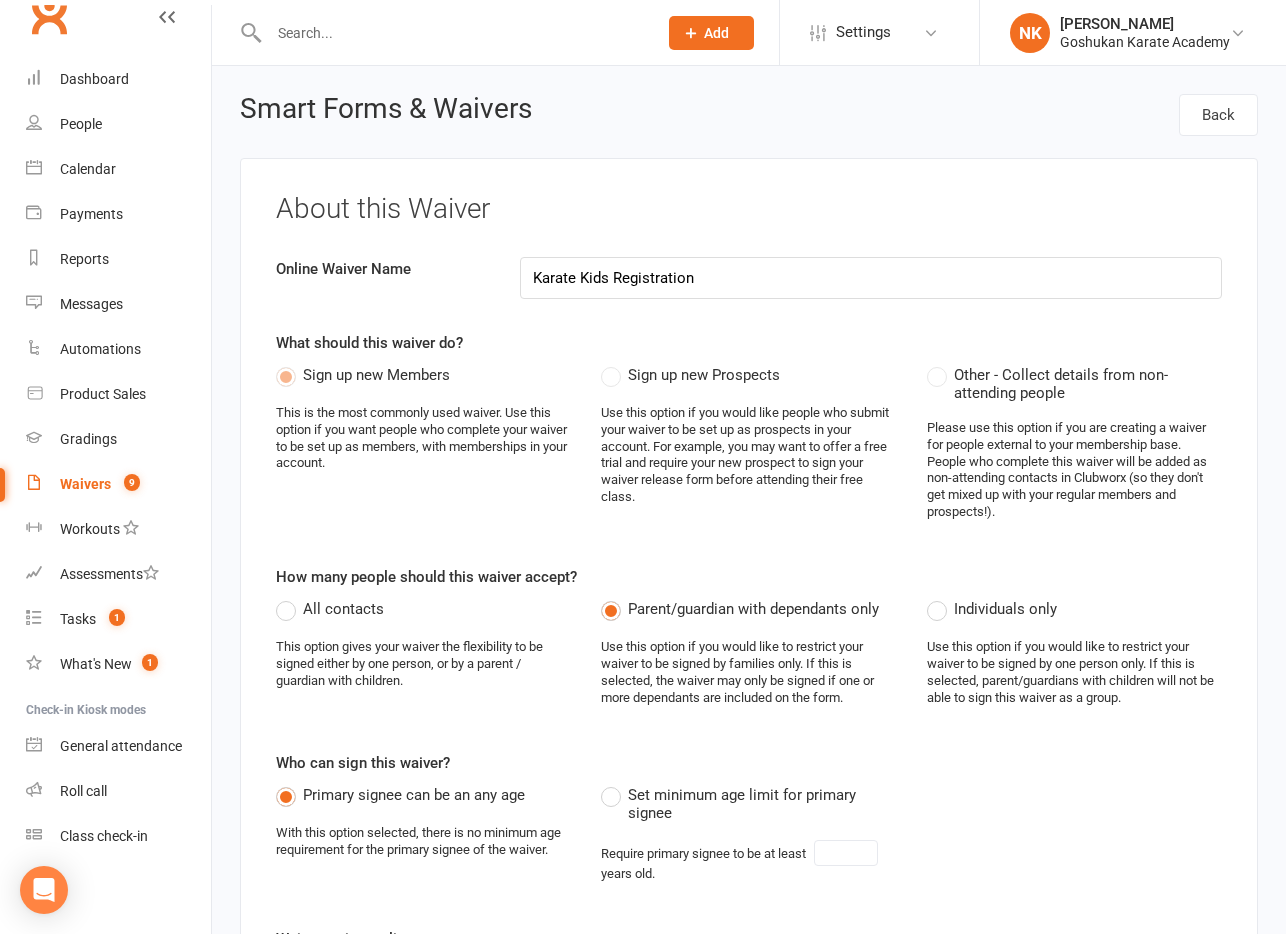 click on "Smart Forms & Waivers Back About this Waiver Online Waiver Name Karate Kids Registration What should this waiver do? Sign up new Members This is the most commonly used waiver. Use this option if you want people who complete your waiver to be set up as members, with memberships in your account. Sign up new Prospects Use this option if you would like people who submit your waiver to be set up as prospects in your account. For example, you may want to offer a free trial and require your new prospect to sign your waiver release form before attending their free class. Other - Collect details from non-attending people Please use this option if you are creating a waiver for people external to your membership base. People who complete this waiver will be added as non-attending contacts in Clubworx (so they don't get mixed up with your regular members and prospects!). How many people should this waiver accept? All contacts Parent/guardian with dependants only Individuals only Who can sign this waiver? years old.
NSW" at bounding box center [749, 4571] 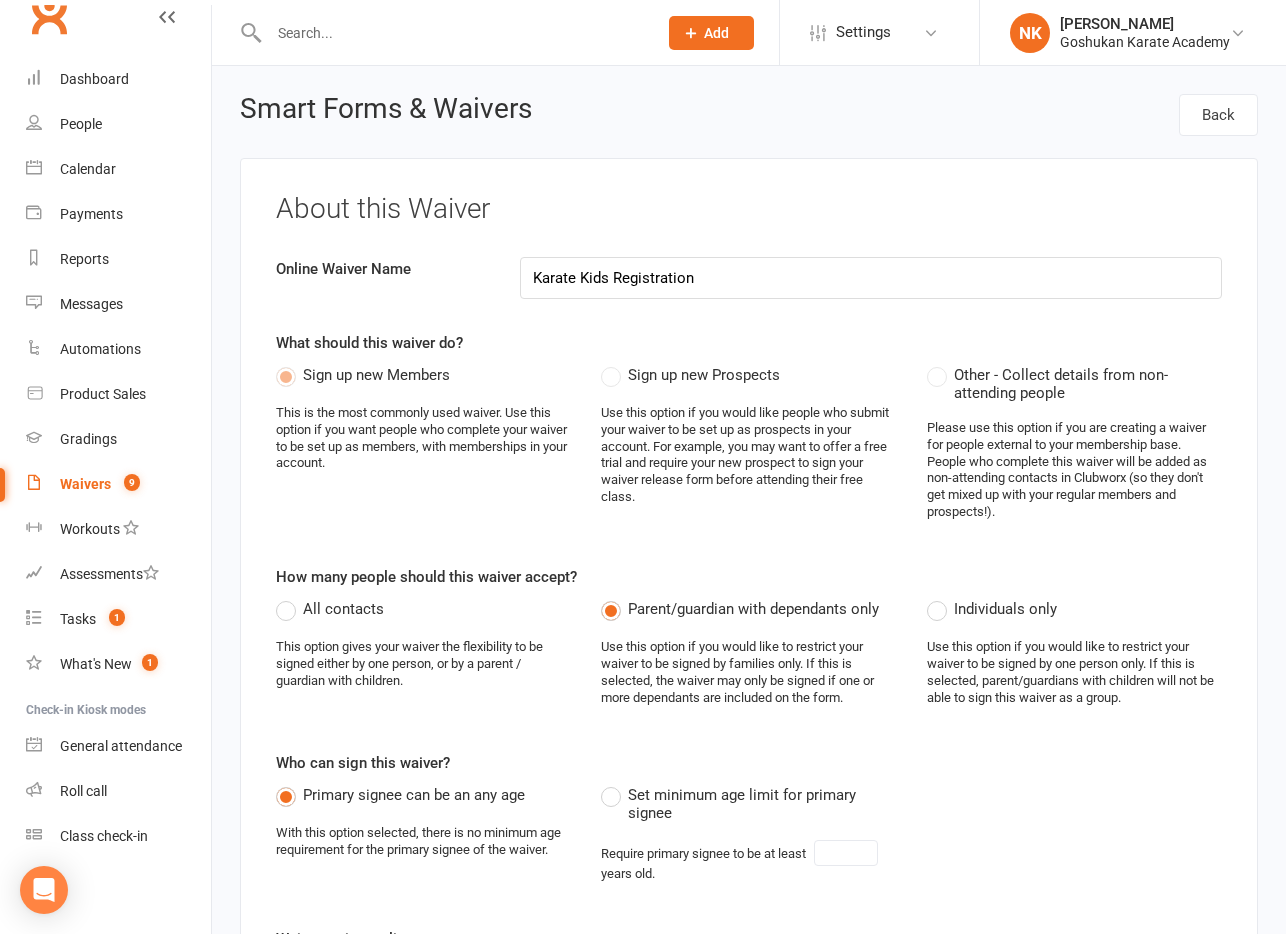 click on "Smart Forms & Waivers Back About this Waiver Online Waiver Name Karate Kids Registration What should this waiver do? Sign up new Members This is the most commonly used waiver. Use this option if you want people who complete your waiver to be set up as members, with memberships in your account. Sign up new Prospects Use this option if you would like people who submit your waiver to be set up as prospects in your account. For example, you may want to offer a free trial and require your new prospect to sign your waiver release form before attending their free class. Other - Collect details from non-attending people Please use this option if you are creating a waiver for people external to your membership base. People who complete this waiver will be added as non-attending contacts in Clubworx (so they don't get mixed up with your regular members and prospects!). How many people should this waiver accept? All contacts Parent/guardian with dependants only Individuals only Who can sign this waiver? years old.
NSW" at bounding box center (749, 4571) 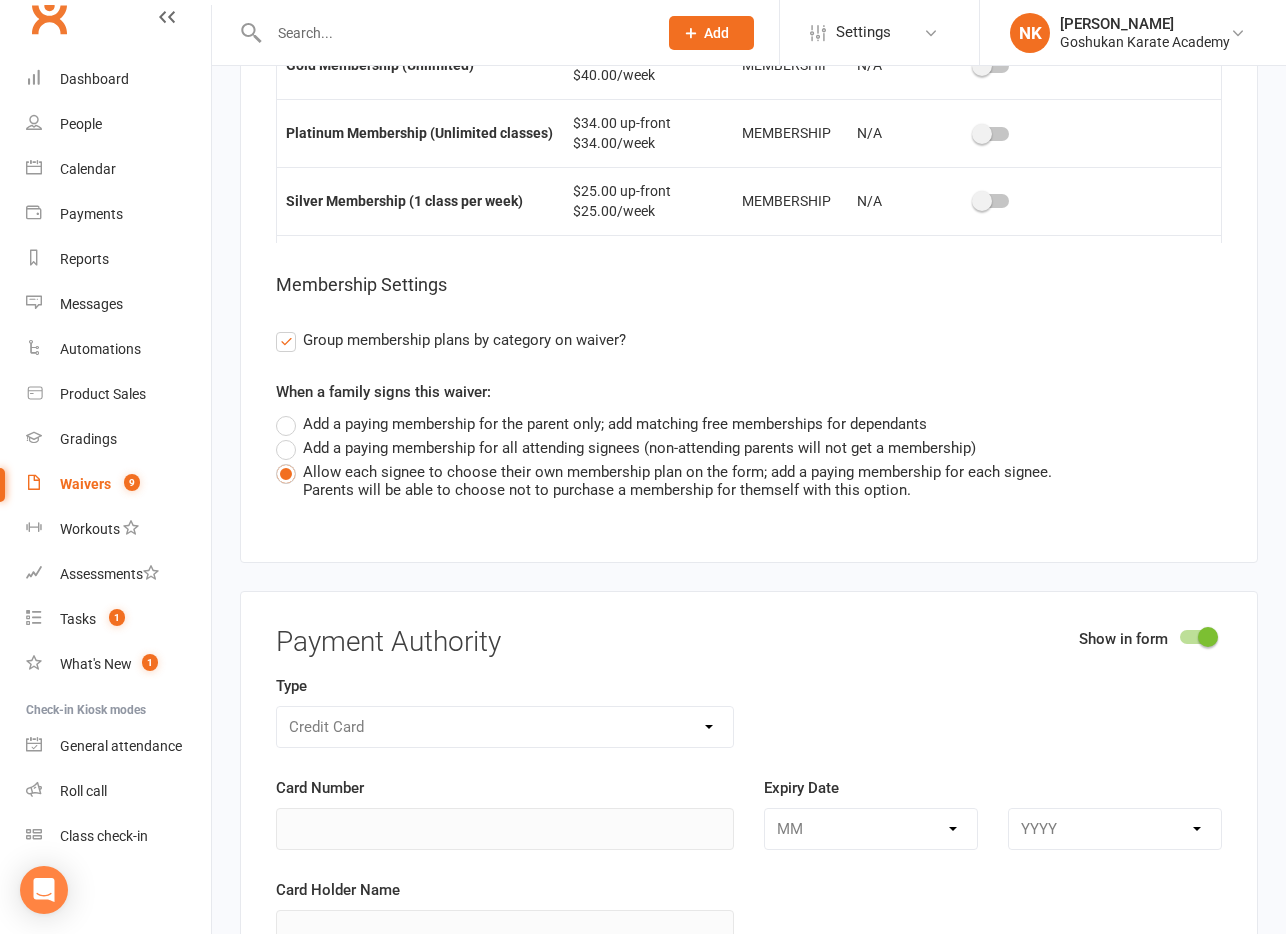scroll, scrollTop: 6147, scrollLeft: 0, axis: vertical 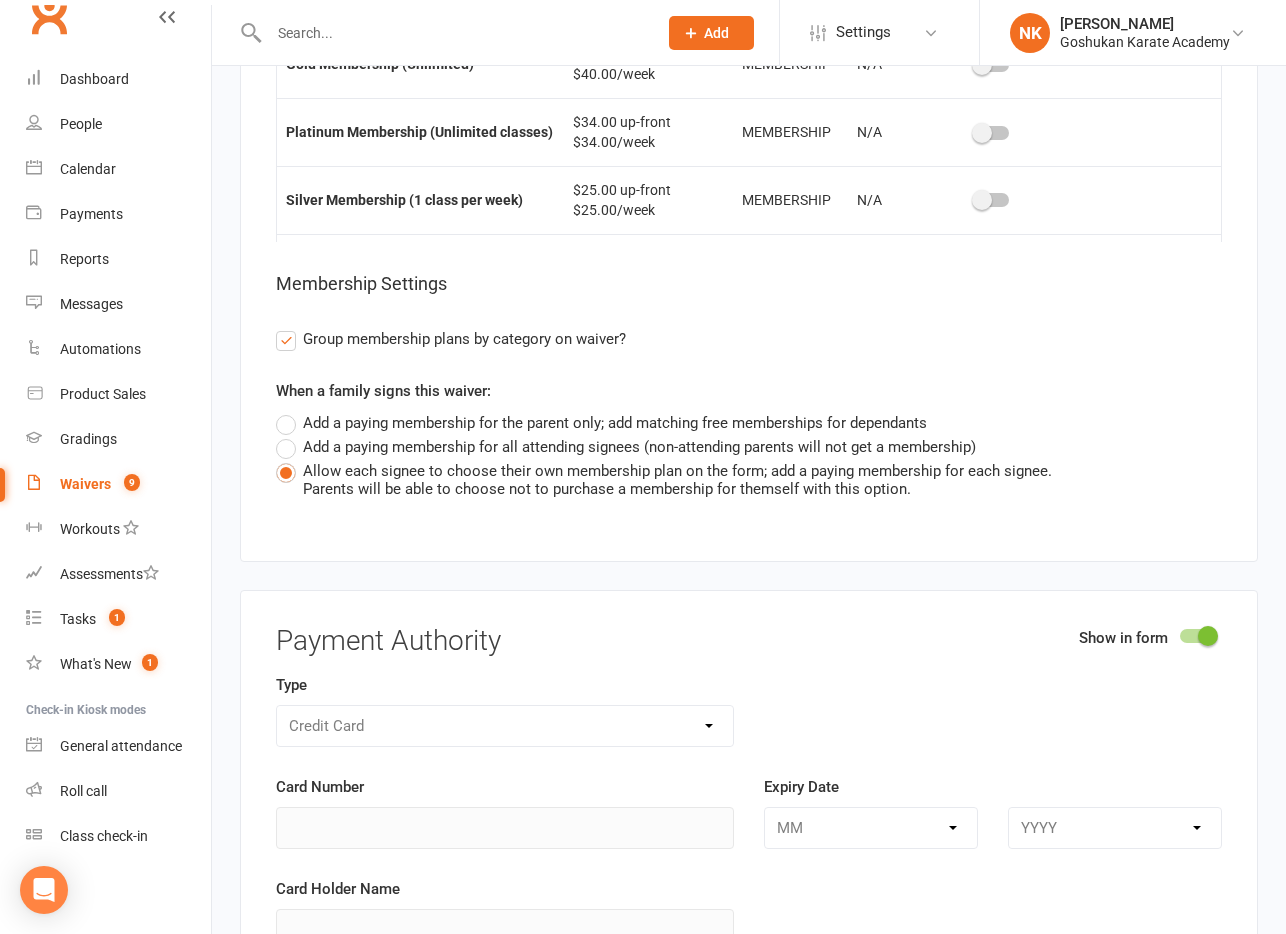 click on "Add a paying membership for all attending signees (non-attending parents will not get a membership)" at bounding box center [626, 447] 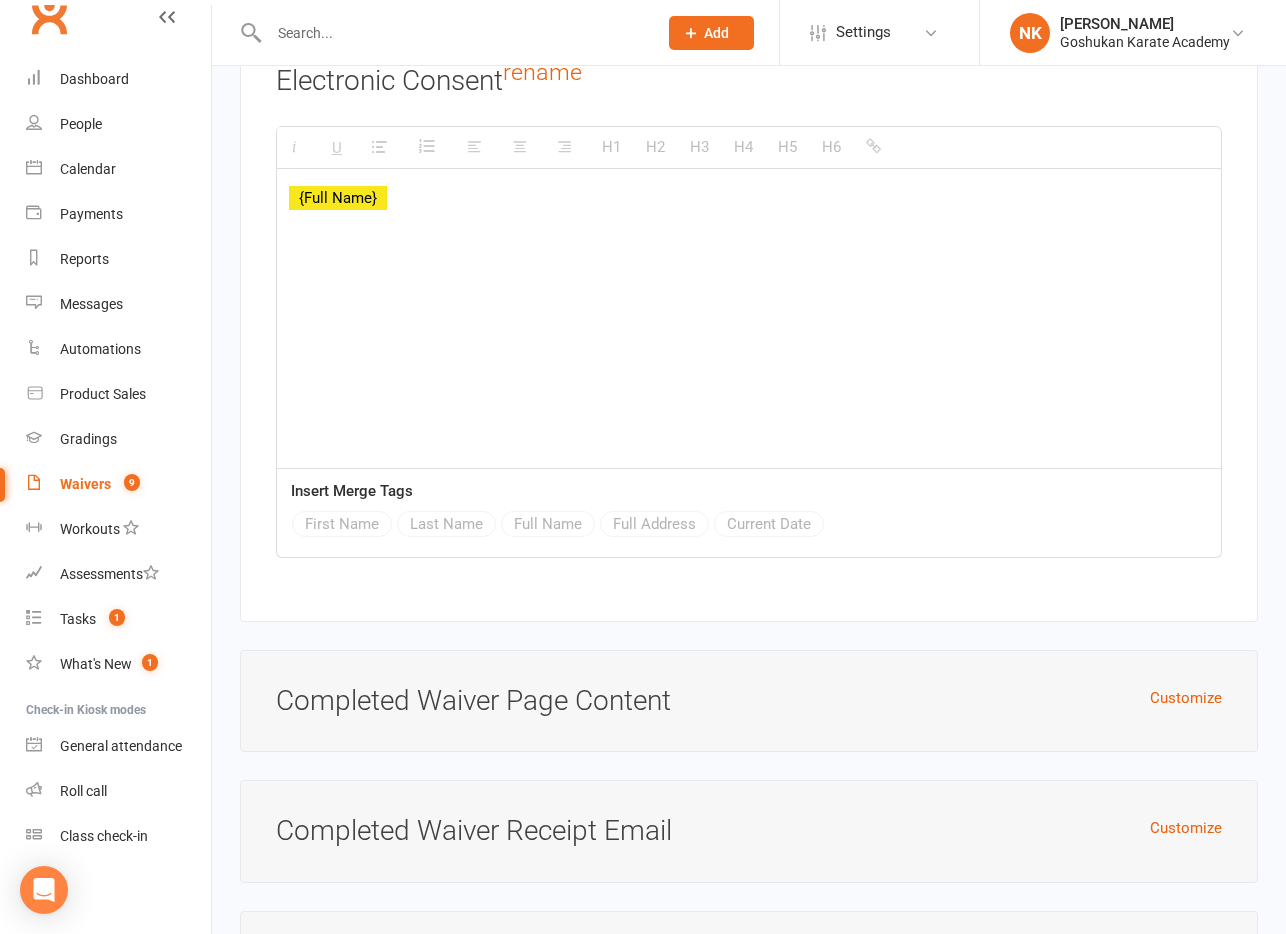 scroll, scrollTop: 8171, scrollLeft: 0, axis: vertical 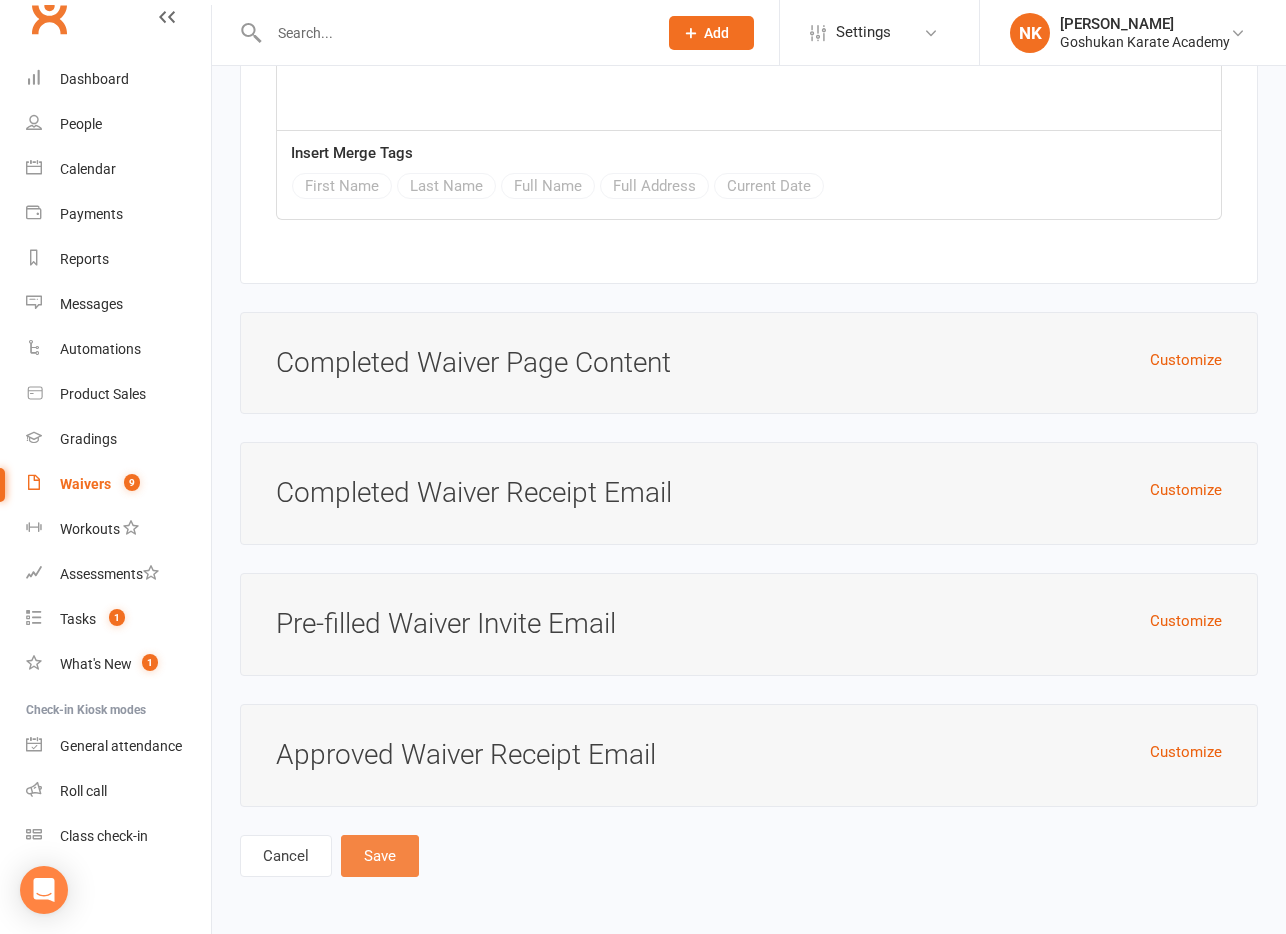 click on "Save" at bounding box center [380, 856] 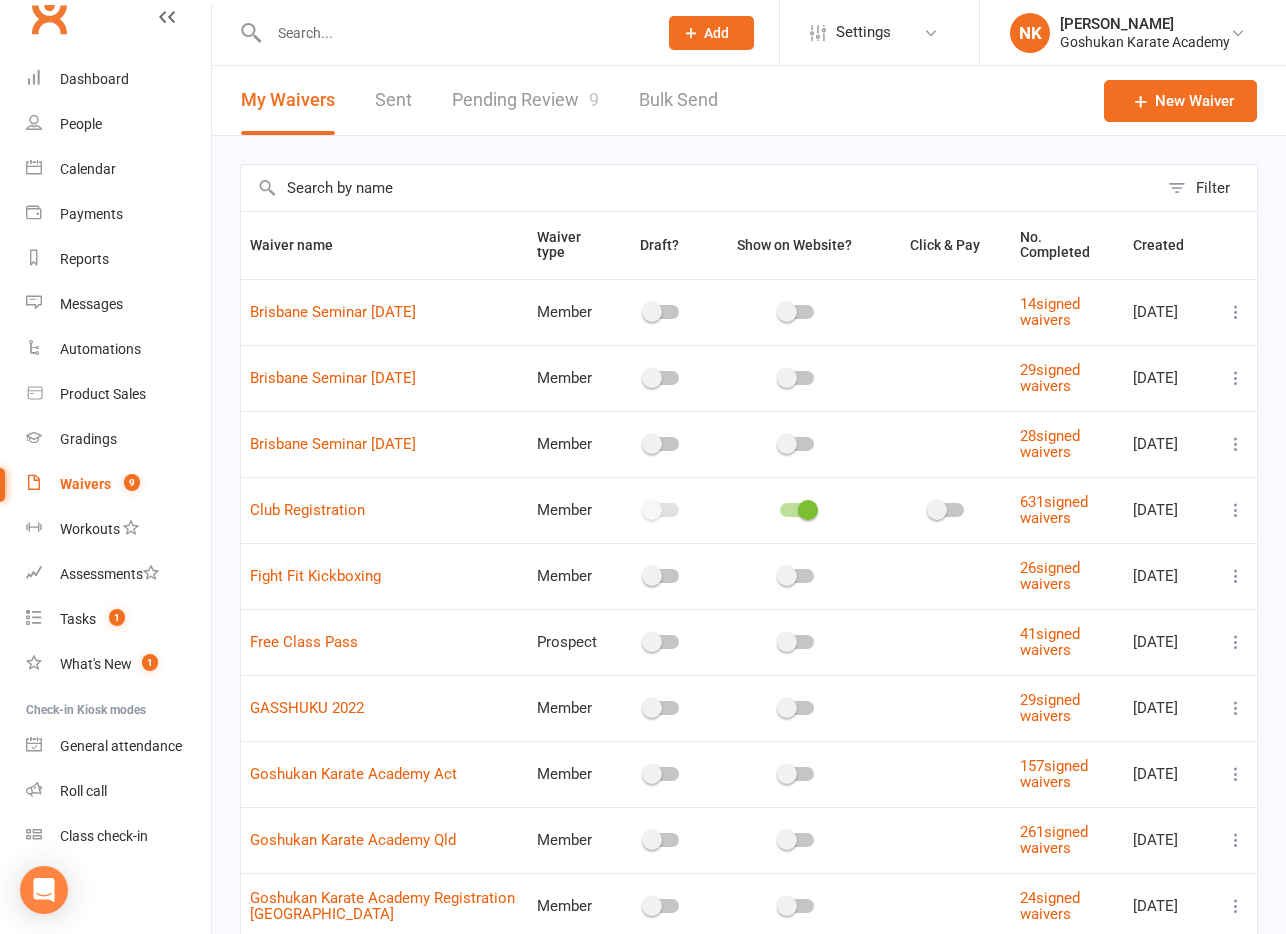 scroll, scrollTop: 160, scrollLeft: 0, axis: vertical 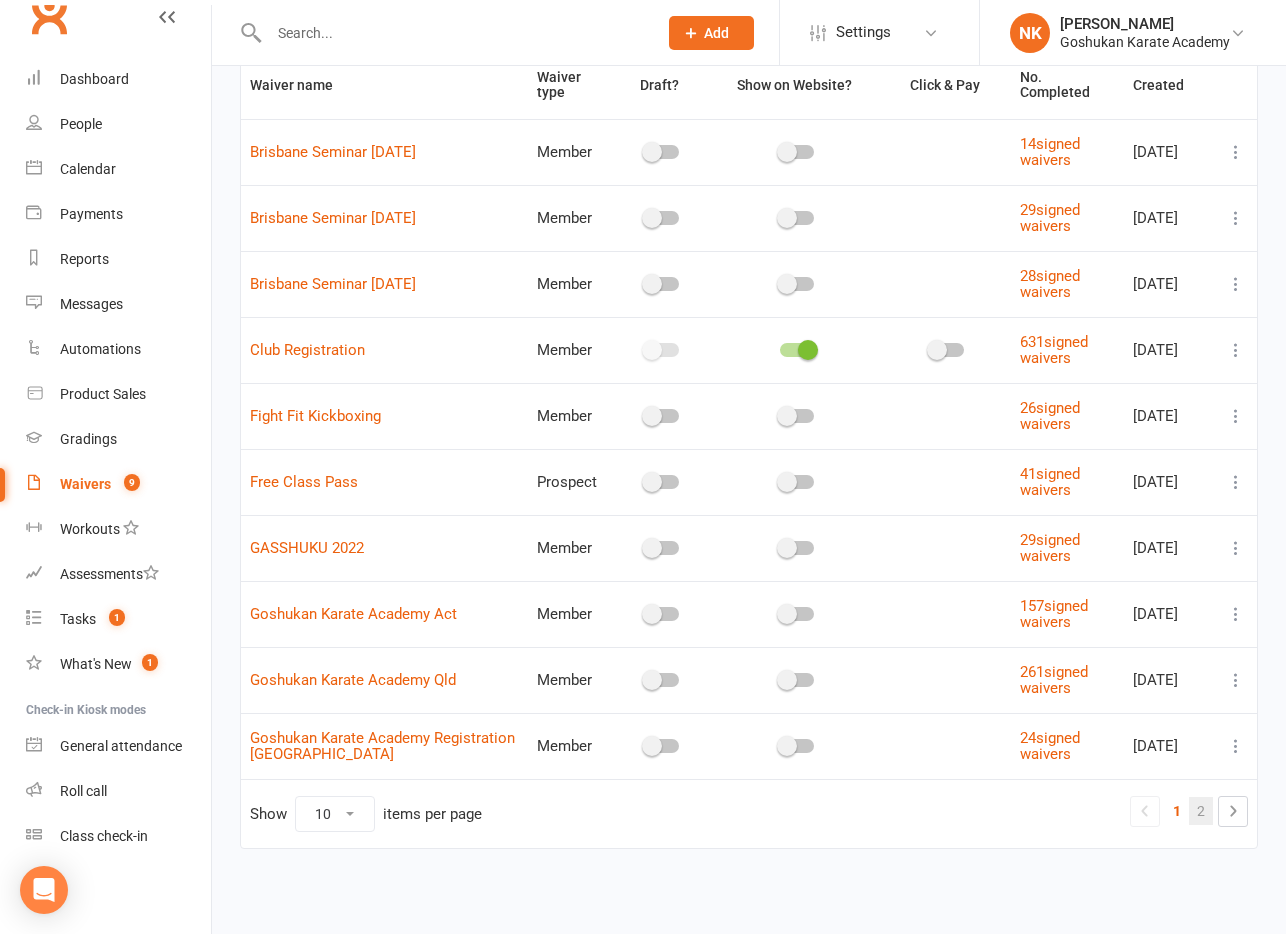 click on "2" at bounding box center (1201, 811) 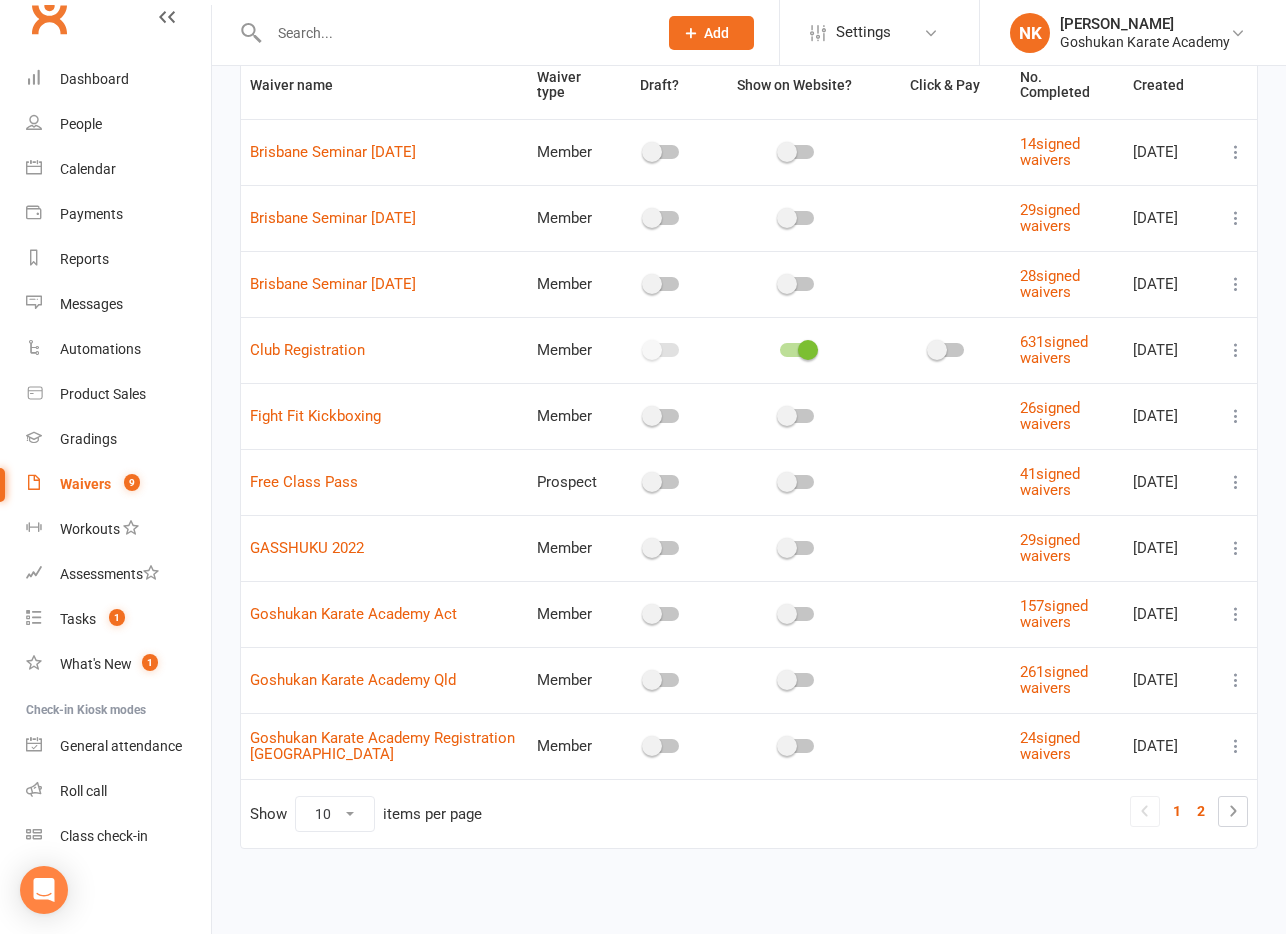 scroll, scrollTop: 0, scrollLeft: 0, axis: both 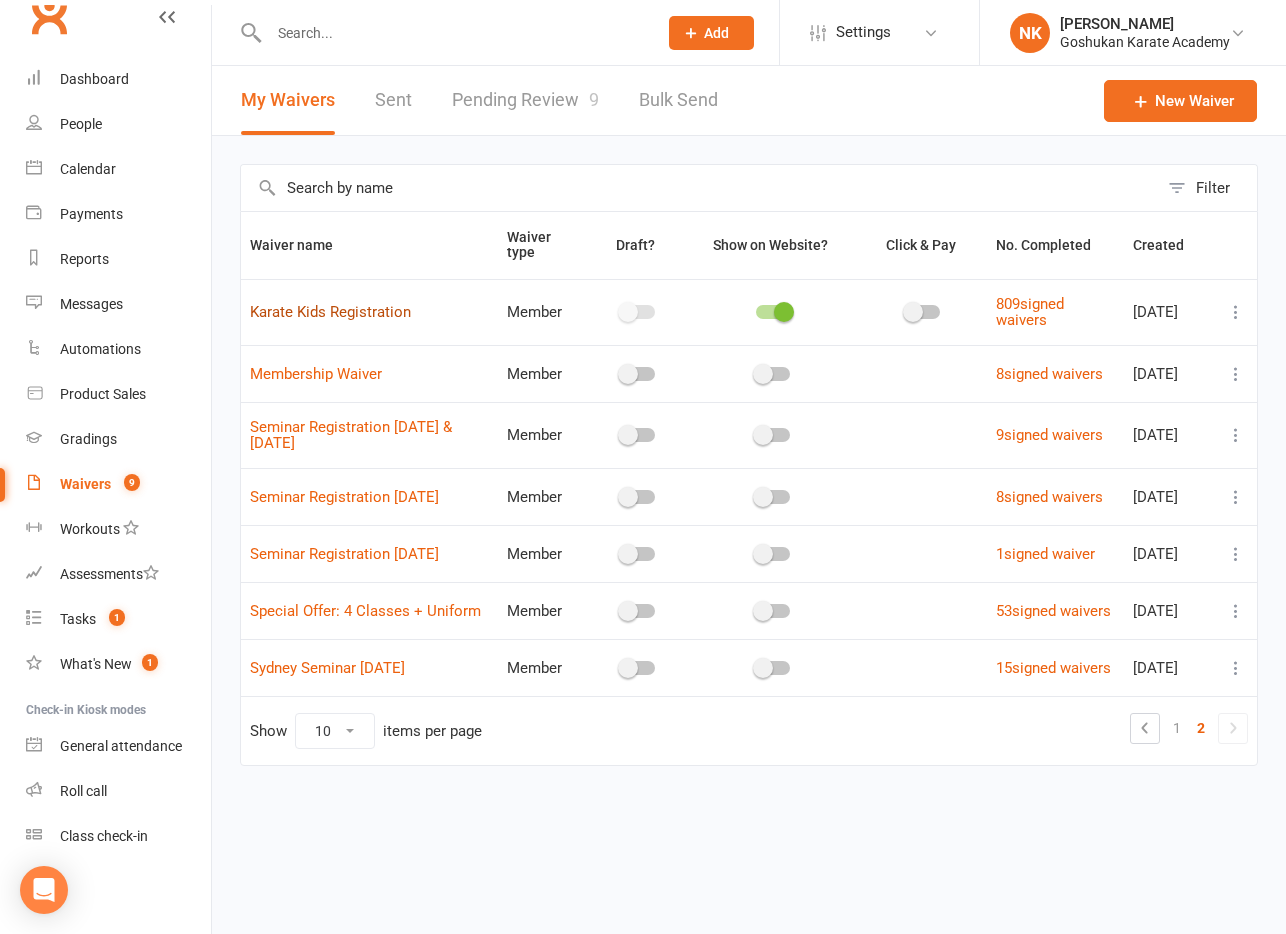 click on "Karate Kids Registration" at bounding box center (330, 312) 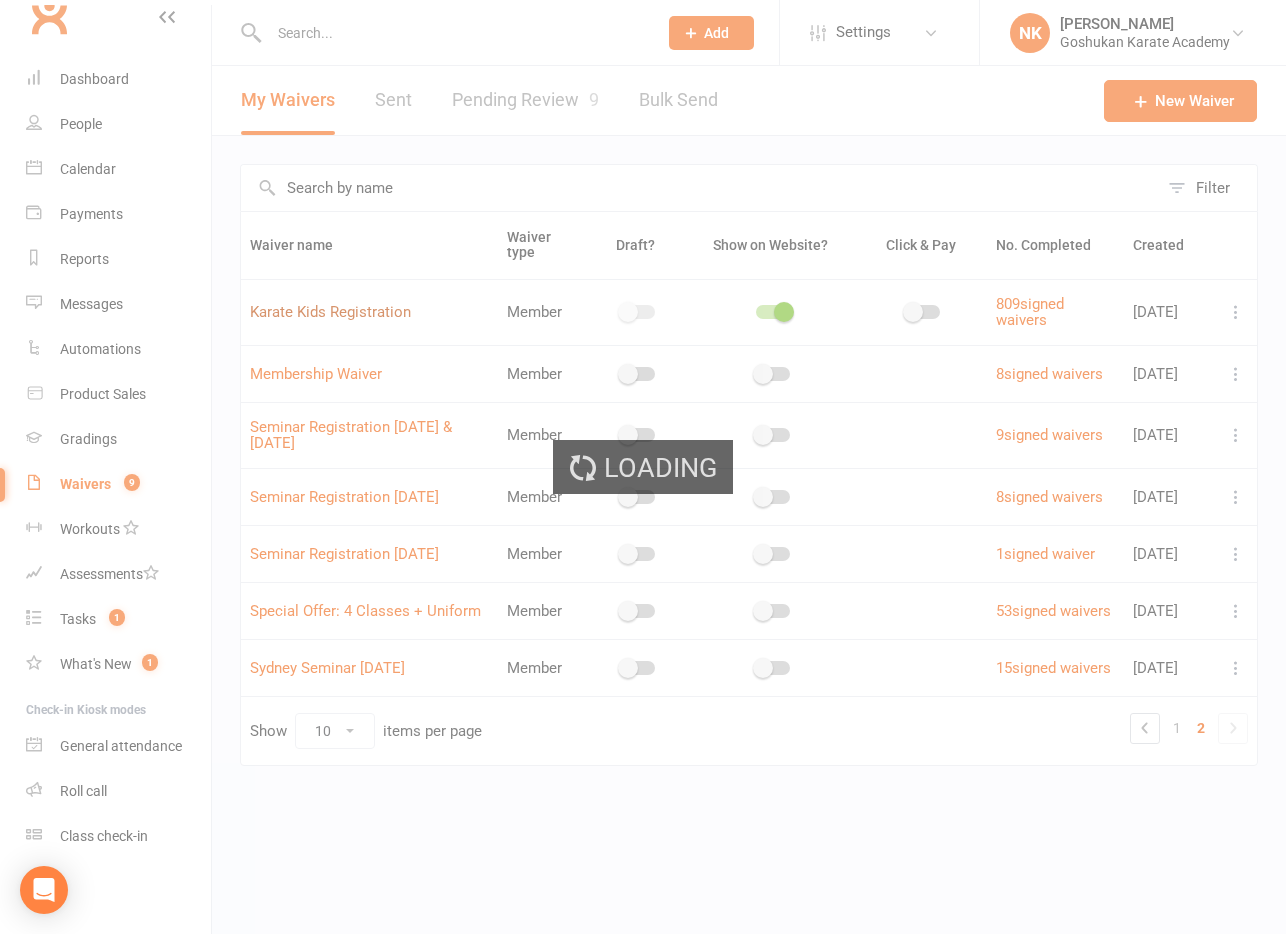 select on "applies_to_all_signees" 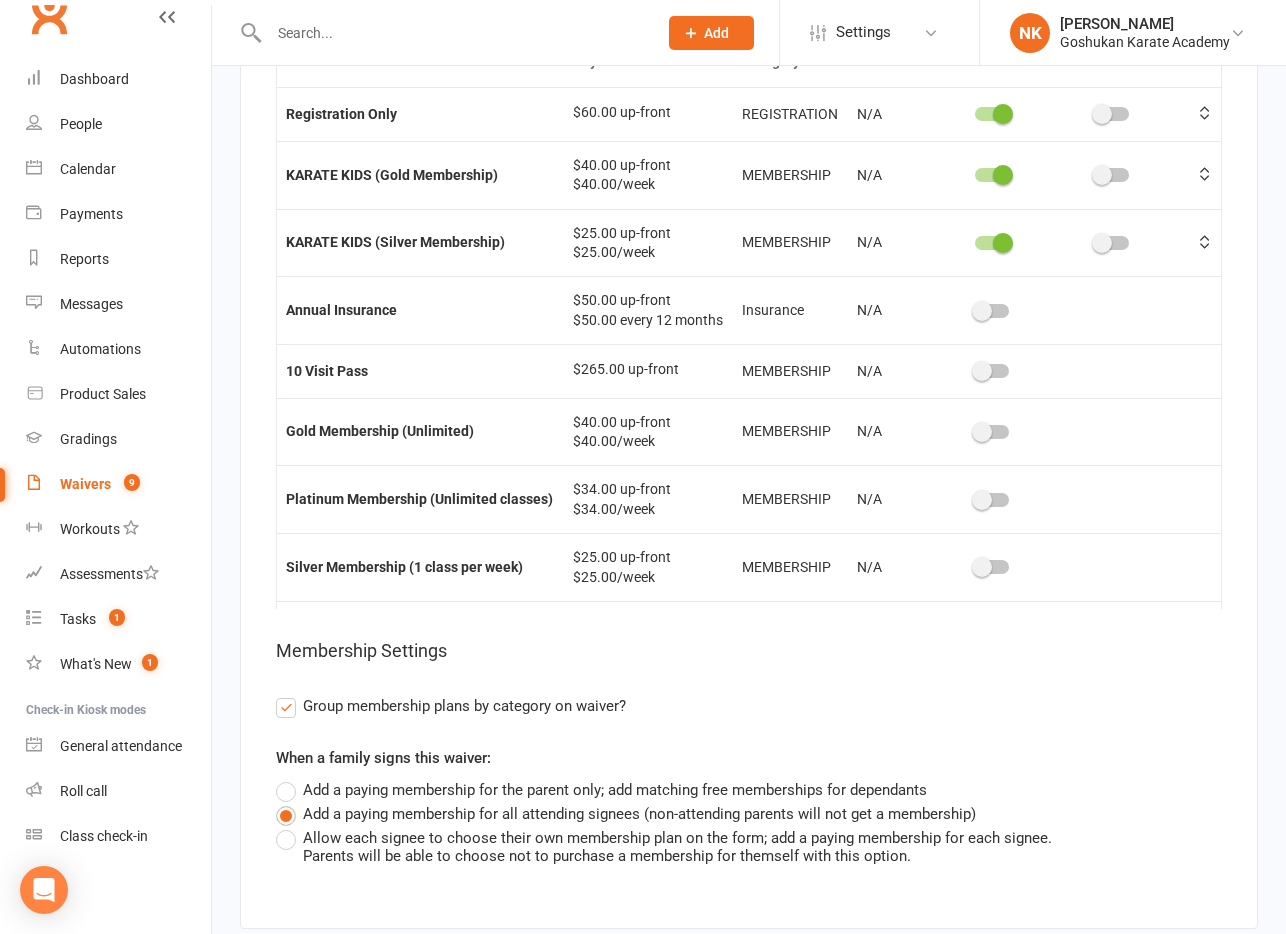 scroll, scrollTop: 5781, scrollLeft: 0, axis: vertical 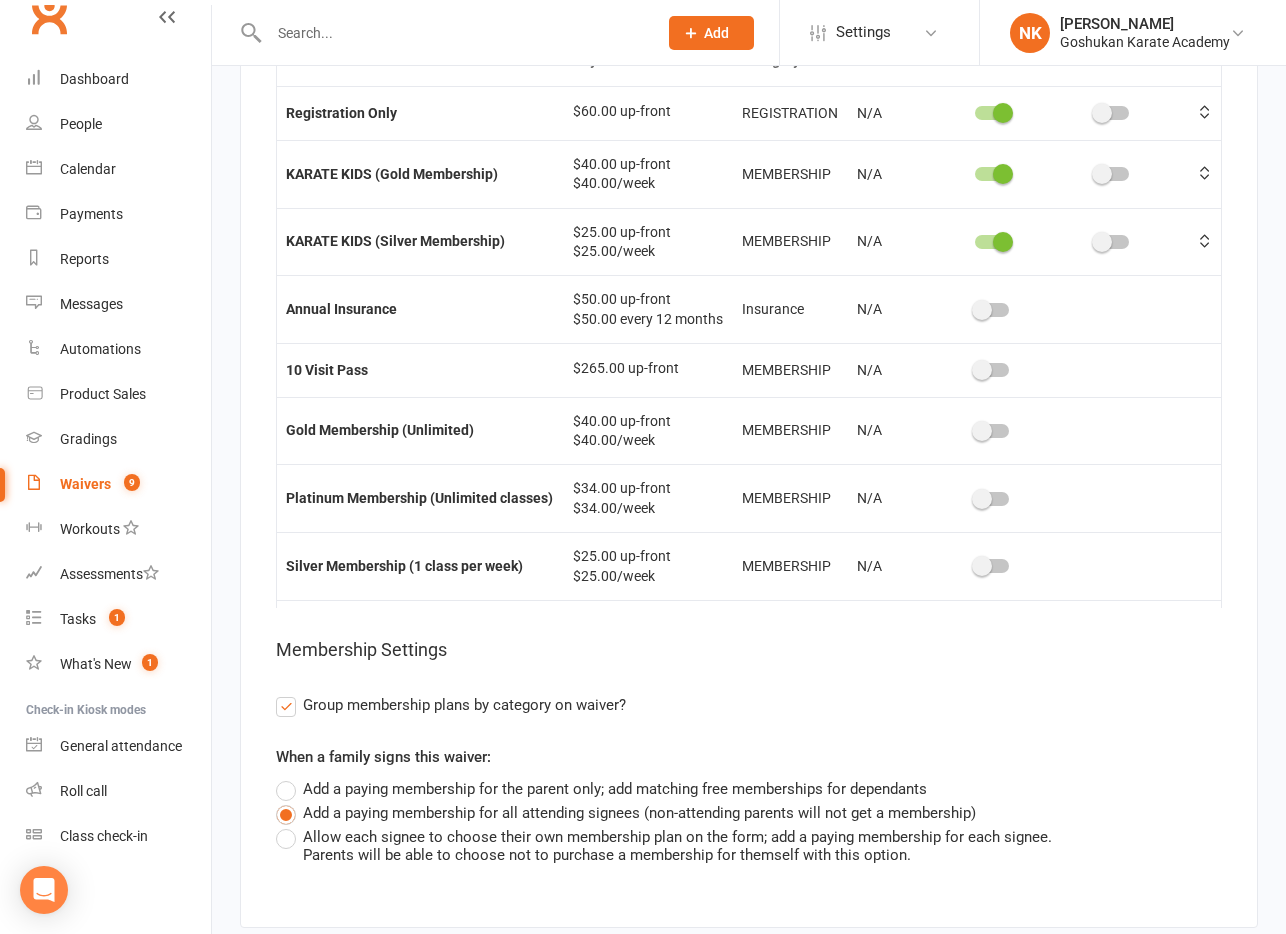 click at bounding box center (1003, 242) 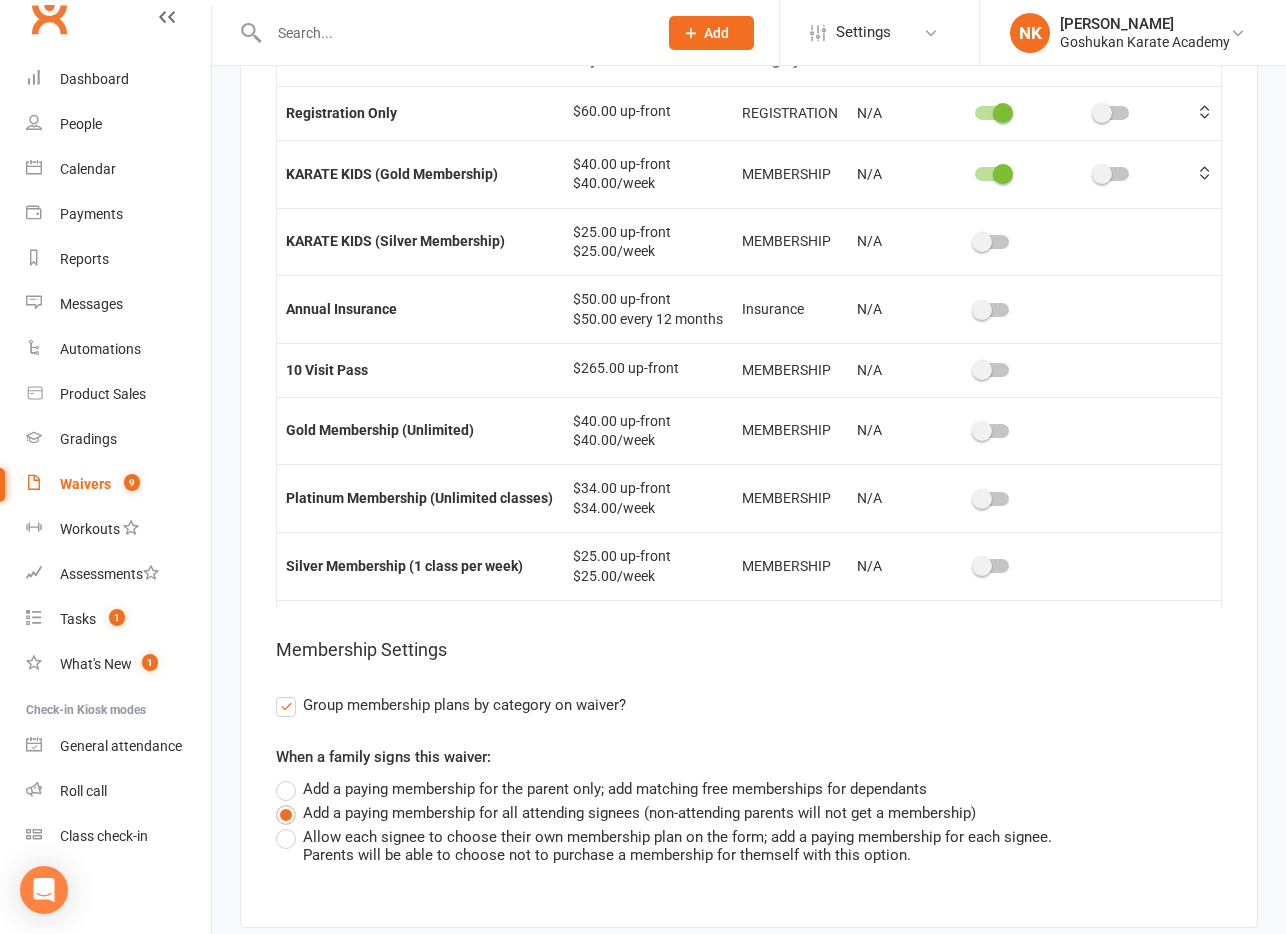 click at bounding box center [1018, 174] 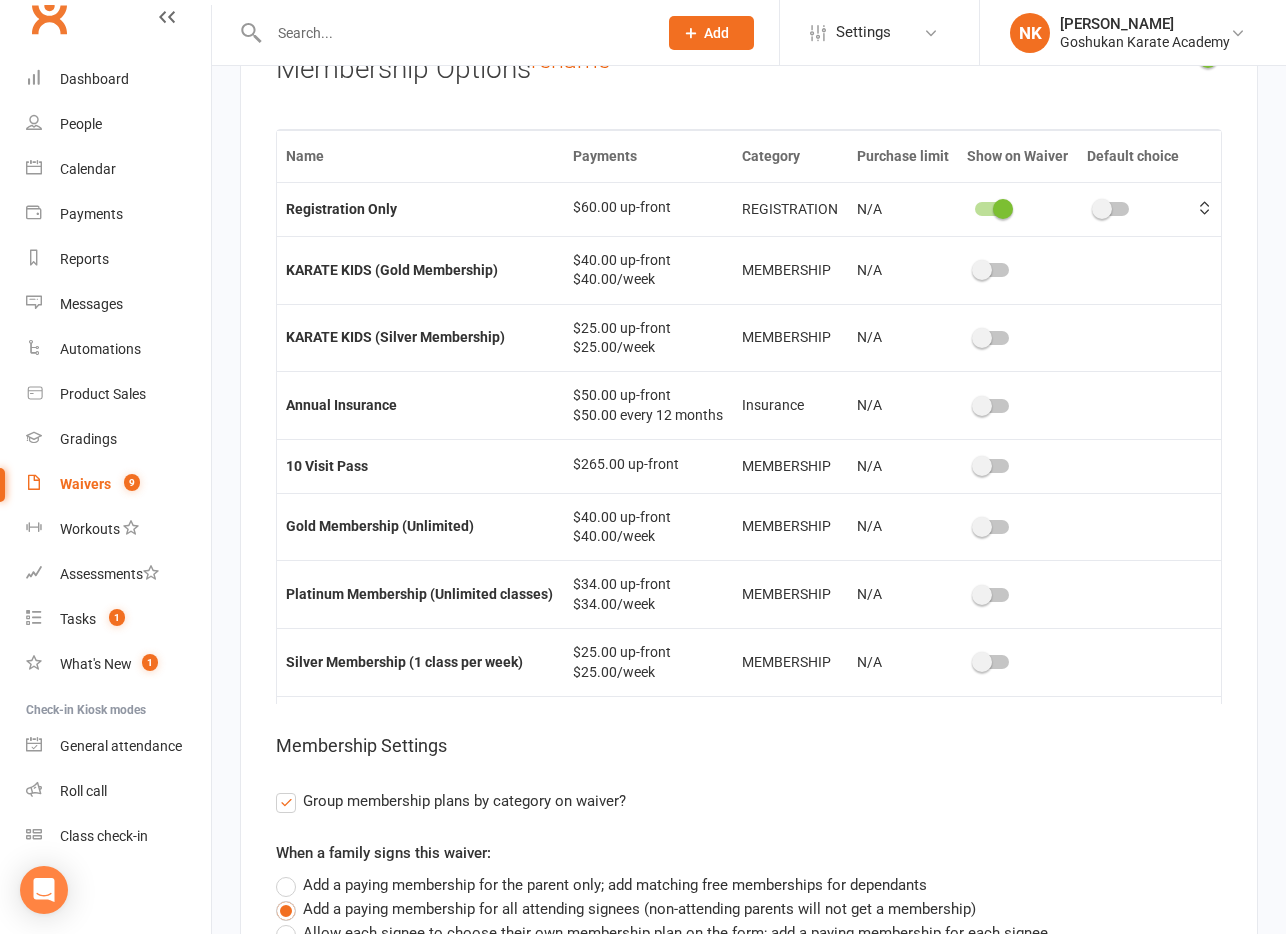 scroll, scrollTop: 5670, scrollLeft: 0, axis: vertical 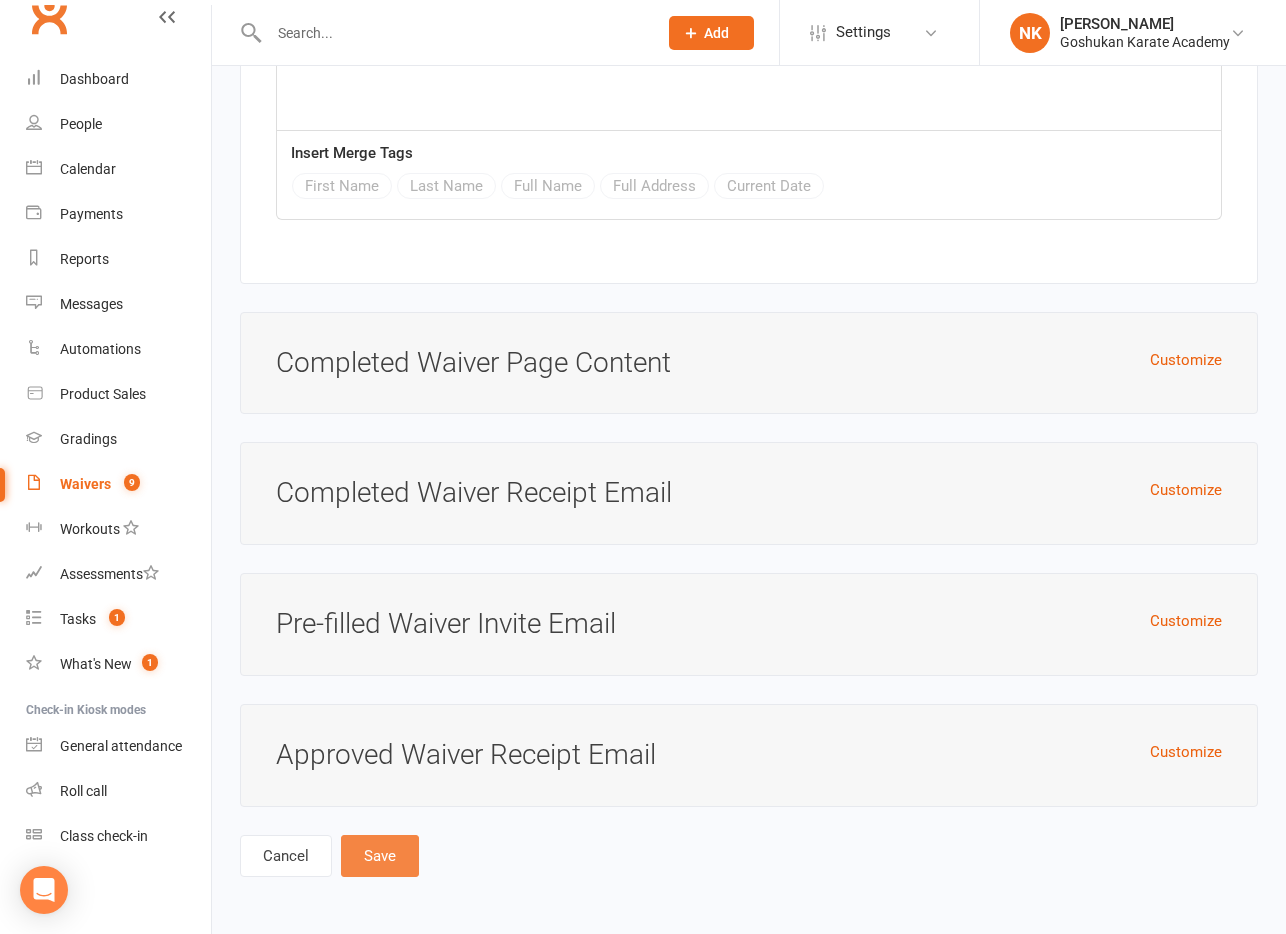 click on "Save" at bounding box center [380, 856] 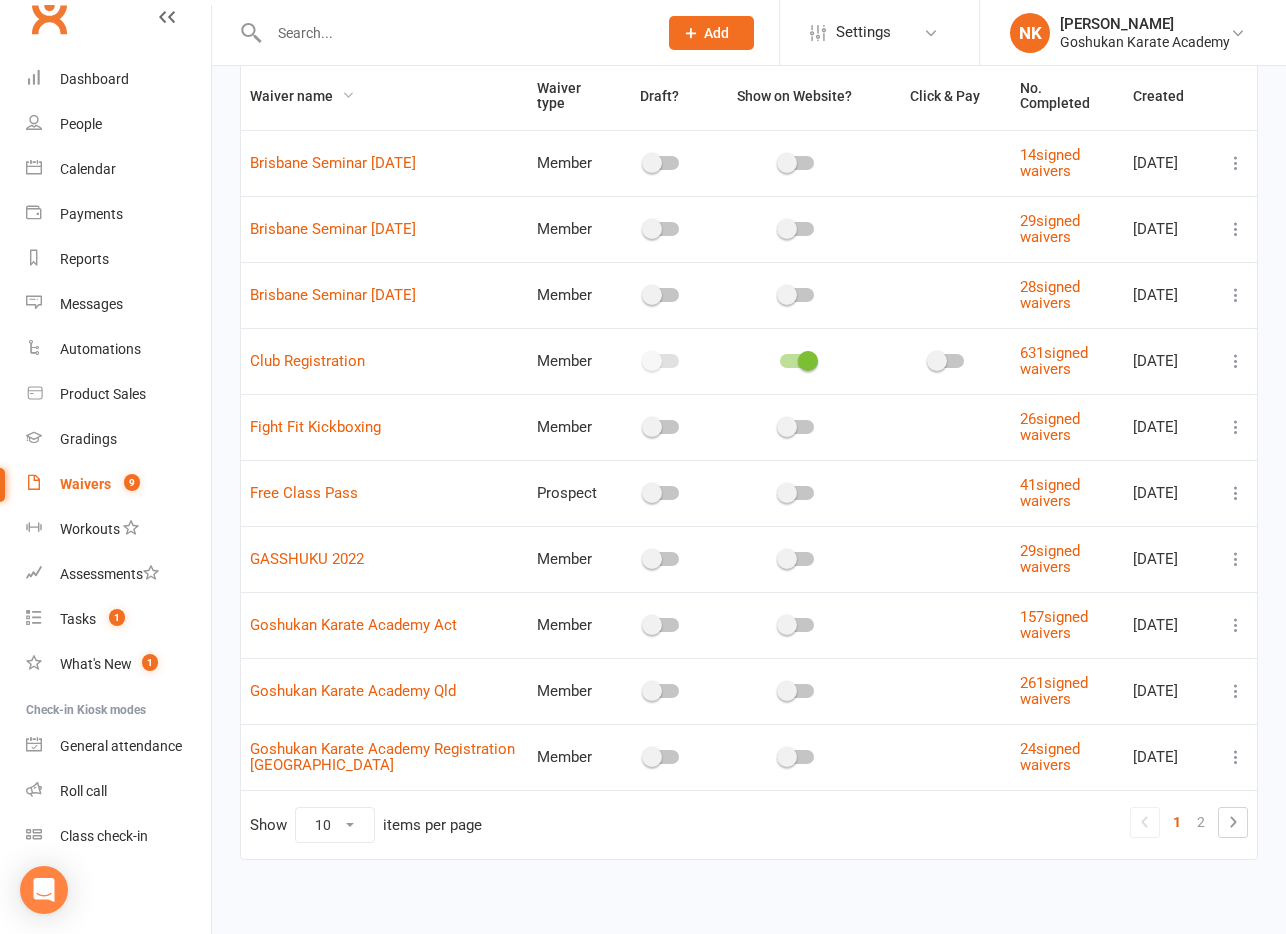 scroll, scrollTop: 160, scrollLeft: 0, axis: vertical 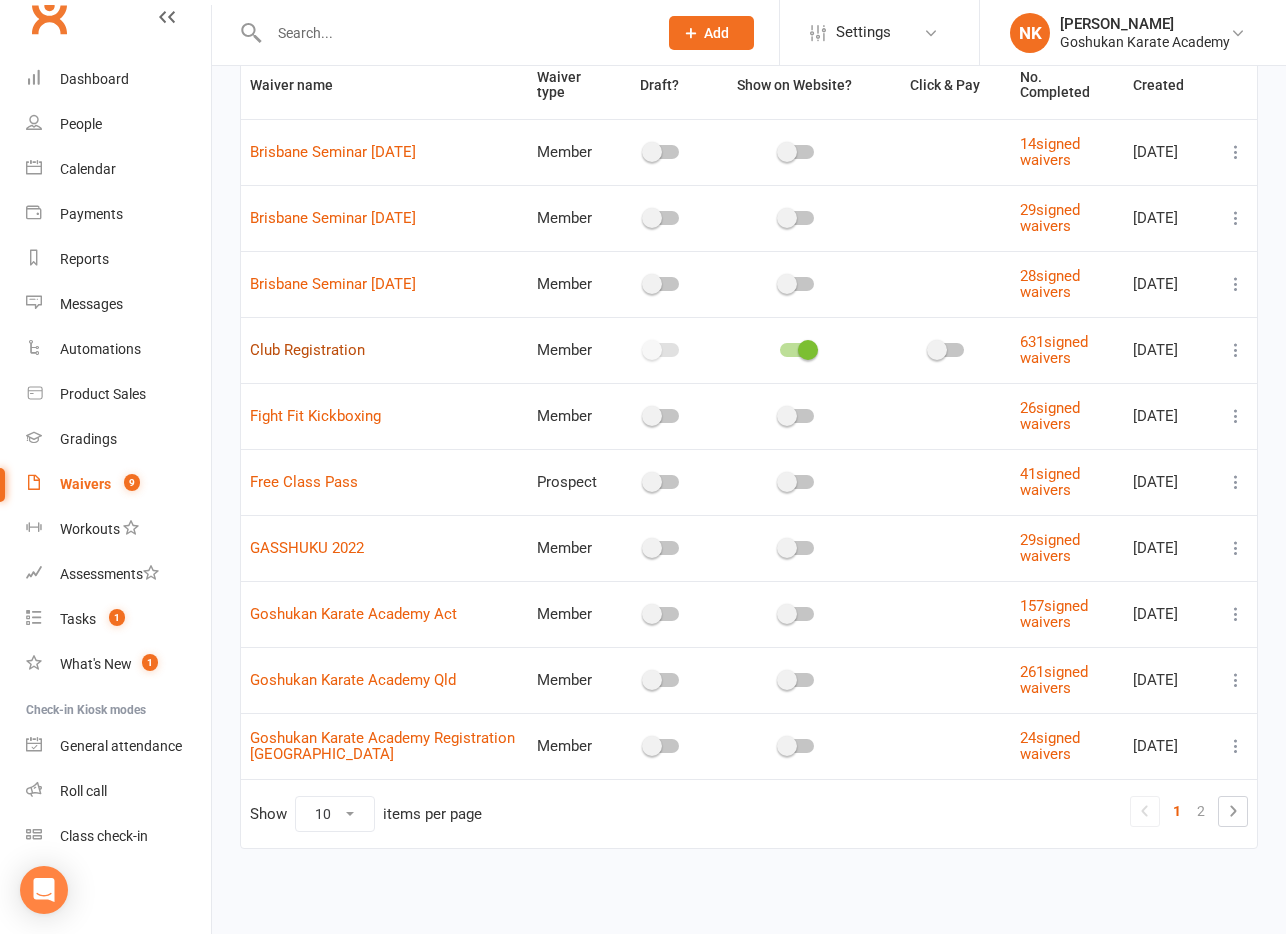 click on "Club Registration" at bounding box center [307, 350] 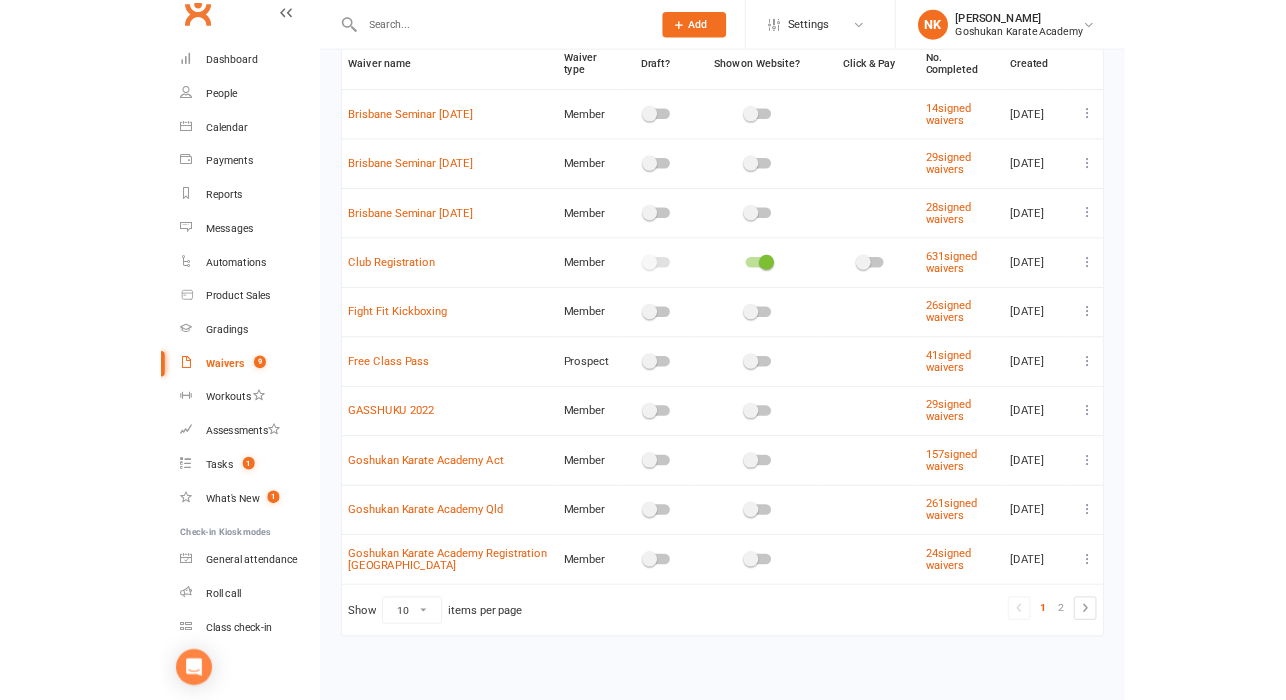 scroll, scrollTop: 28, scrollLeft: 0, axis: vertical 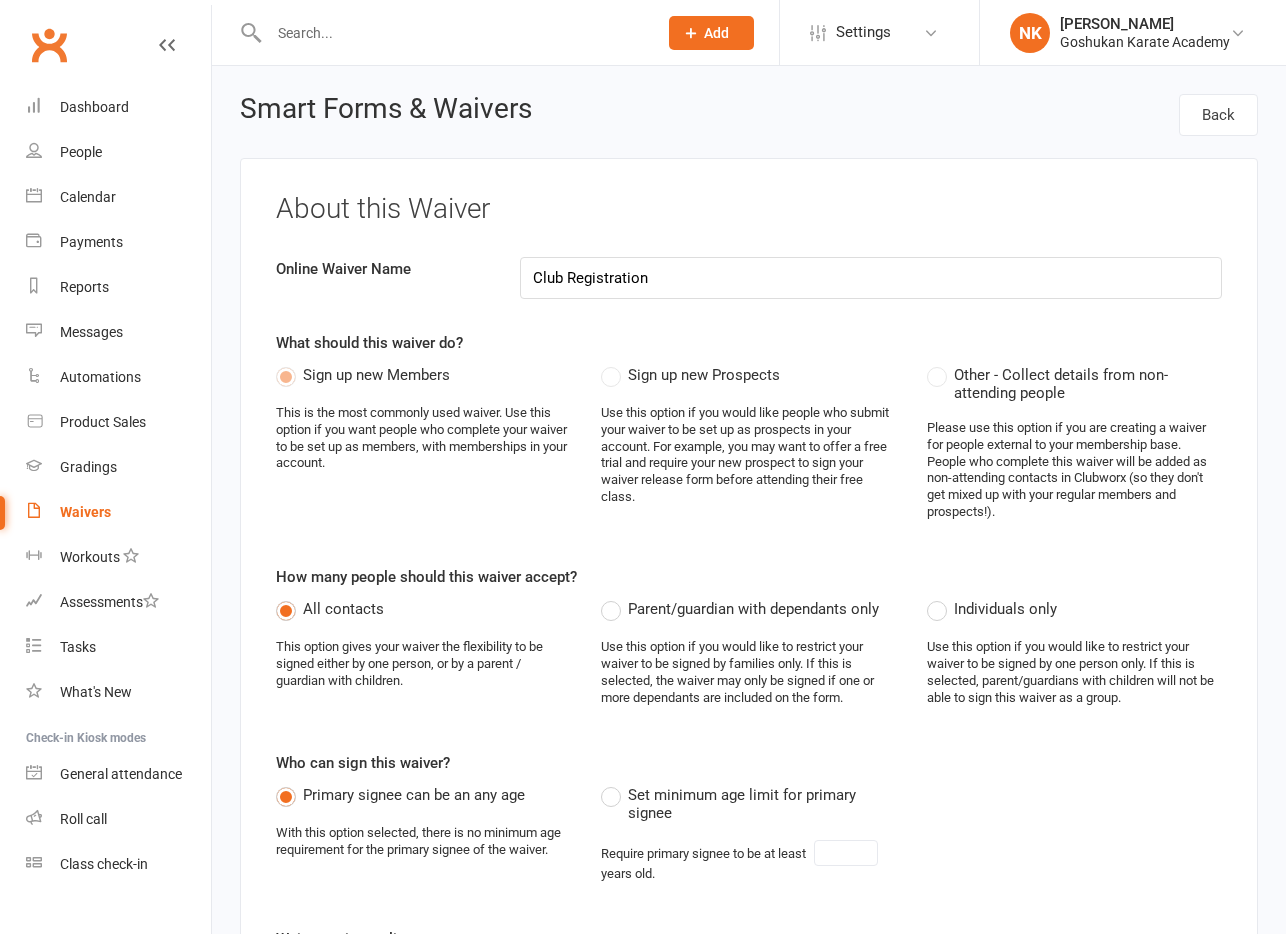 select on "applies_to_all_signees" 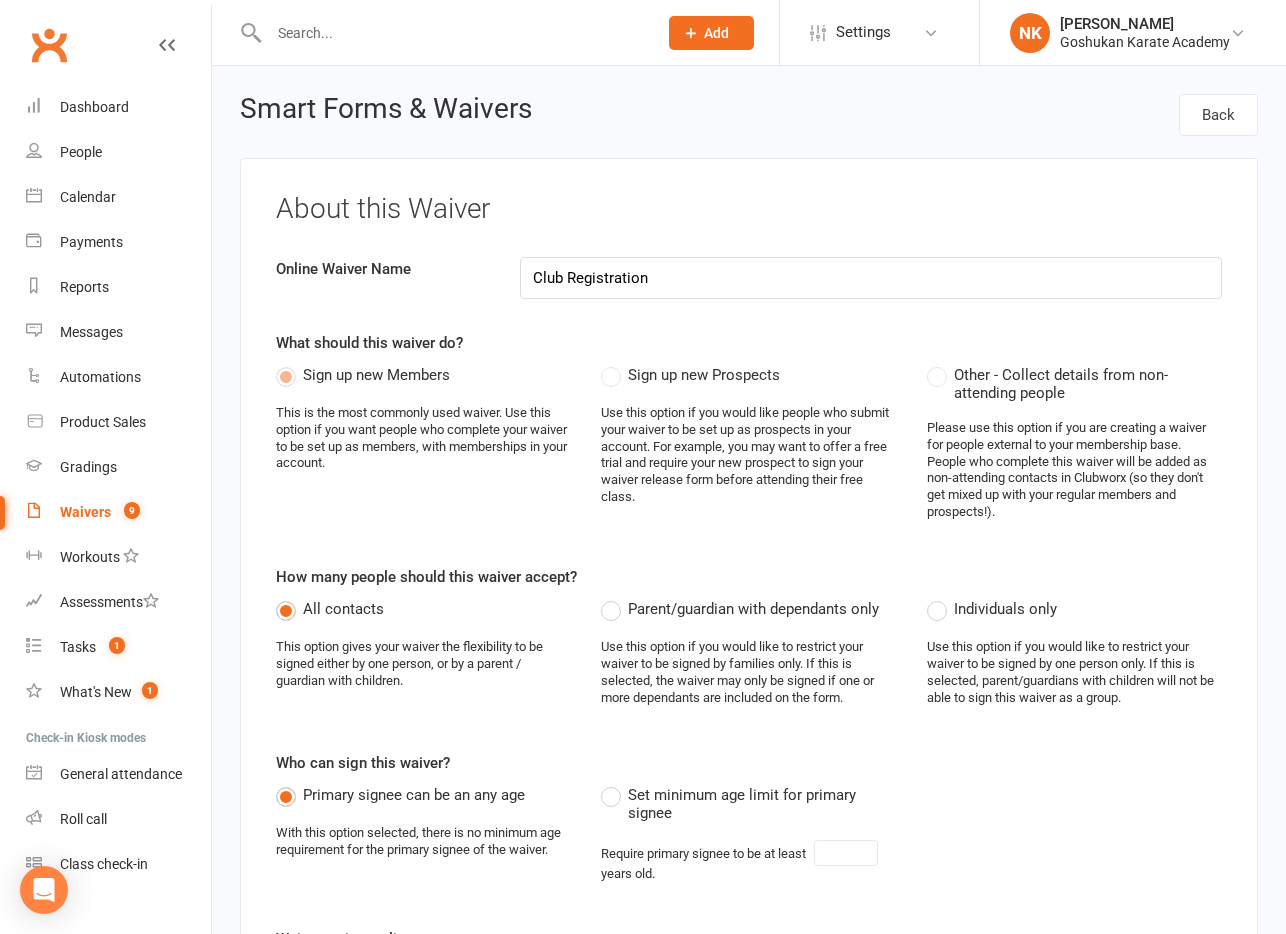 click on "Smart Forms & Waivers Back About this Waiver Online Waiver Name Club Registration What should this waiver do? Sign up new Members This is the most commonly used waiver. Use this option if you want people who complete your waiver to be set up as members, with memberships in your account. Sign up new Prospects Use this option if you would like people who submit your waiver to be set up as prospects in your account. For example, you may want to offer a free trial and require your new prospect to sign your waiver release form before attending their free class. Other - Collect details from non-attending people Please use this option if you are creating a waiver for people external to your membership base. People who complete this waiver will be added as non-attending contacts in Clubworx (so they don't get mixed up with your regular members and prospects!). How many people should this waiver accept? All contacts Parent/guardian with dependants only Individuals only Who can sign this waiver? years old. change image" at bounding box center (749, 4571) 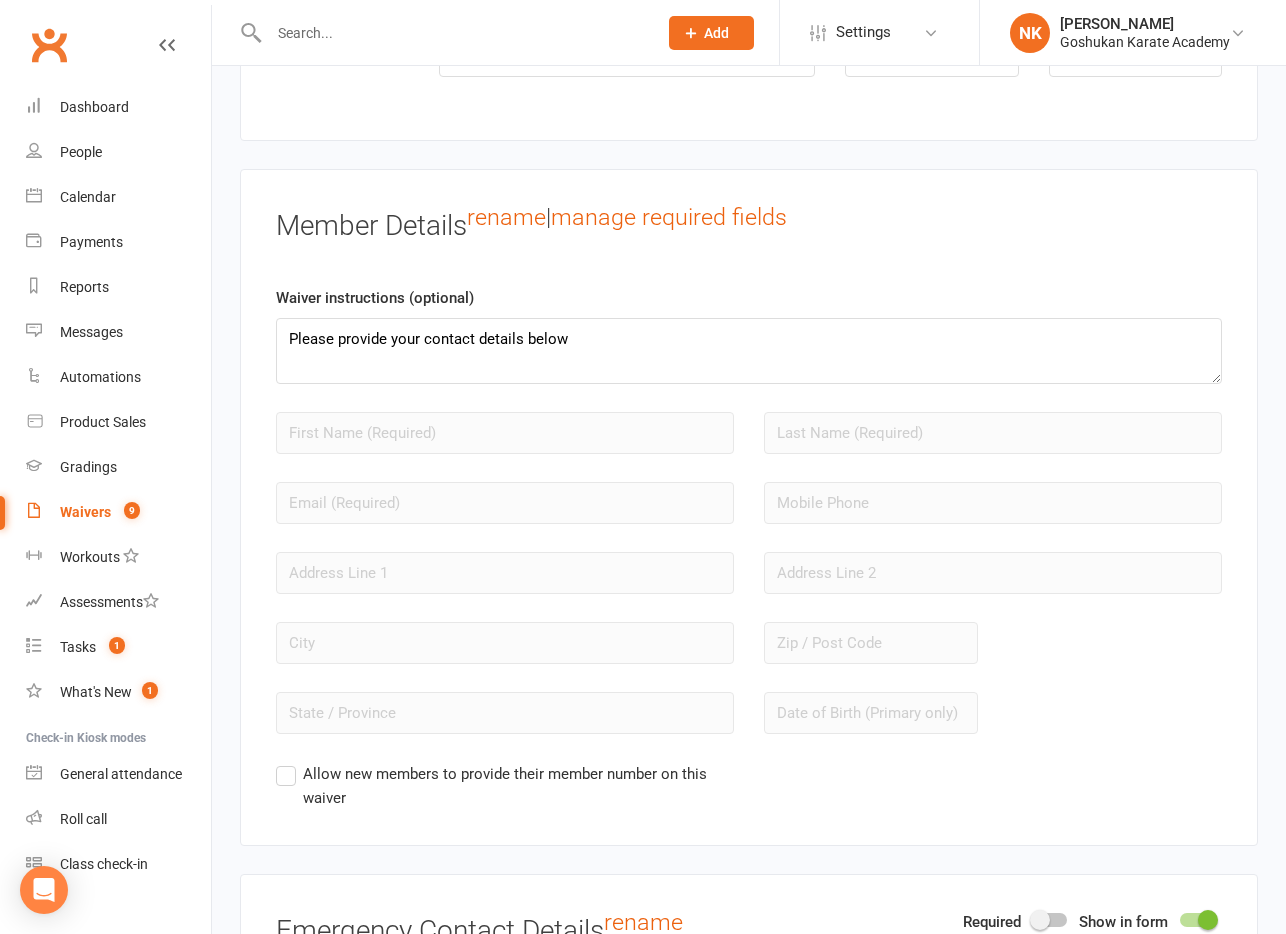 scroll, scrollTop: 1581, scrollLeft: 0, axis: vertical 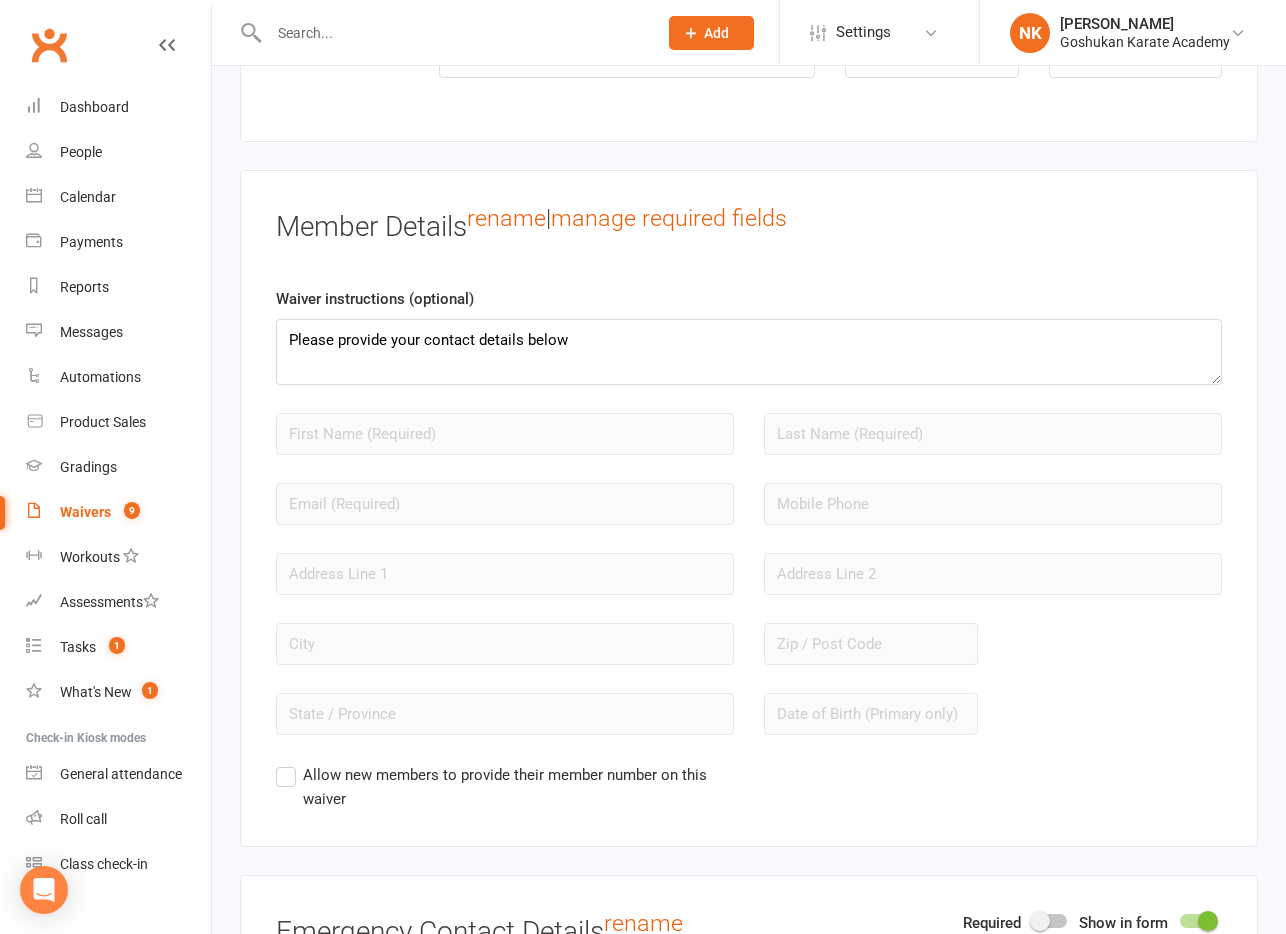 click on "Smart Forms & Waivers Back About this Waiver Online Waiver Name Club Registration What should this waiver do? Sign up new Members This is the most commonly used waiver. Use this option if you want people who complete your waiver to be set up as members, with memberships in your account. Sign up new Prospects Use this option if you would like people who submit your waiver to be set up as prospects in your account. For example, you may want to offer a free trial and require your new prospect to sign your waiver release form before attending their free class. Other - Collect details from non-attending people Please use this option if you are creating a waiver for people external to your membership base. People who complete this waiver will be added as non-attending contacts in Clubworx (so they don't get mixed up with your regular members and prospects!). How many people should this waiver accept? All contacts Parent/guardian with dependants only Individuals only Who can sign this waiver? years old. change image" at bounding box center [749, 2990] 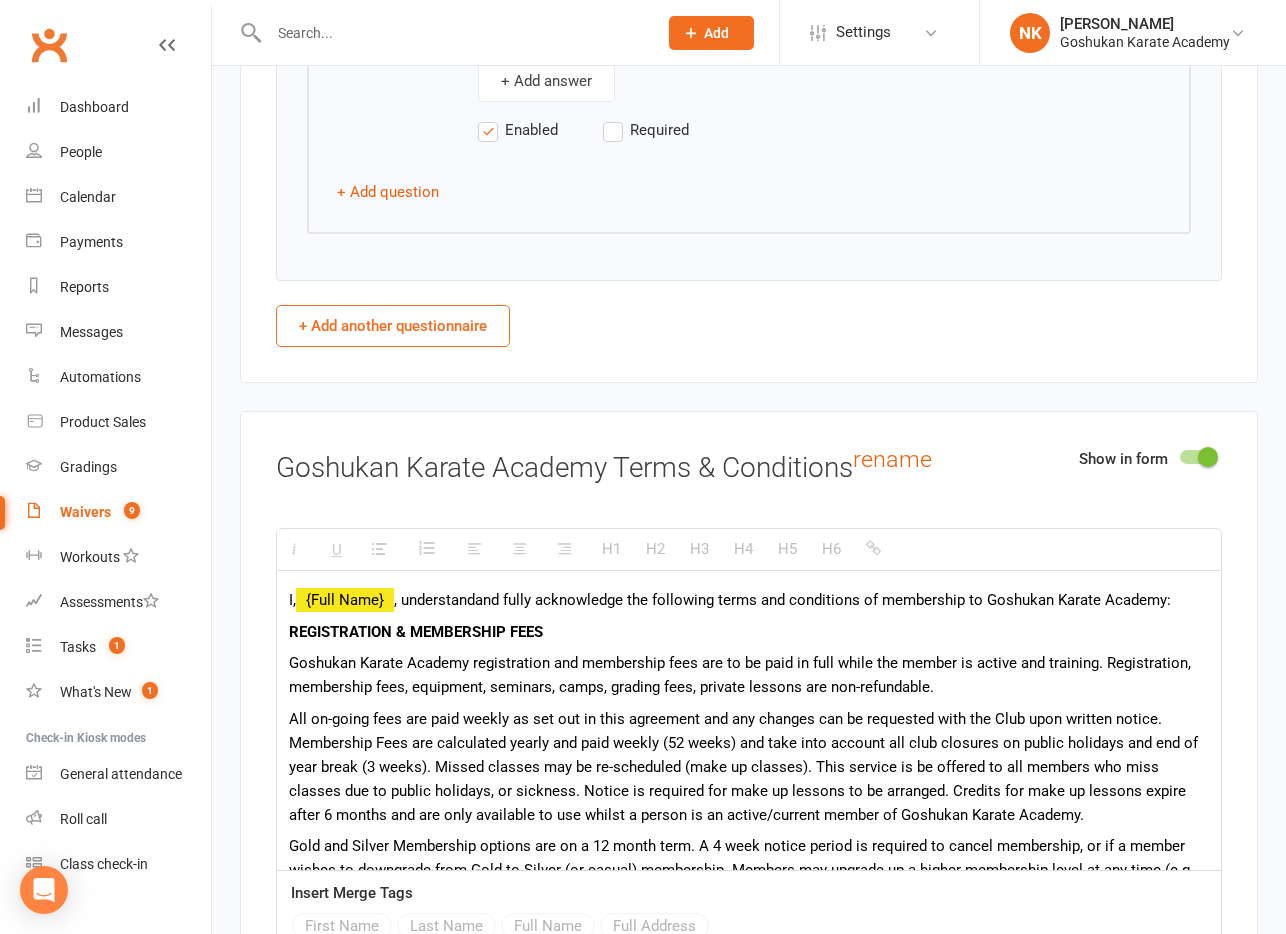 scroll, scrollTop: 4008, scrollLeft: 0, axis: vertical 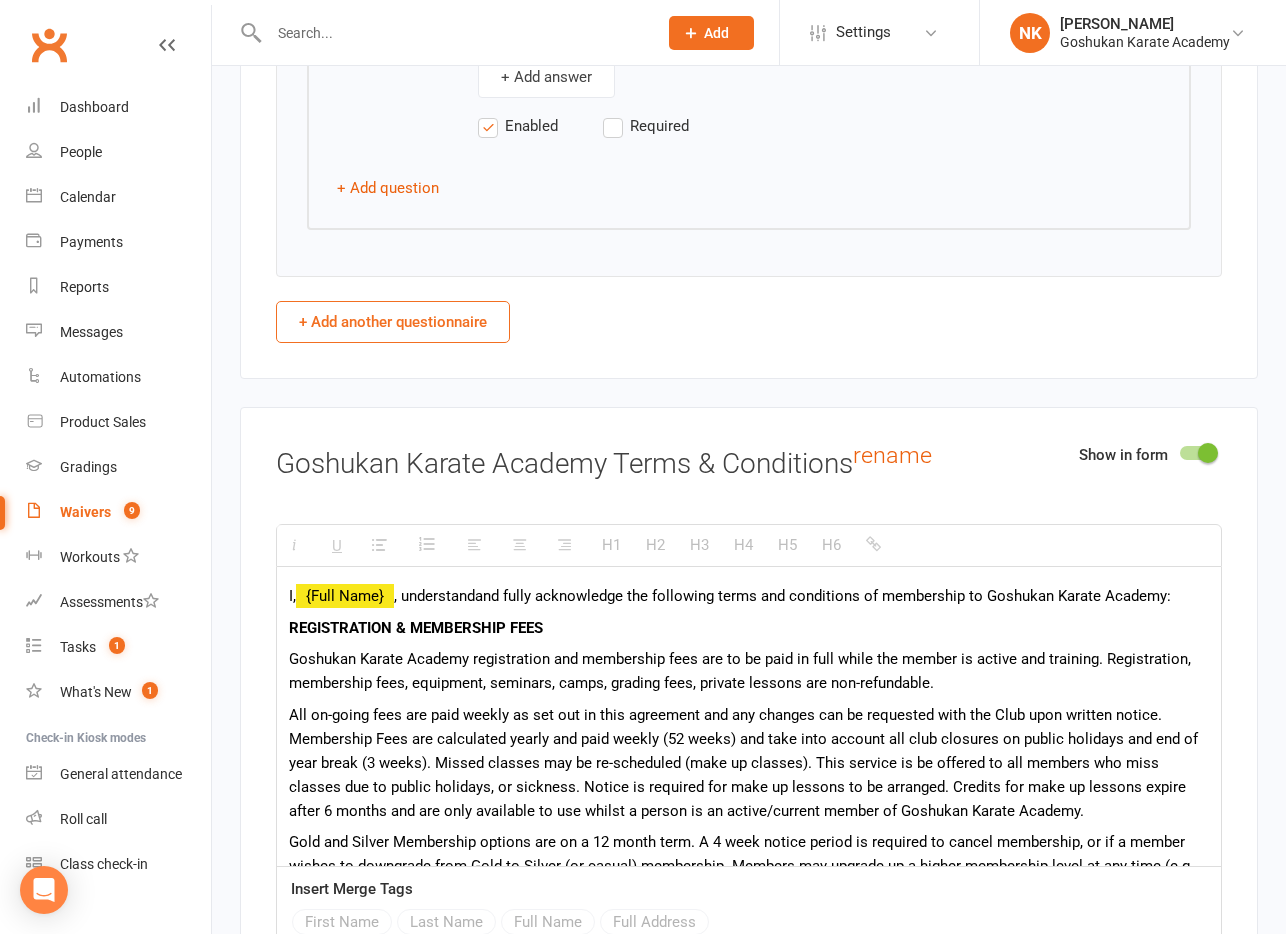 click on "Smart Forms & Waivers Back About this Waiver Online Waiver Name Club Registration What should this waiver do? Sign up new Members This is the most commonly used waiver. Use this option if you want people who complete your waiver to be set up as members, with memberships in your account. Sign up new Prospects Use this option if you would like people who submit your waiver to be set up as prospects in your account. For example, you may want to offer a free trial and require your new prospect to sign your waiver release form before attending their free class. Other - Collect details from non-attending people Please use this option if you are creating a waiver for people external to your membership base. People who complete this waiver will be added as non-attending contacts in Clubworx (so they don't get mixed up with your regular members and prospects!). How many people should this waiver accept? All contacts Parent/guardian with dependants only Individuals only Who can sign this waiver? years old. change image" at bounding box center (749, 563) 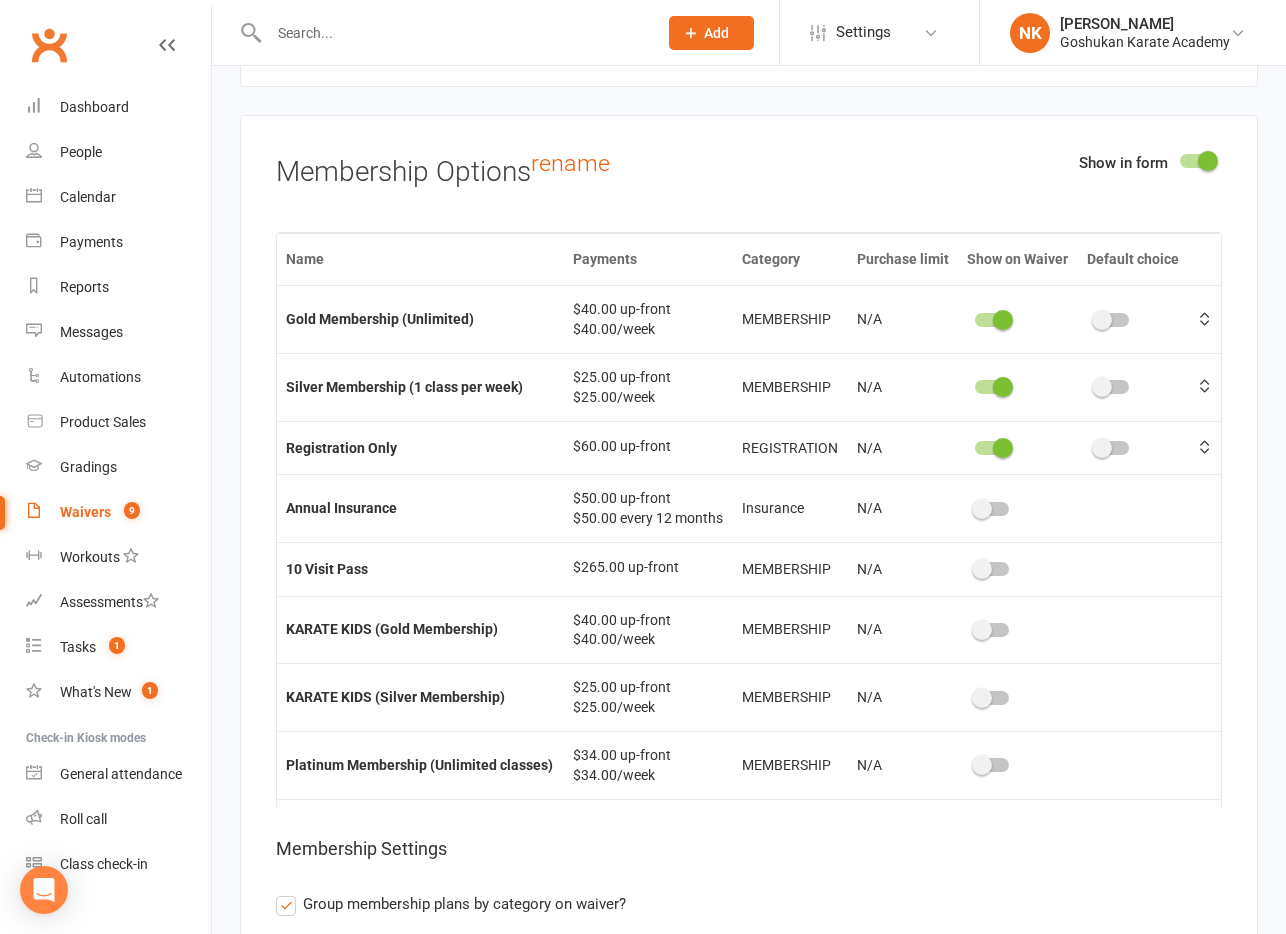 scroll, scrollTop: 5577, scrollLeft: 0, axis: vertical 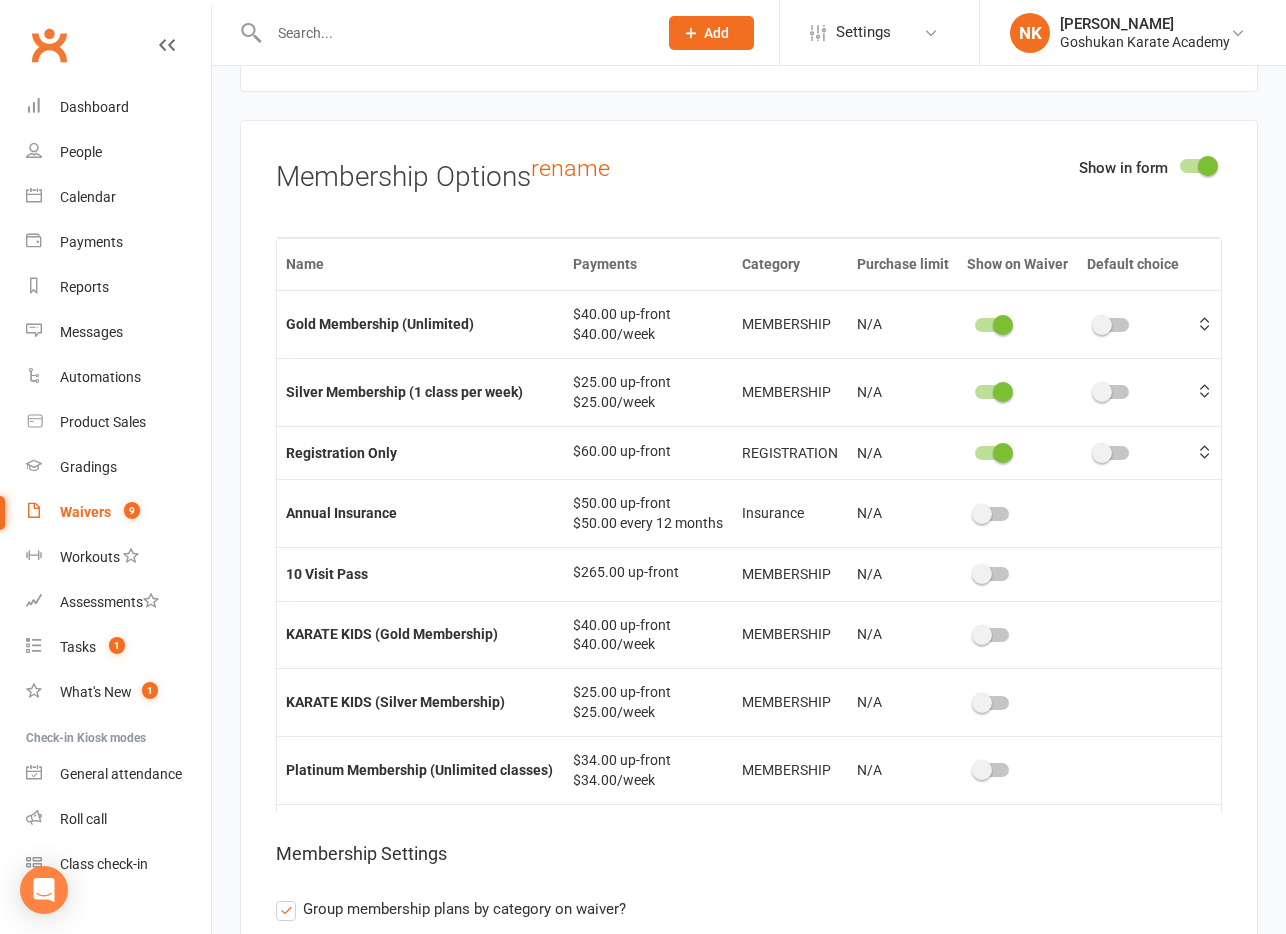 click on "Smart Forms & Waivers Back About this Waiver Online Waiver Name Club Registration What should this waiver do? Sign up new Members This is the most commonly used waiver. Use this option if you want people who complete your waiver to be set up as members, with memberships in your account. Sign up new Prospects Use this option if you would like people who submit your waiver to be set up as prospects in your account. For example, you may want to offer a free trial and require your new prospect to sign your waiver release form before attending their free class. Other - Collect details from non-attending people Please use this option if you are creating a waiver for people external to your membership base. People who complete this waiver will be added as non-attending contacts in Clubworx (so they don't get mixed up with your regular members and prospects!). How many people should this waiver accept? All contacts Parent/guardian with dependants only Individuals only Who can sign this waiver? years old. change image" at bounding box center [749, -1006] 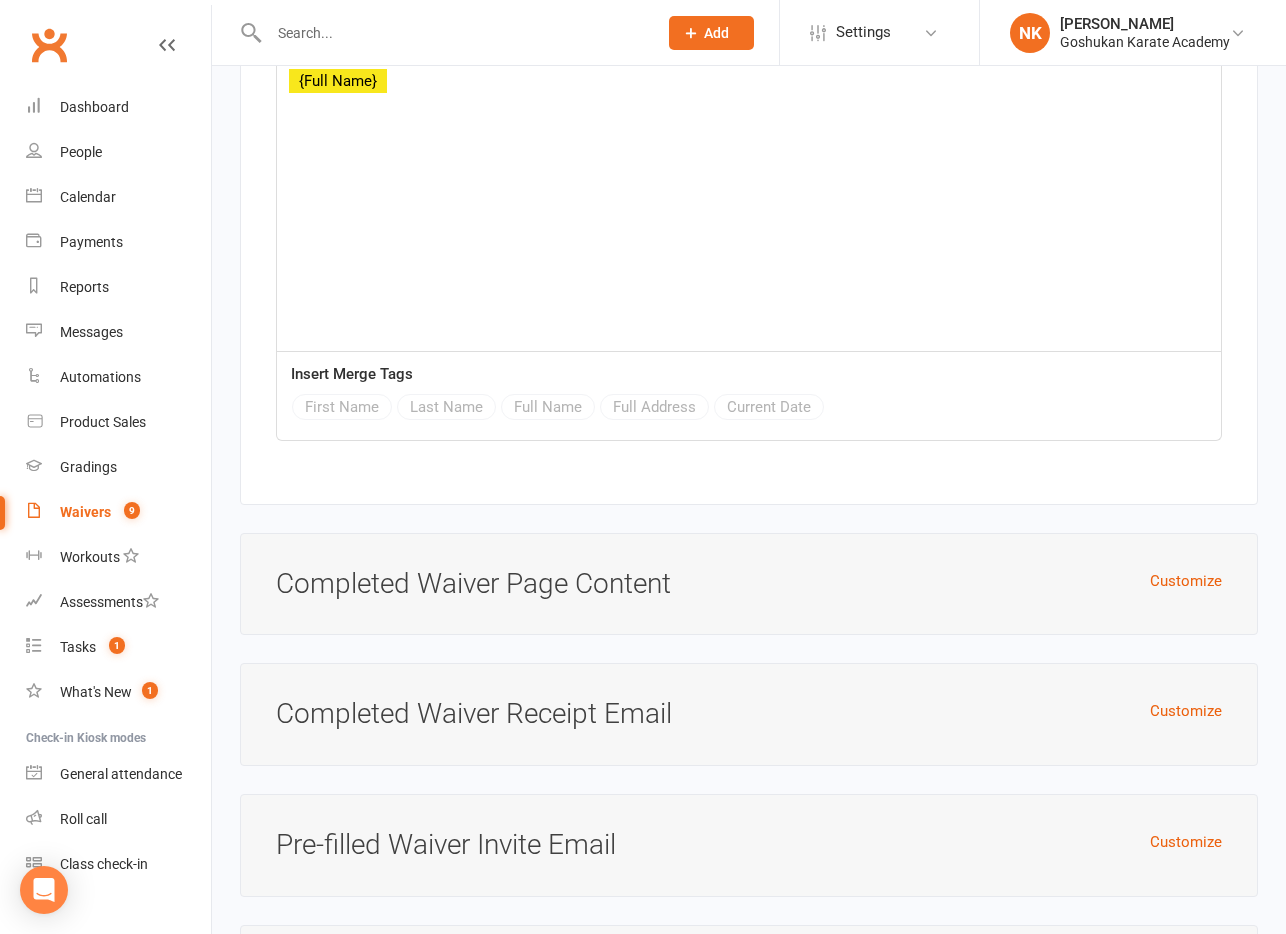 scroll, scrollTop: 8171, scrollLeft: 0, axis: vertical 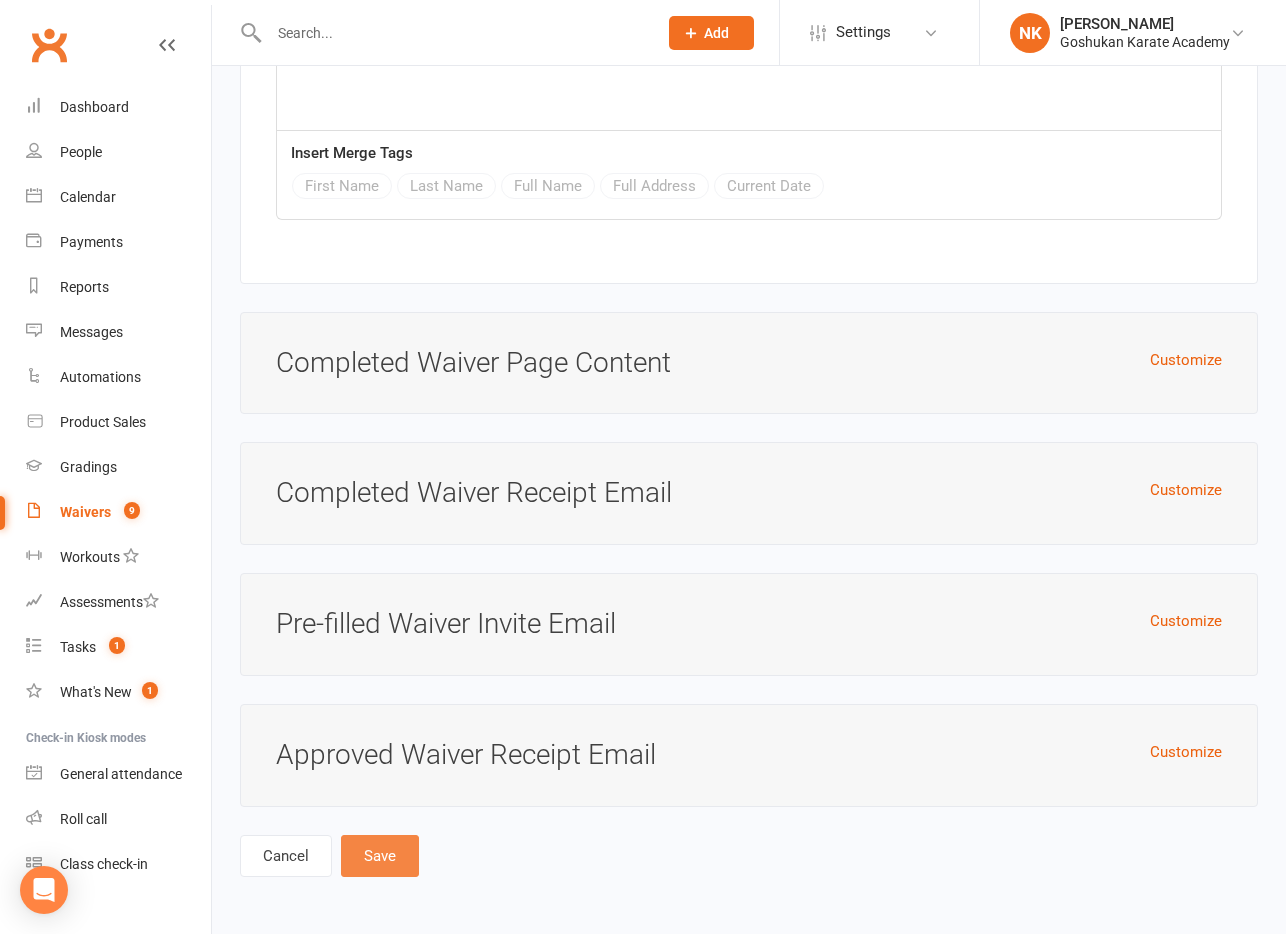 click on "Save" at bounding box center [380, 856] 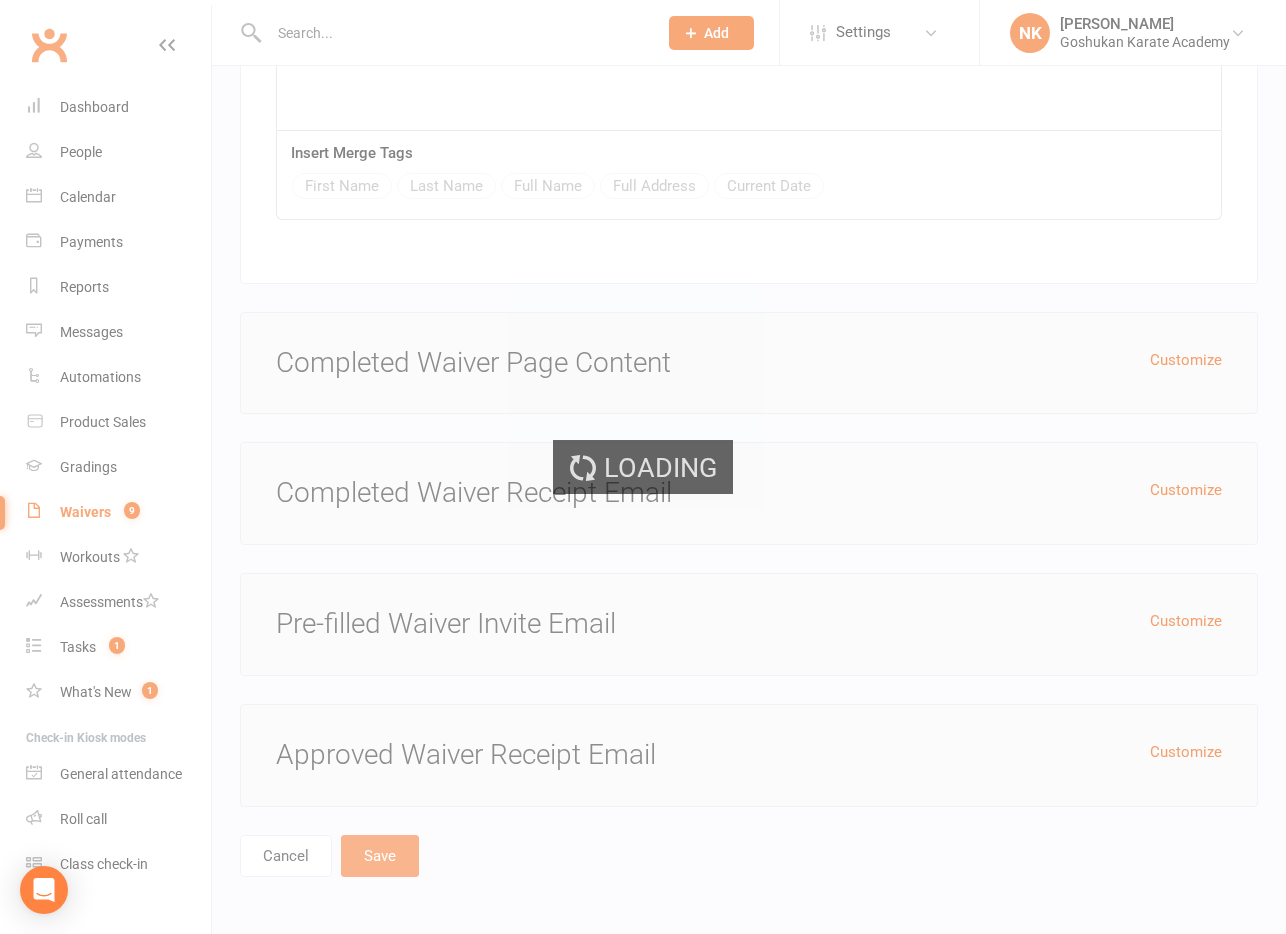 type 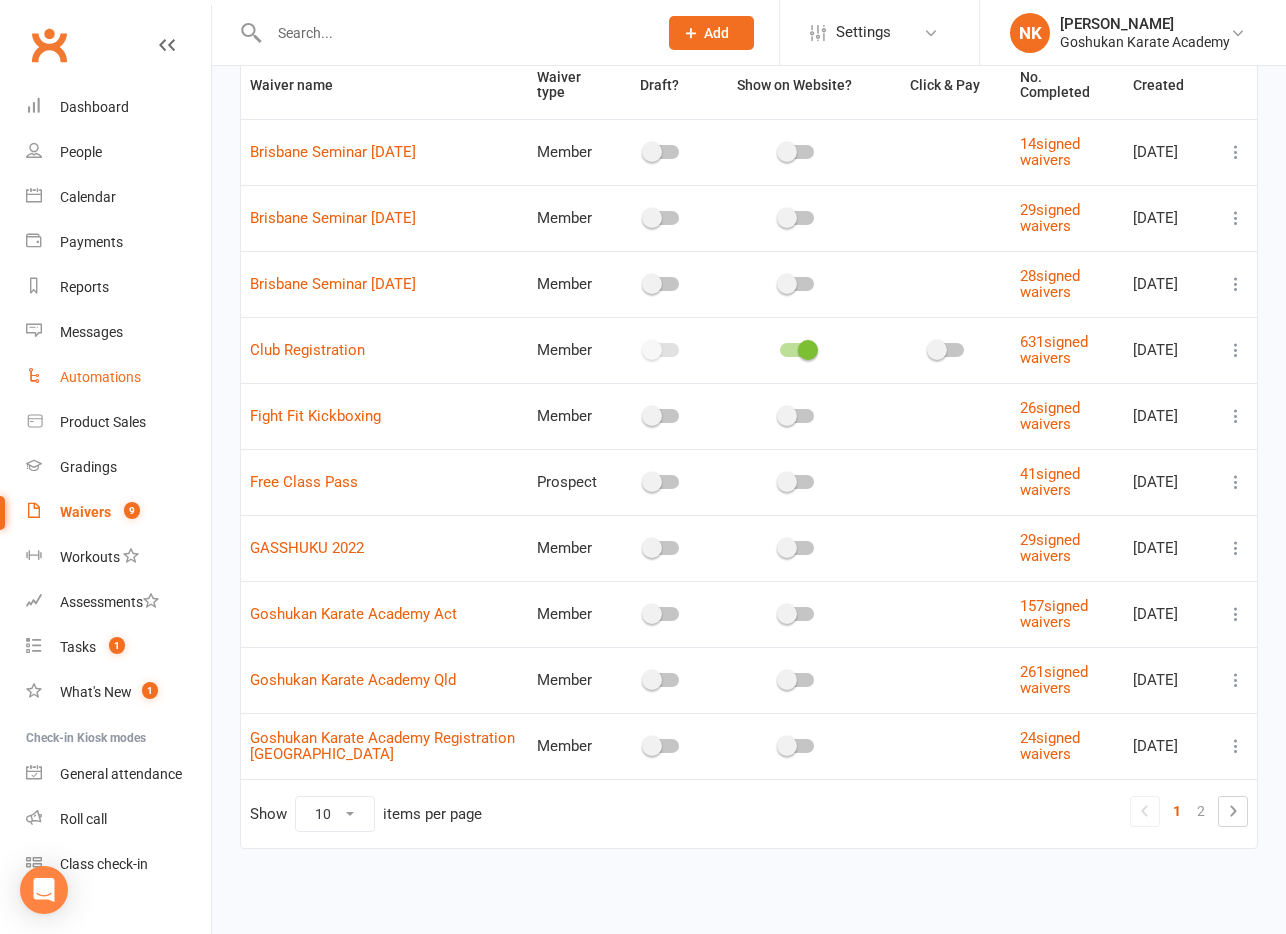 scroll, scrollTop: 0, scrollLeft: 0, axis: both 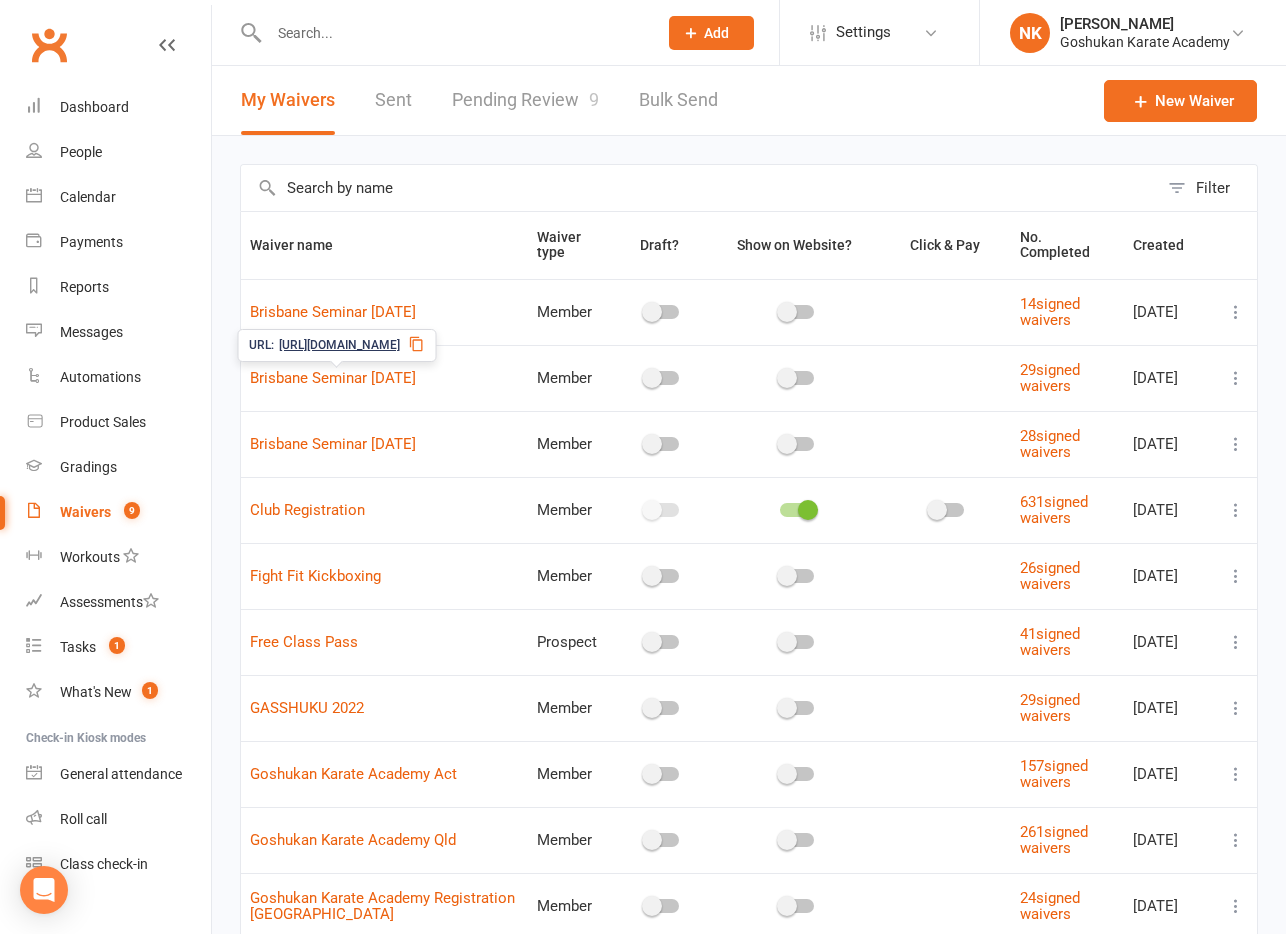 click on "Club Registration" at bounding box center (307, 510) 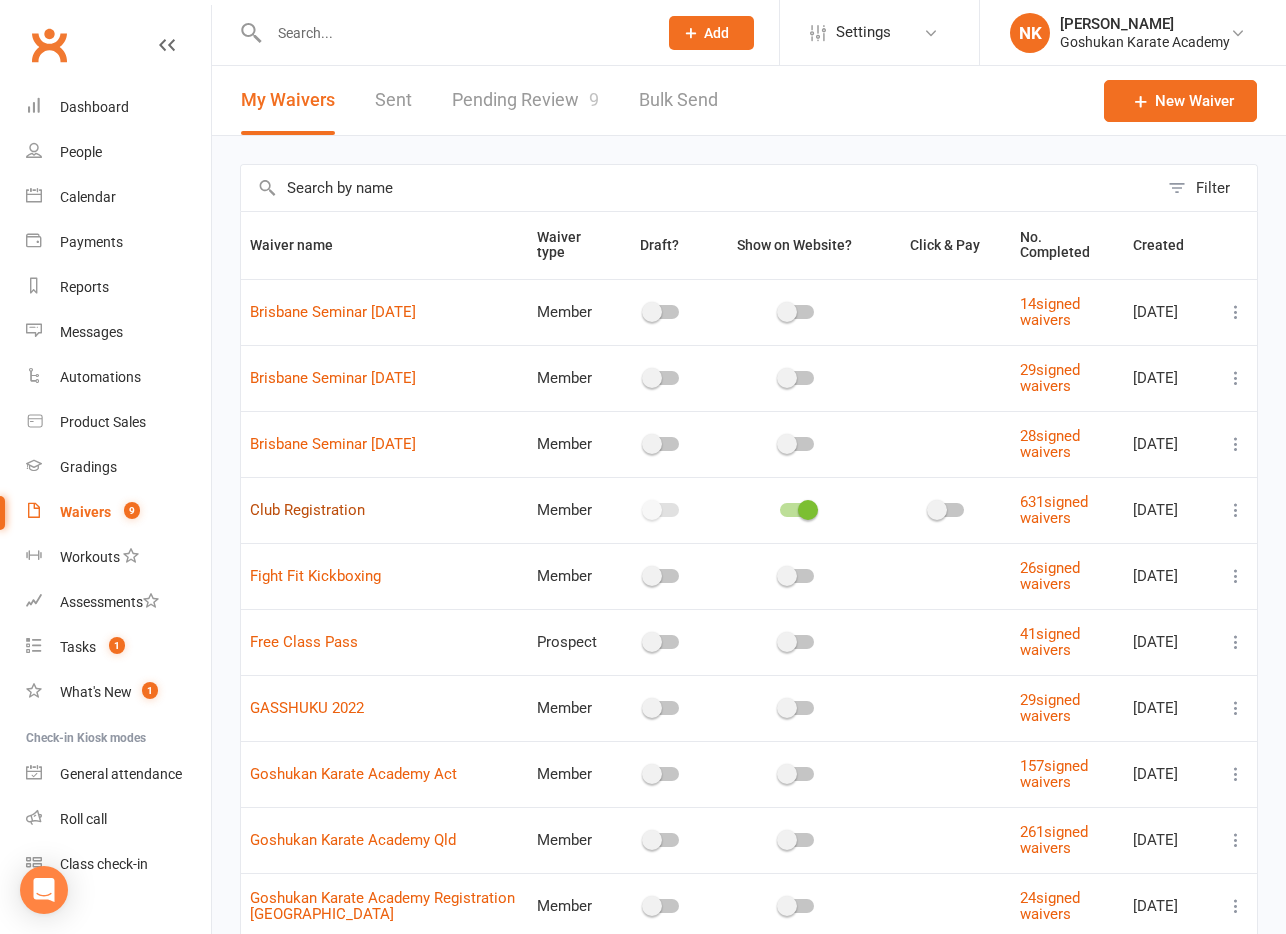 click on "Club Registration" at bounding box center (307, 510) 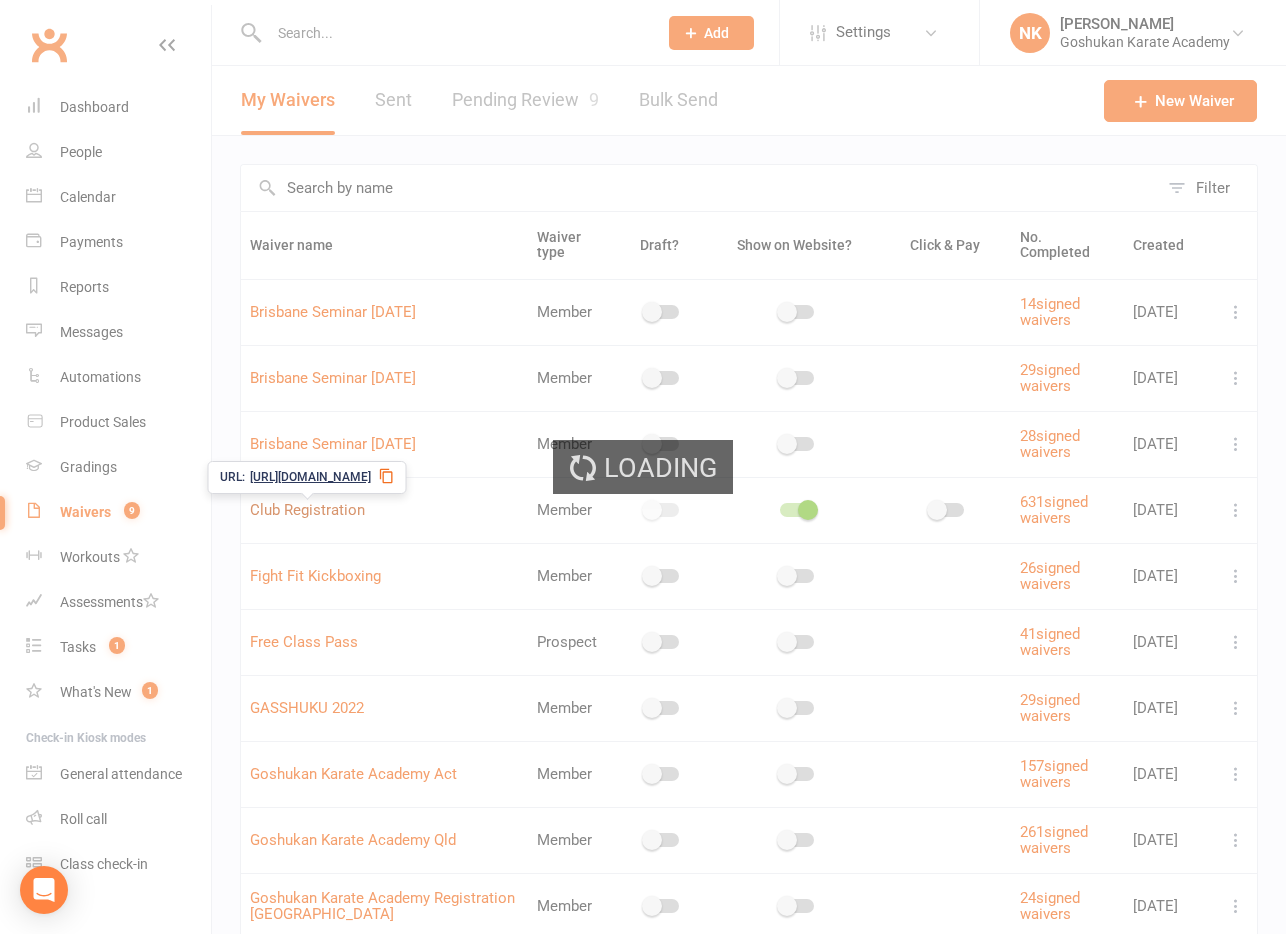 select on "applies_to_all_signees" 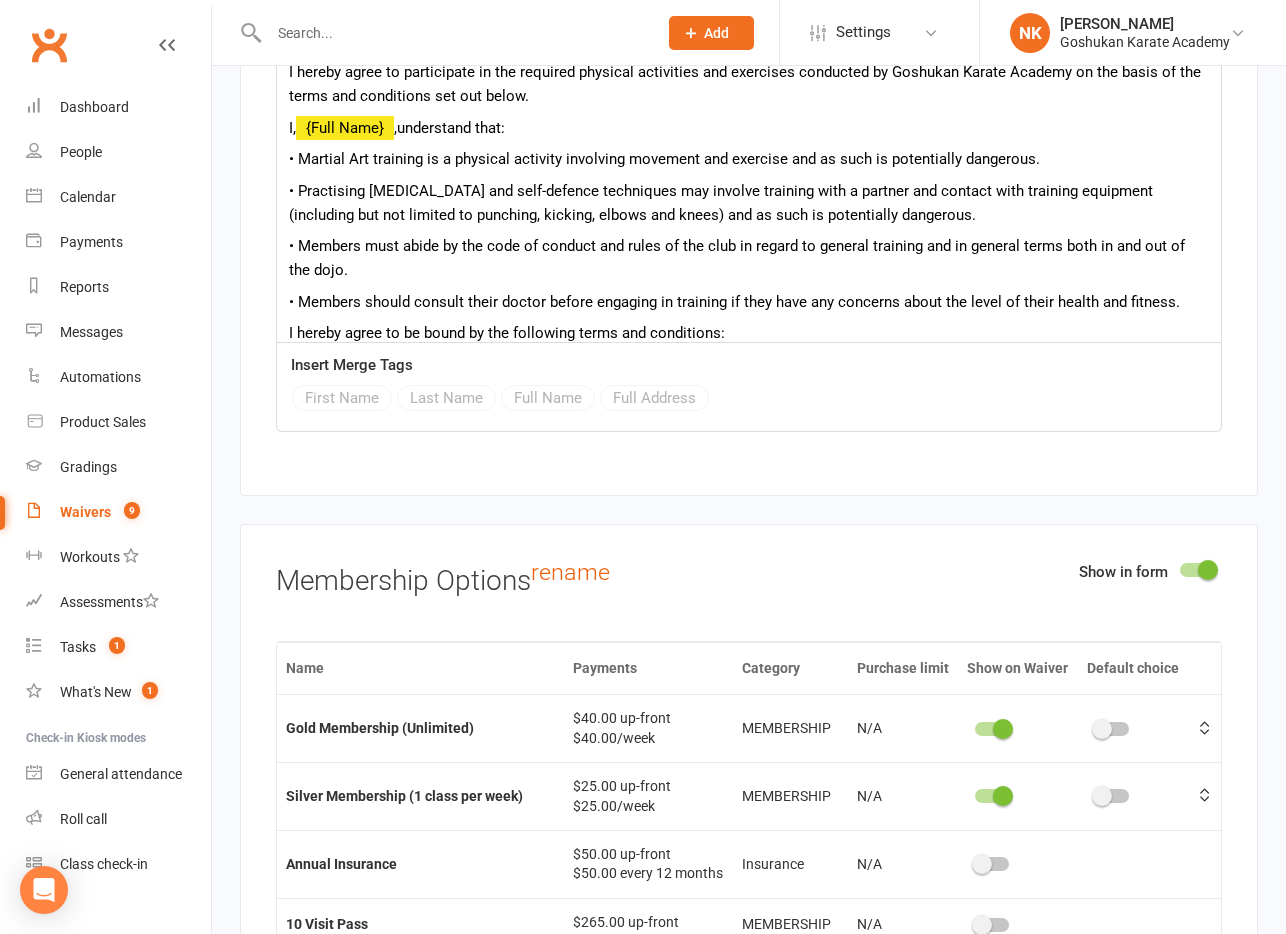 scroll, scrollTop: 5709, scrollLeft: 0, axis: vertical 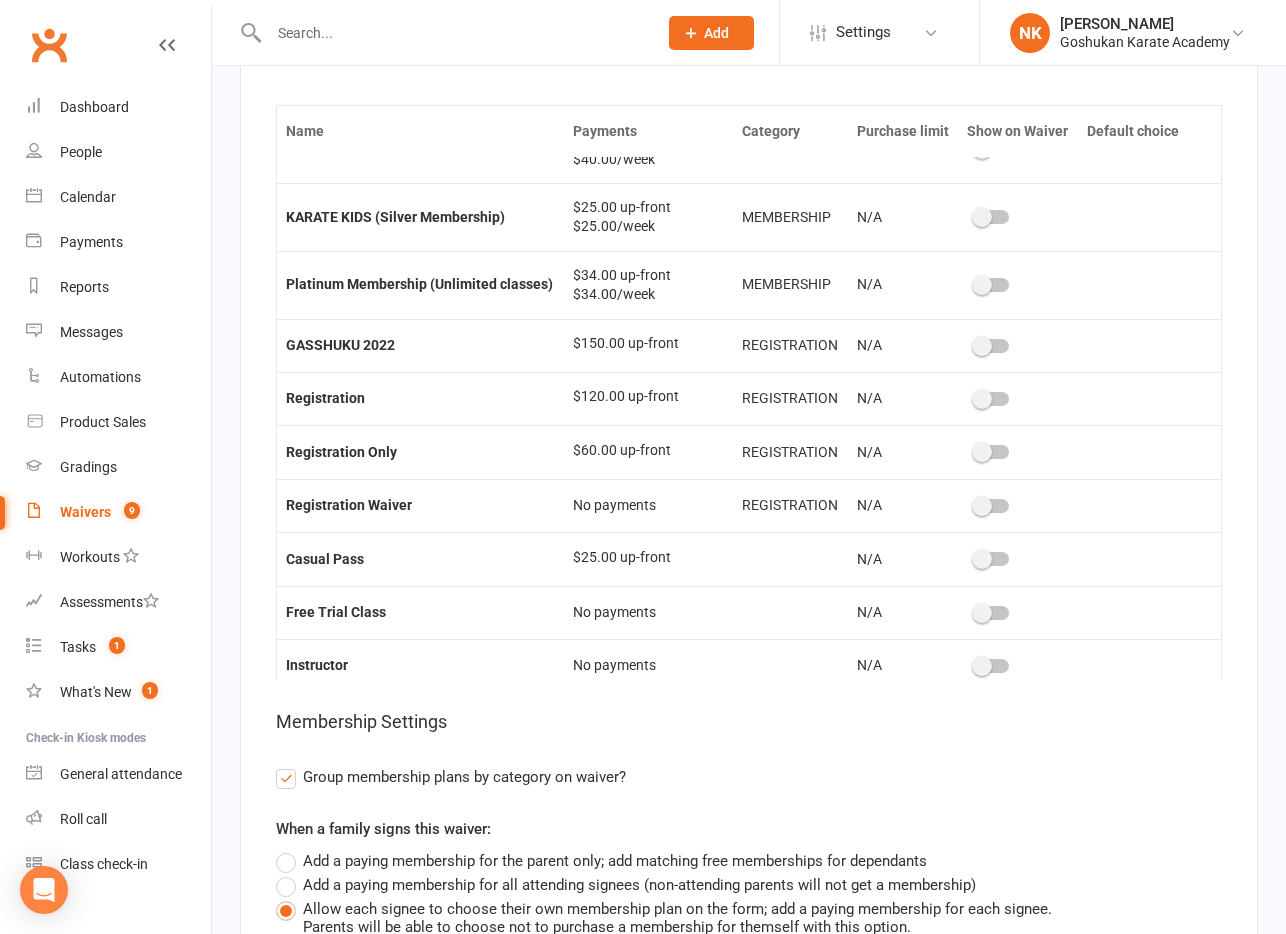 click at bounding box center (992, 452) 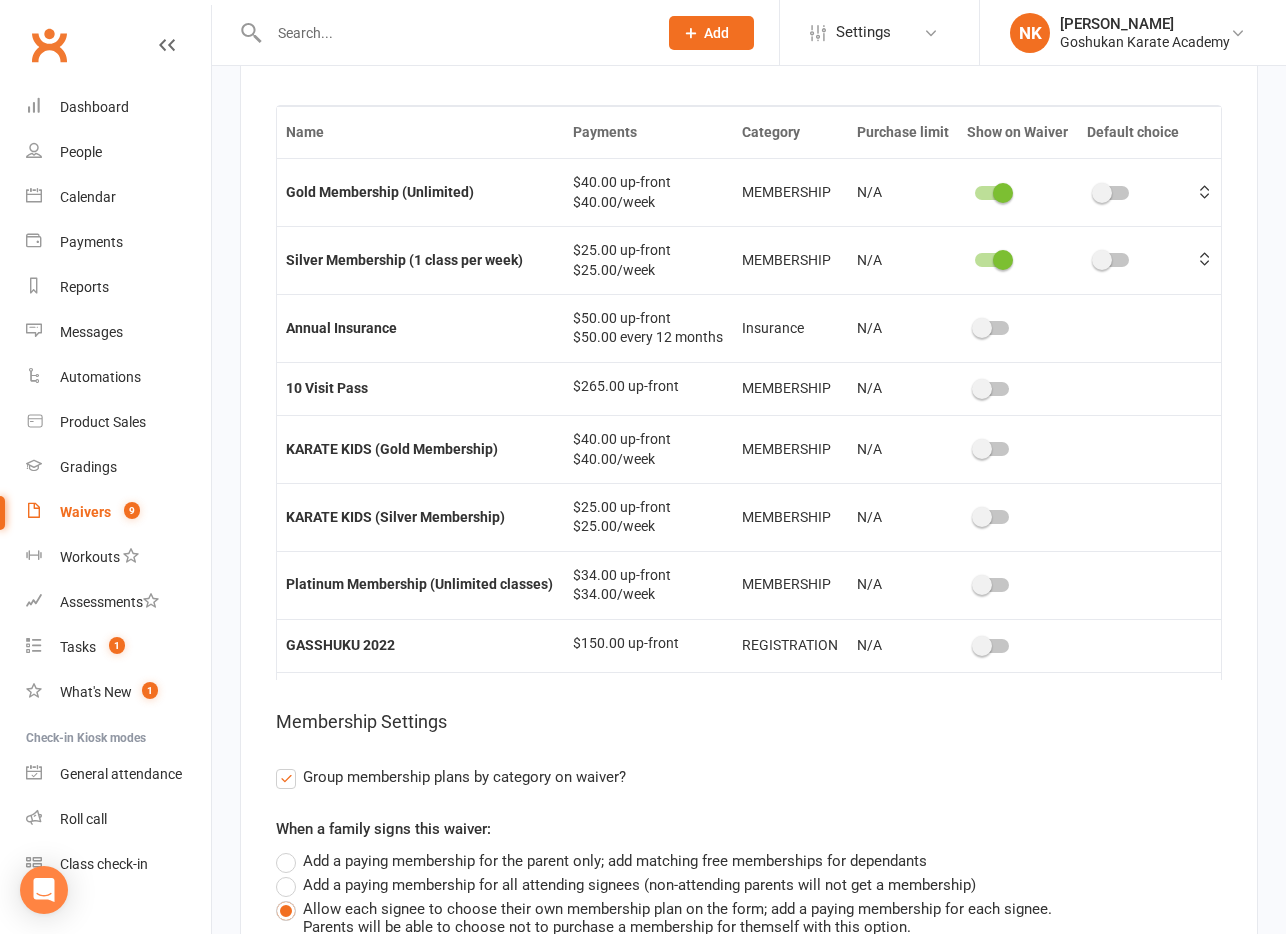 scroll, scrollTop: 501, scrollLeft: 0, axis: vertical 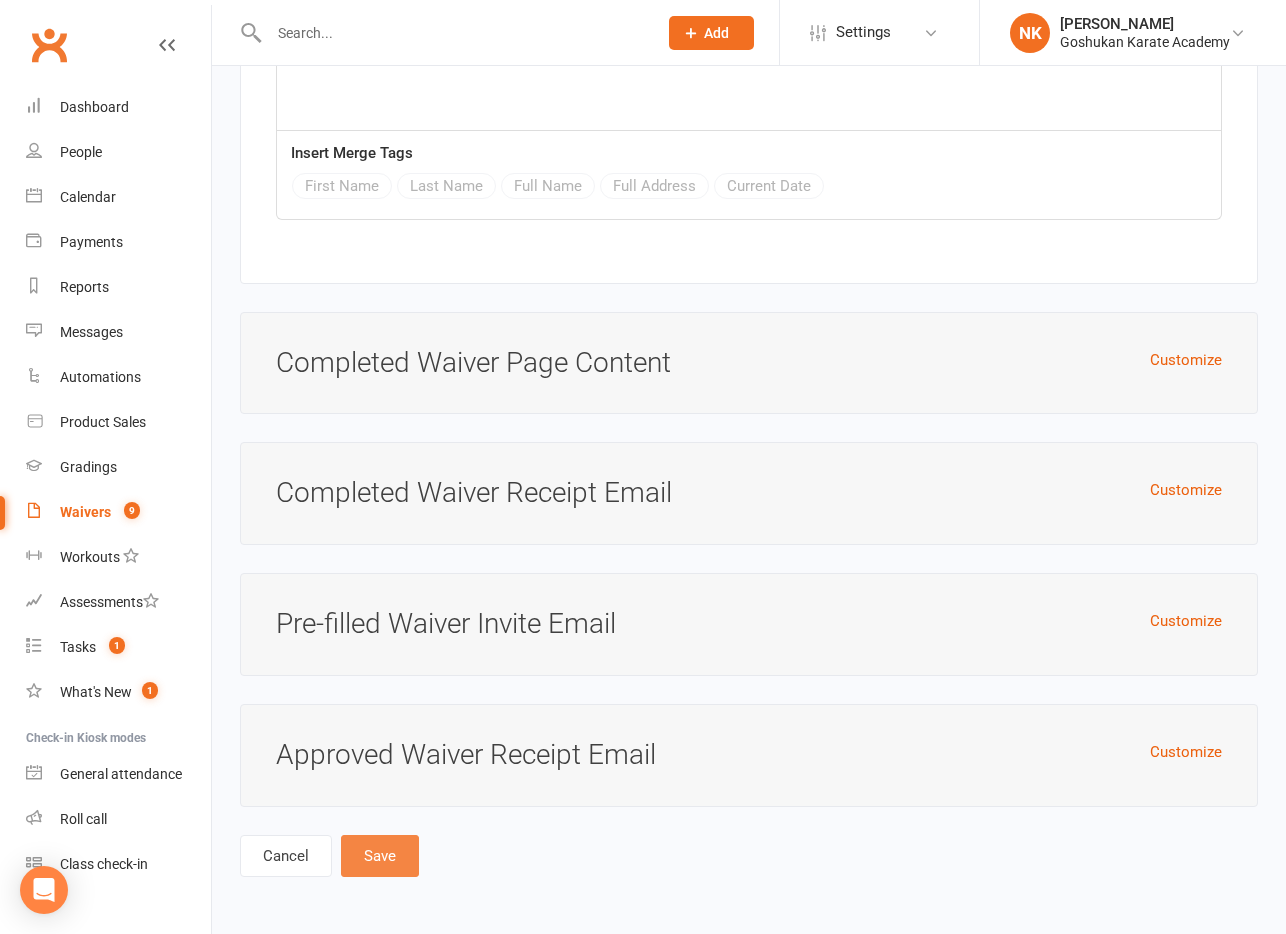 click on "Save" at bounding box center (380, 856) 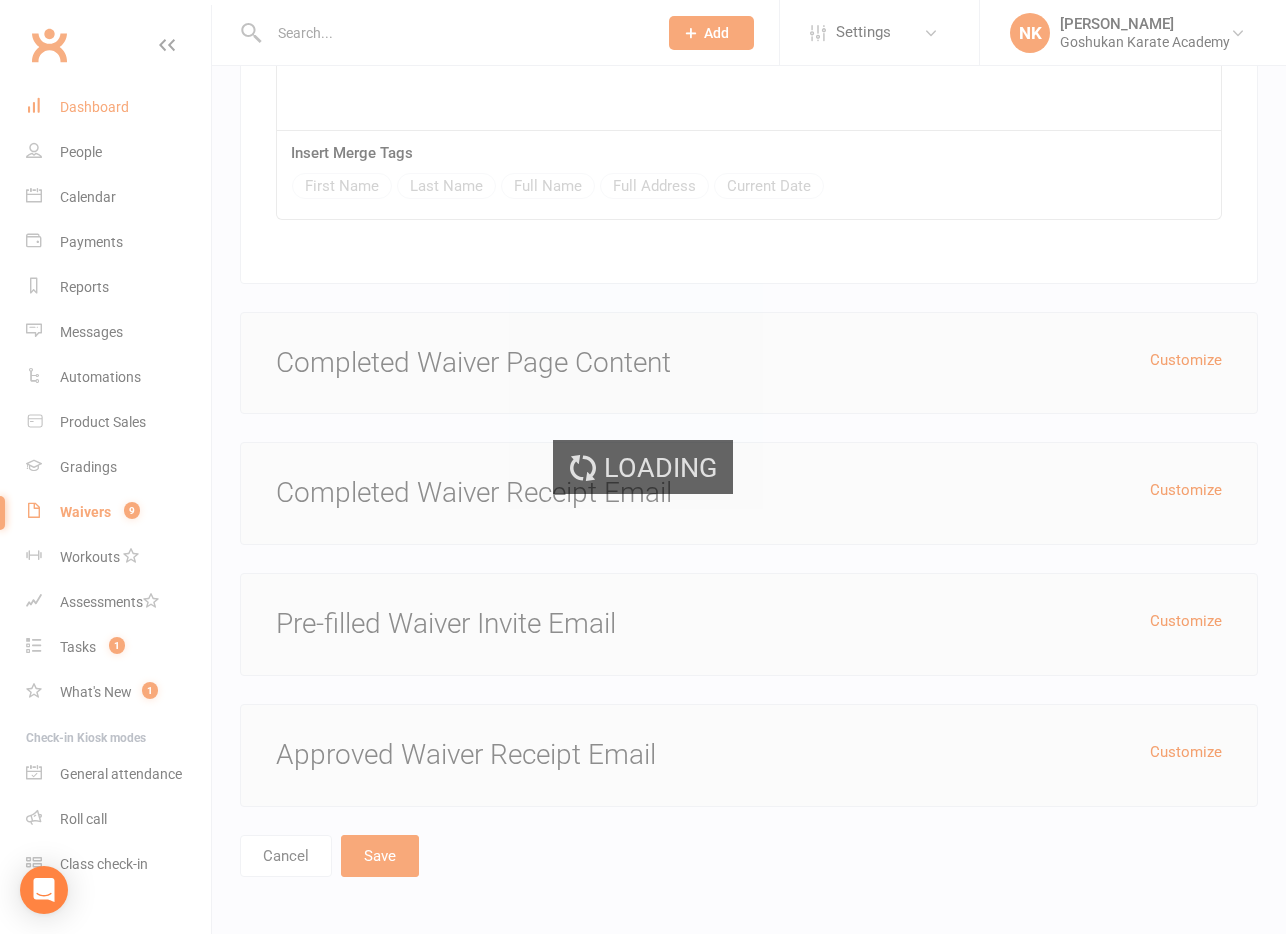 scroll, scrollTop: 0, scrollLeft: 0, axis: both 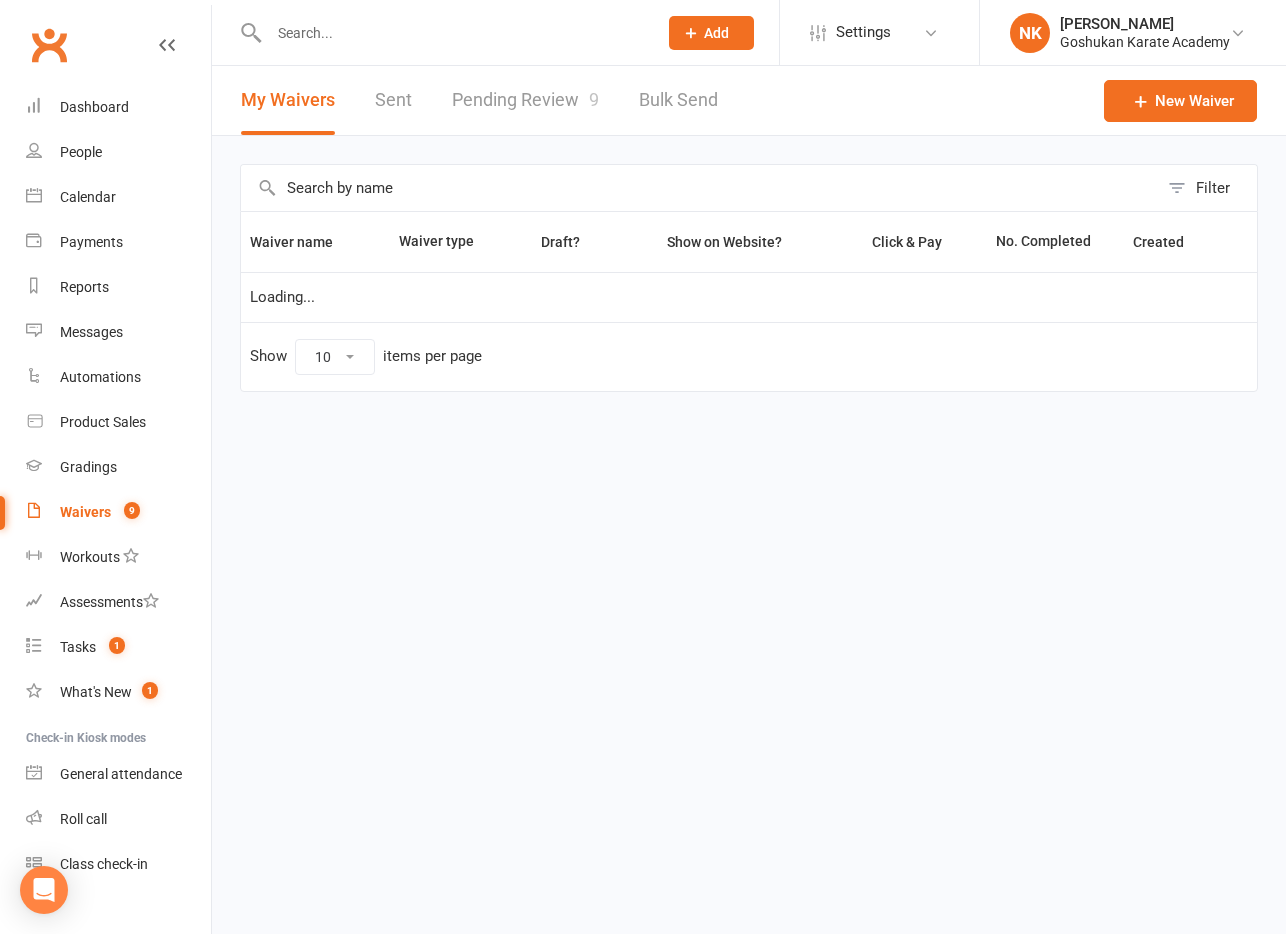 click on "Filter Waiver name Waiver type Draft? Show on Website? Click & Pay No. Completed Created Loading... Show 10 25 50 100 items per page" at bounding box center (749, 292) 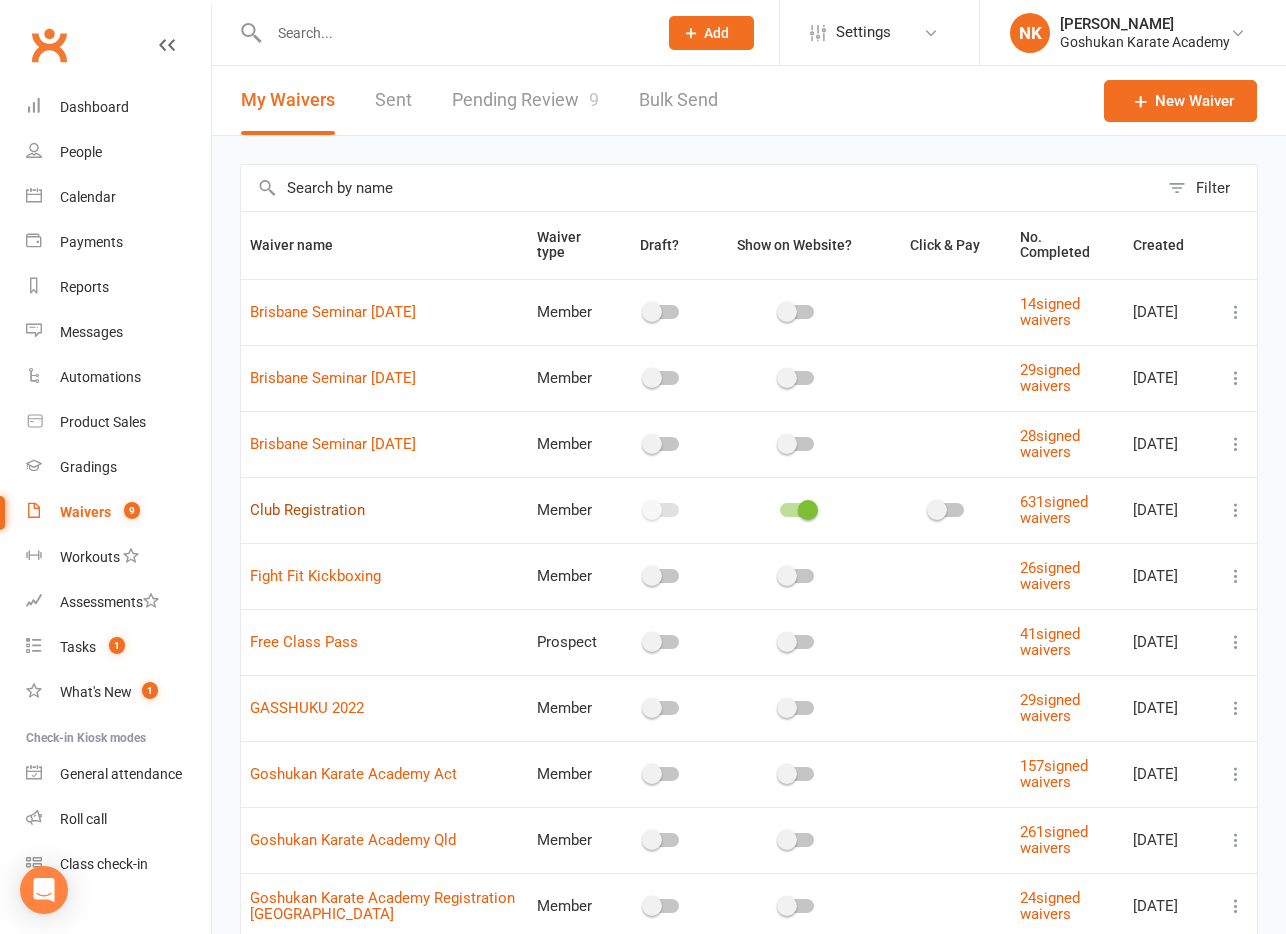 click on "Club Registration" at bounding box center (307, 510) 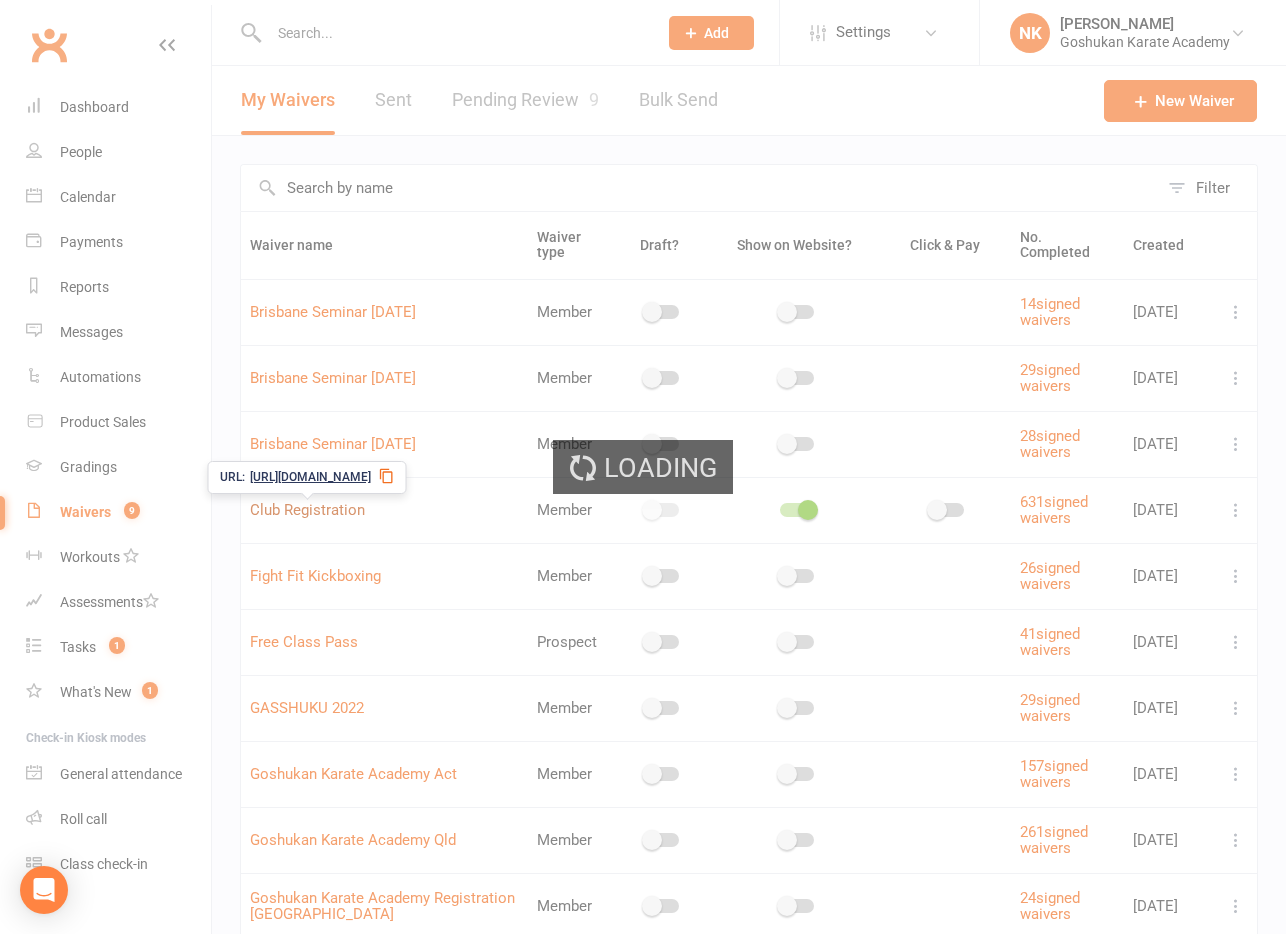select on "applies_to_all_signees" 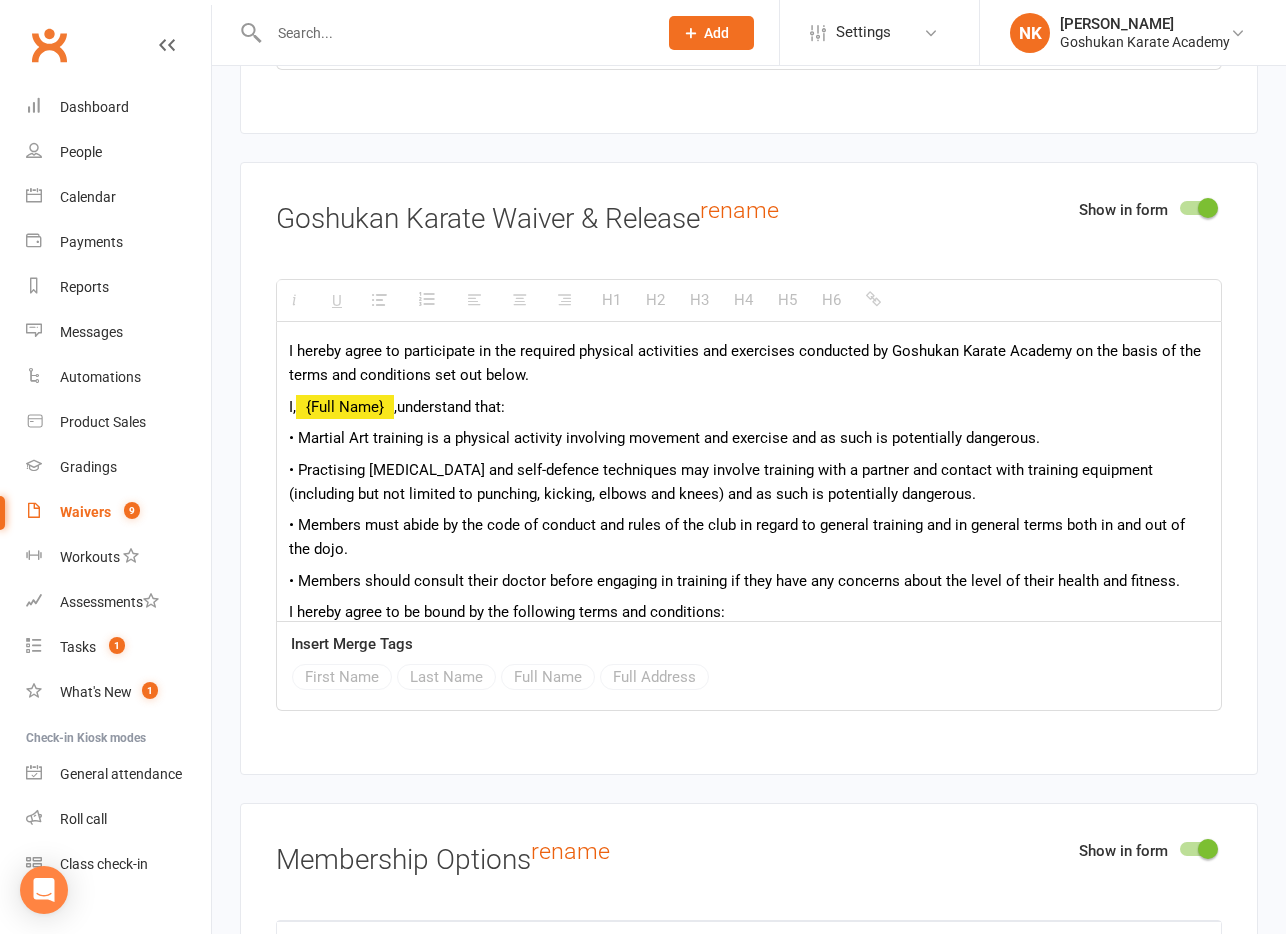 scroll, scrollTop: 5839, scrollLeft: 0, axis: vertical 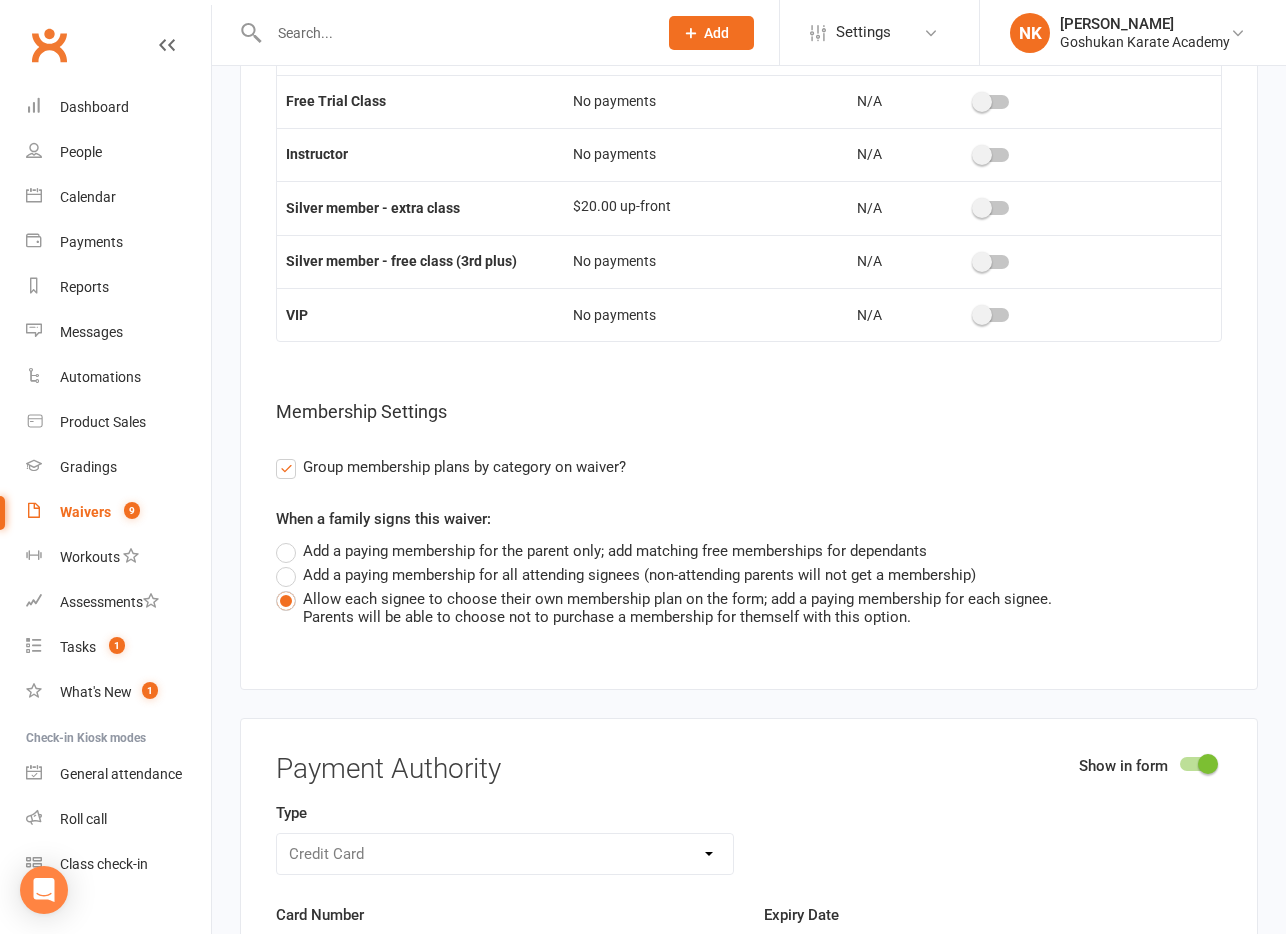 click on "Clubworx" at bounding box center (105, 57) 